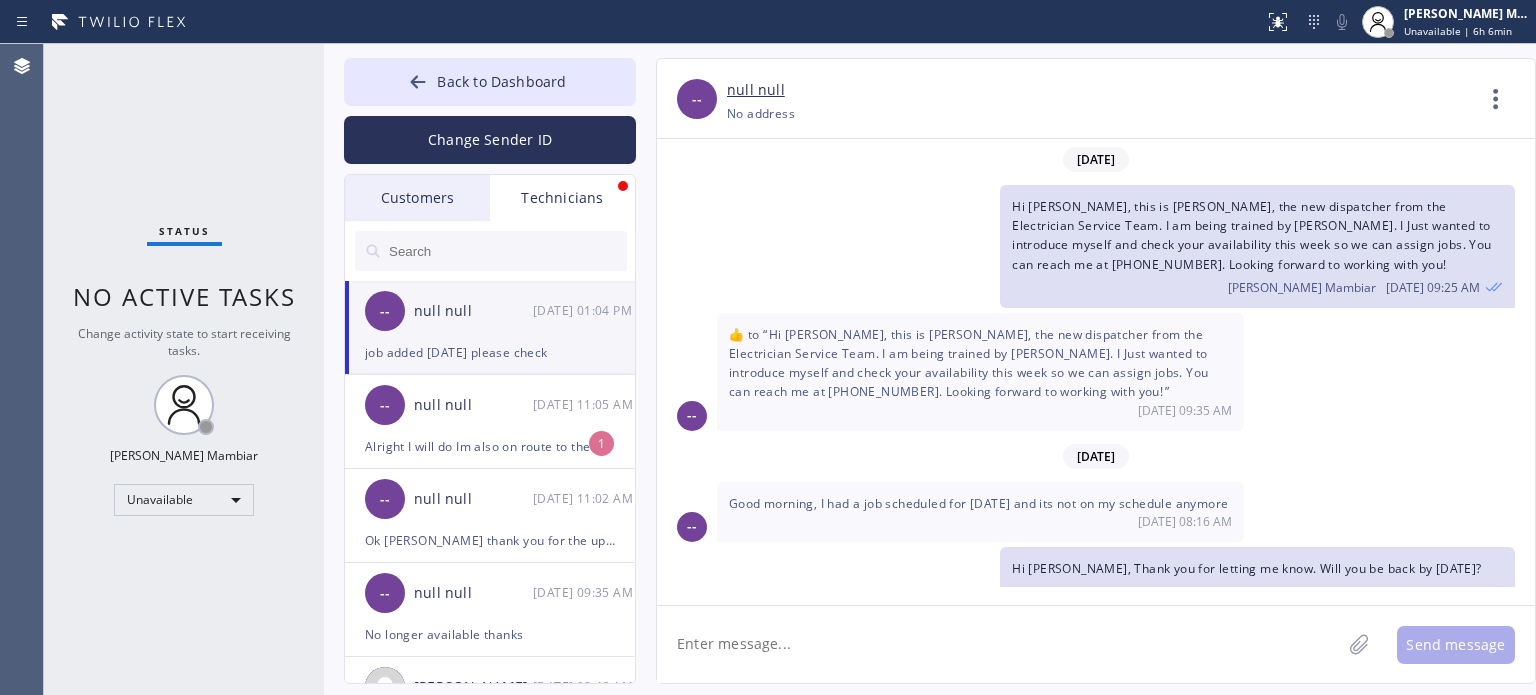 scroll, scrollTop: 0, scrollLeft: 0, axis: both 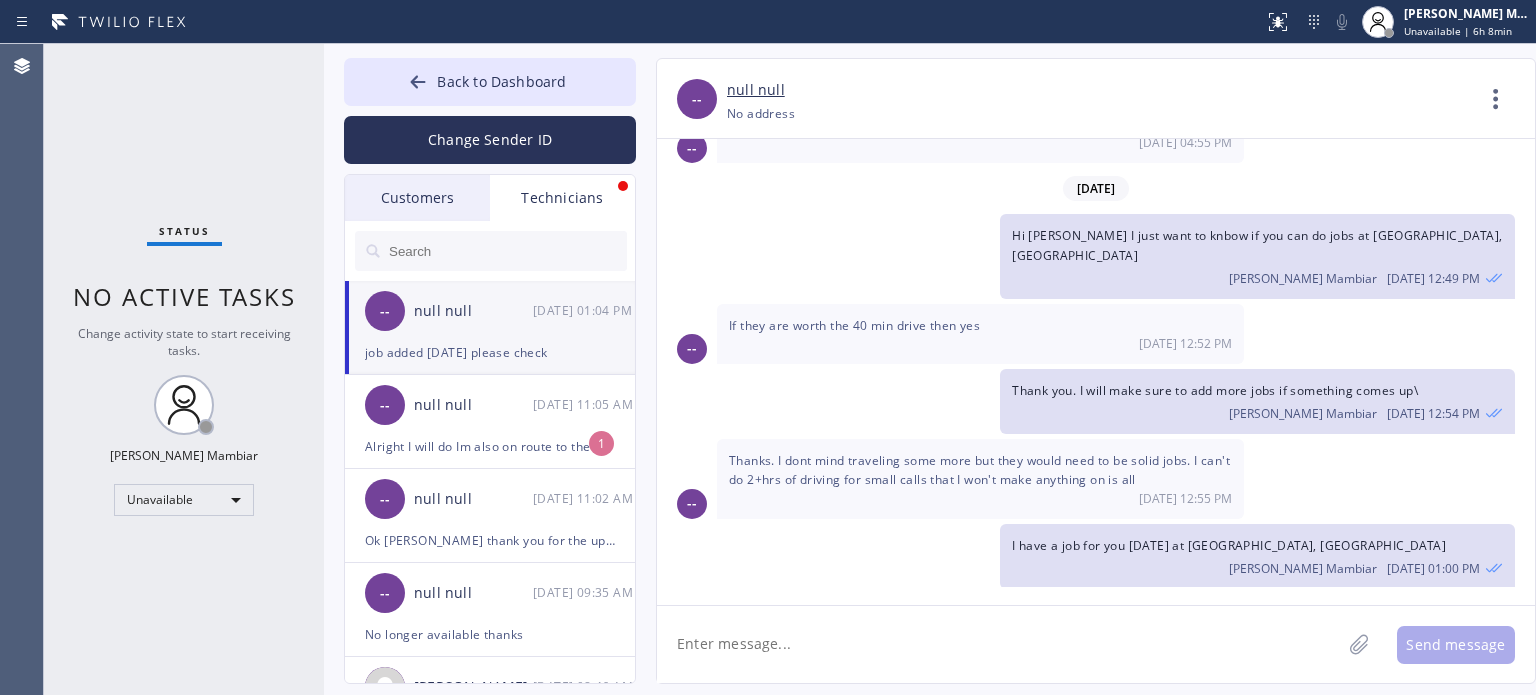 drag, startPoint x: 68, startPoint y: 232, endPoint x: 107, endPoint y: 176, distance: 68.24222 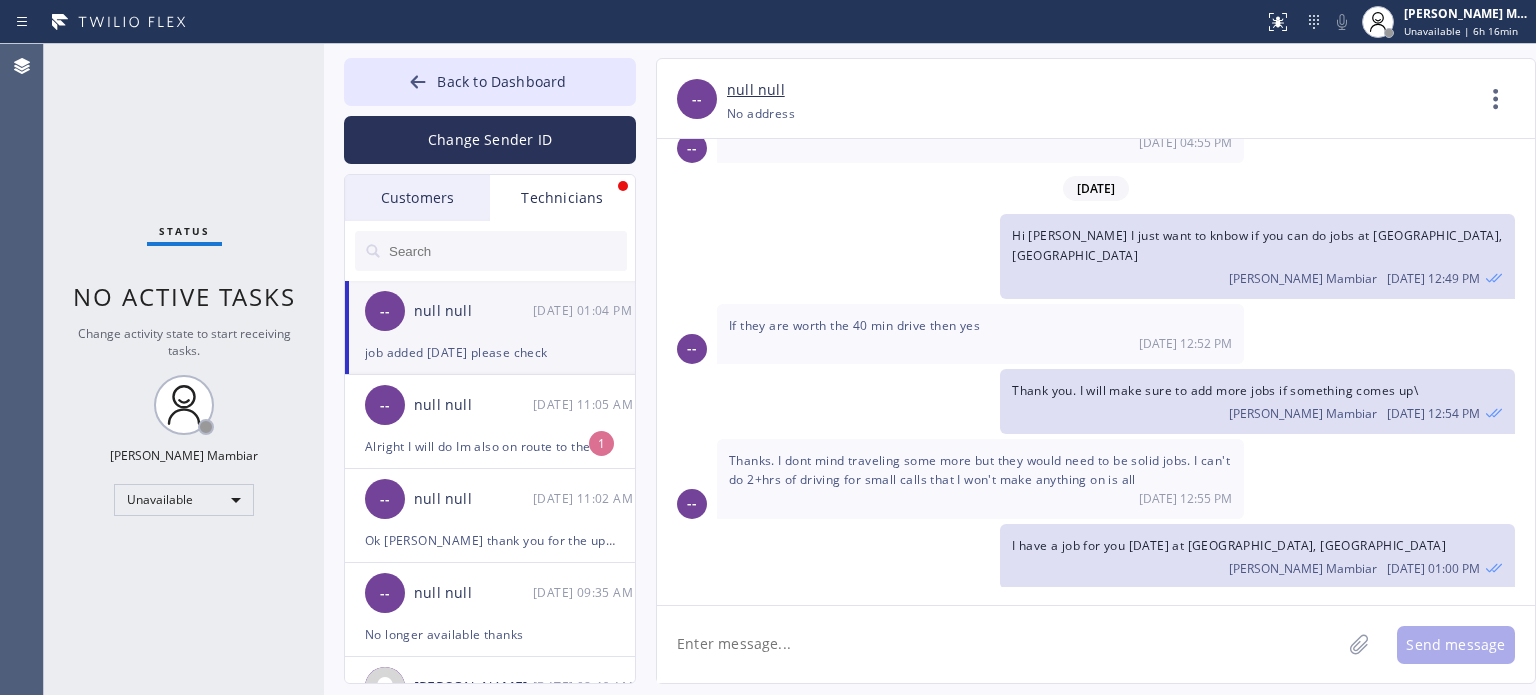 click on "I have a job for you today at Los Gatos, CA 95030 Harvey James P. Mambiar 07/15 01:00 PM" at bounding box center (1086, 556) 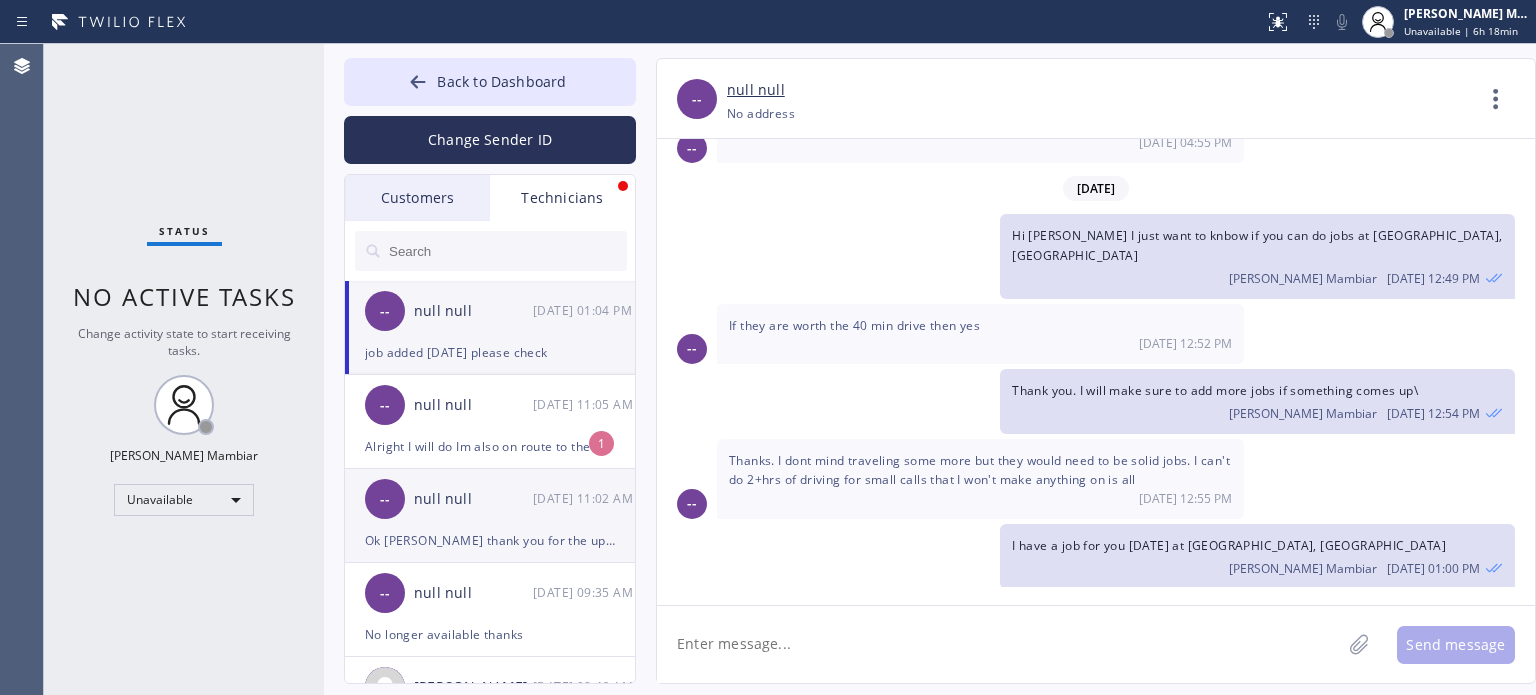 click on "-- null null 07/15 11:02 AM" at bounding box center [491, 499] 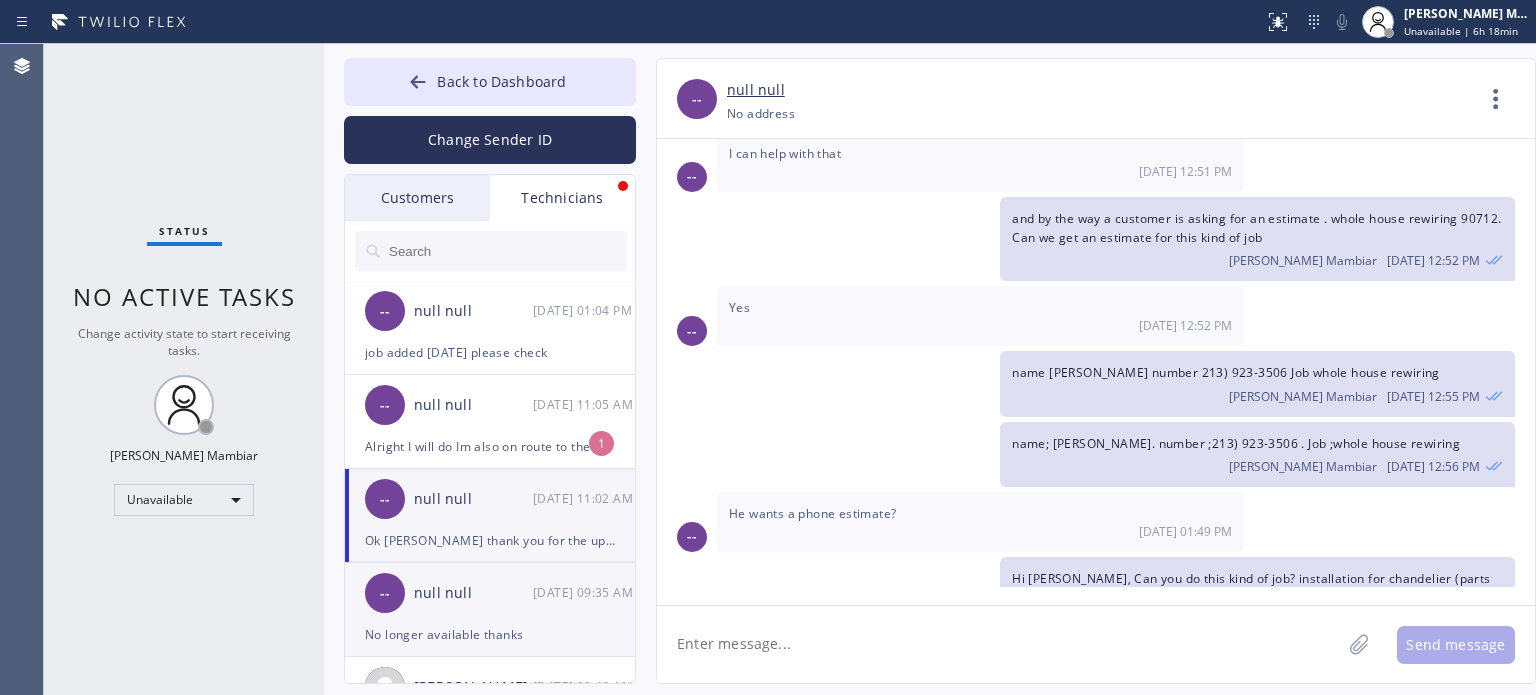 scroll, scrollTop: 4296, scrollLeft: 0, axis: vertical 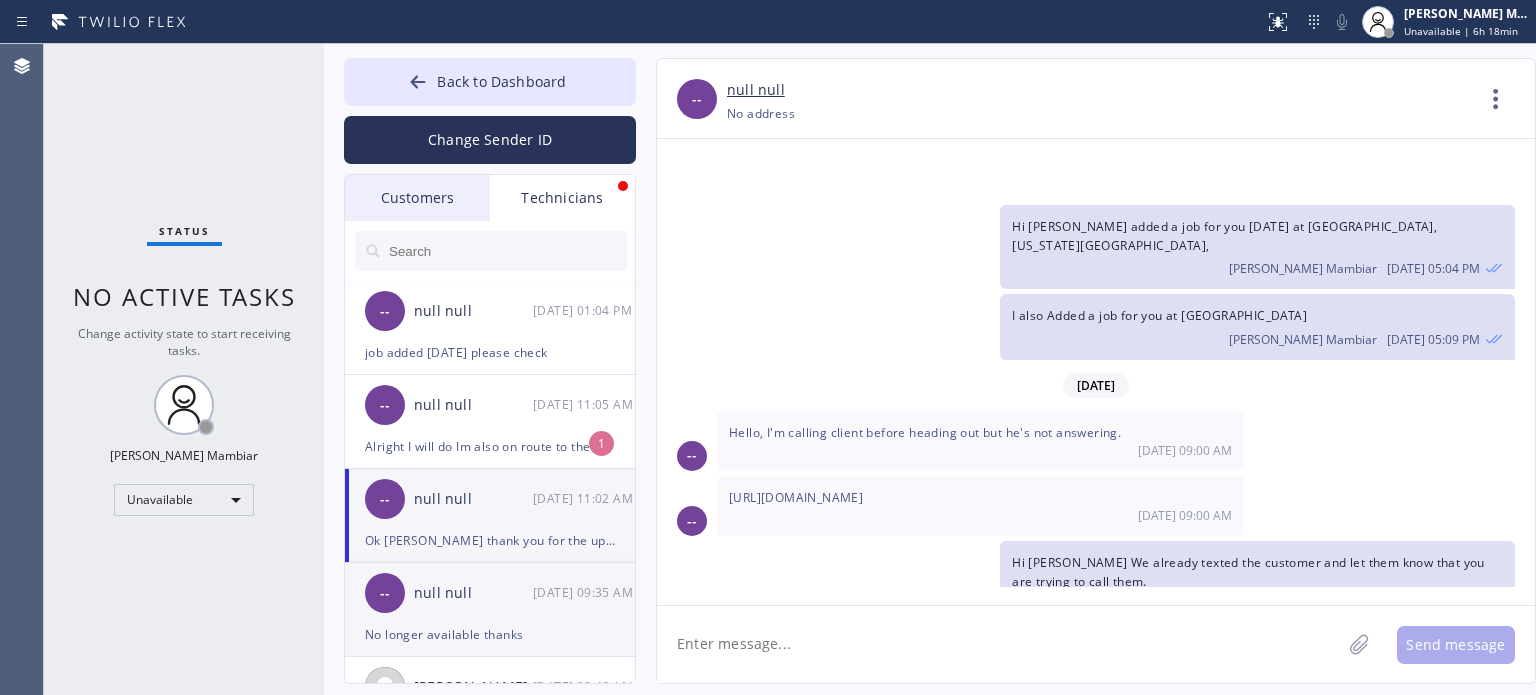 click on "null null" at bounding box center [473, 593] 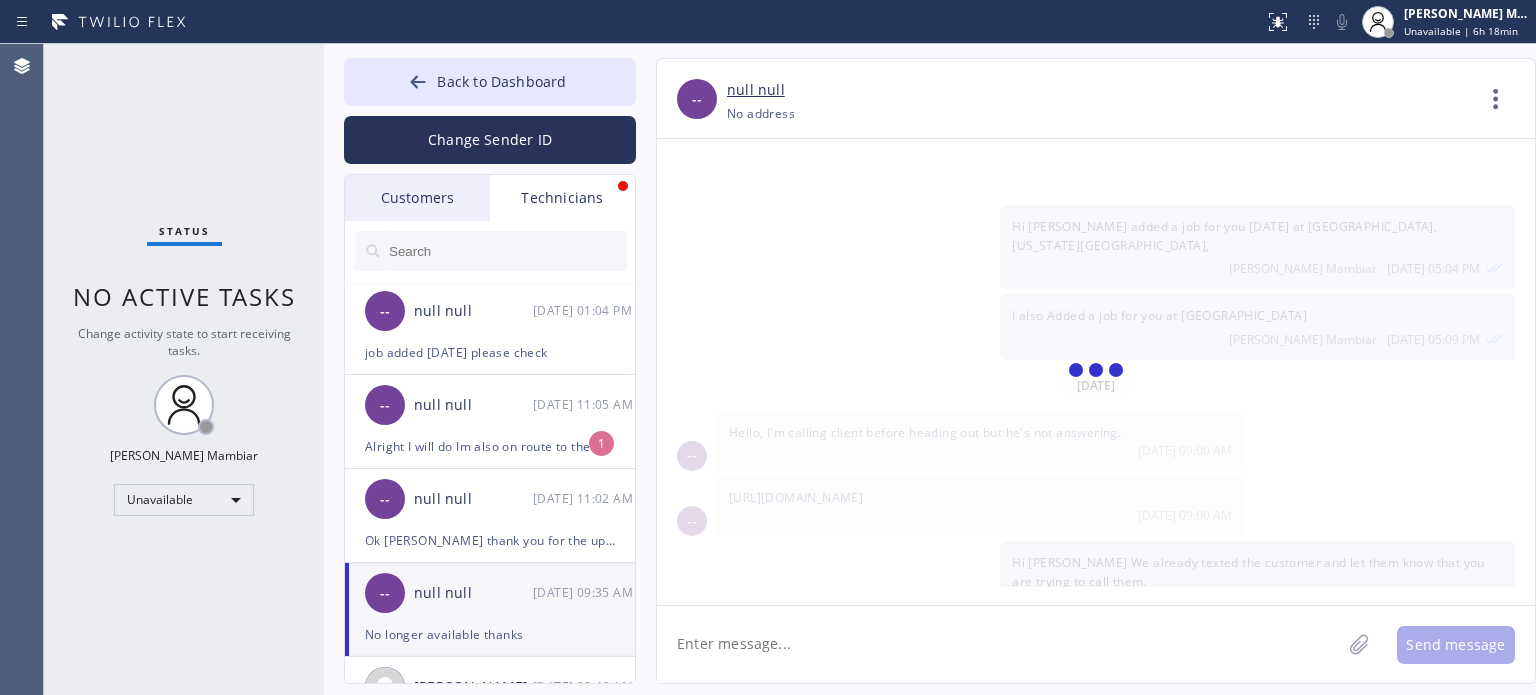 scroll, scrollTop: 1696, scrollLeft: 0, axis: vertical 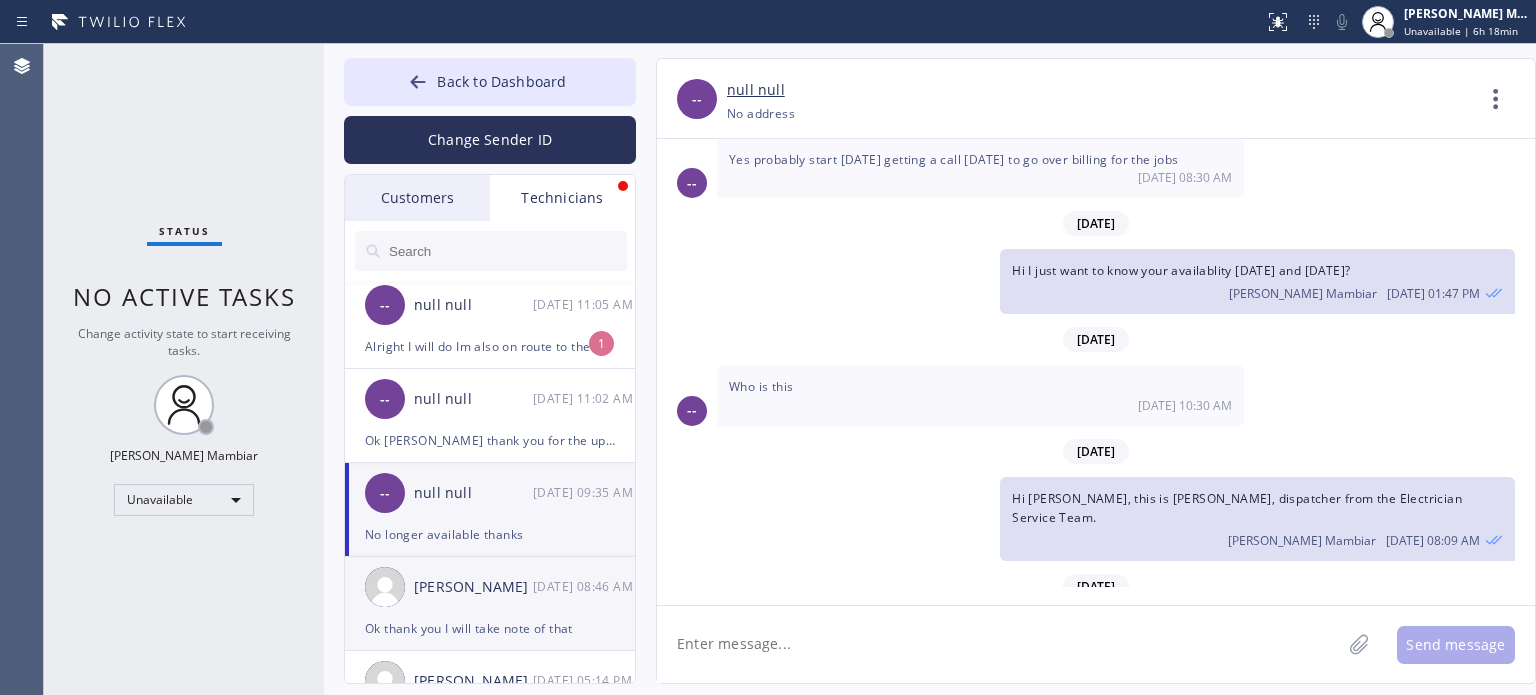 click on "[PERSON_NAME]" at bounding box center (473, 587) 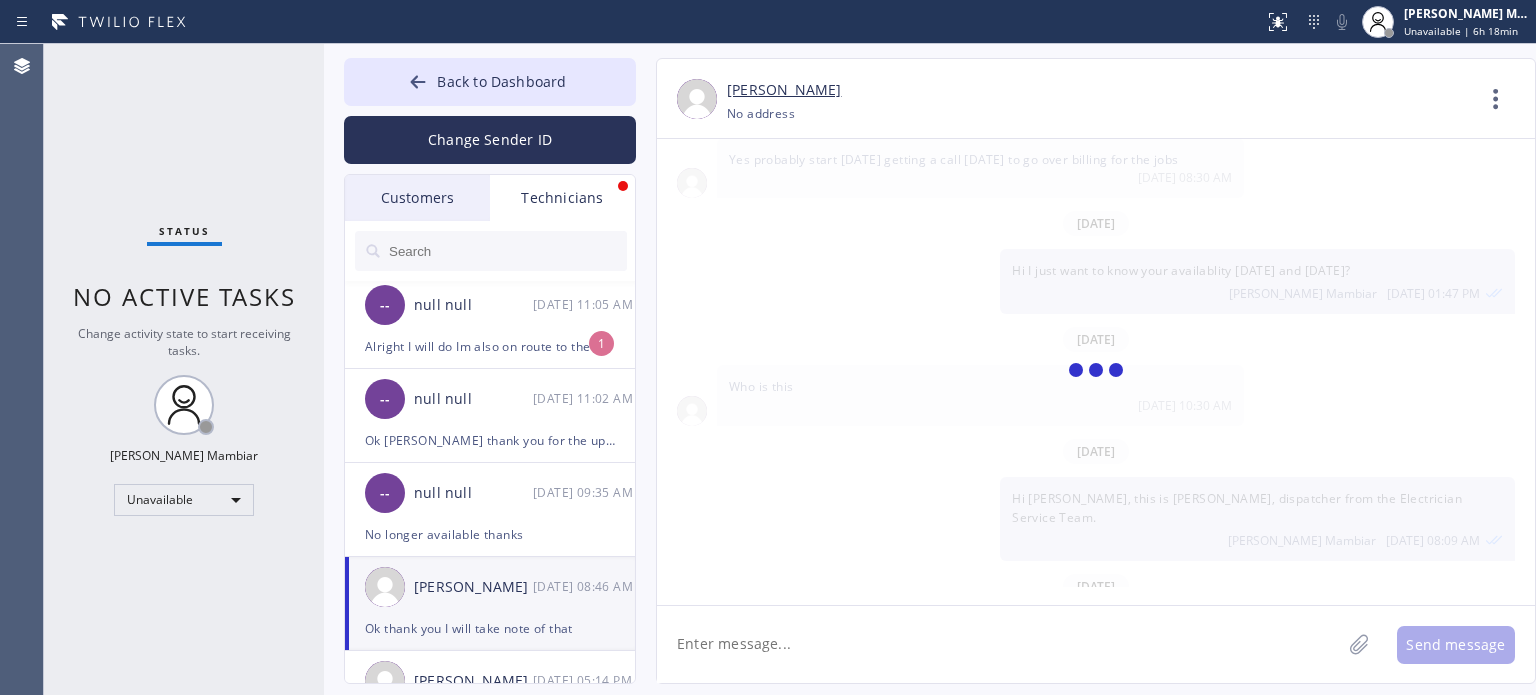 scroll, scrollTop: 233, scrollLeft: 0, axis: vertical 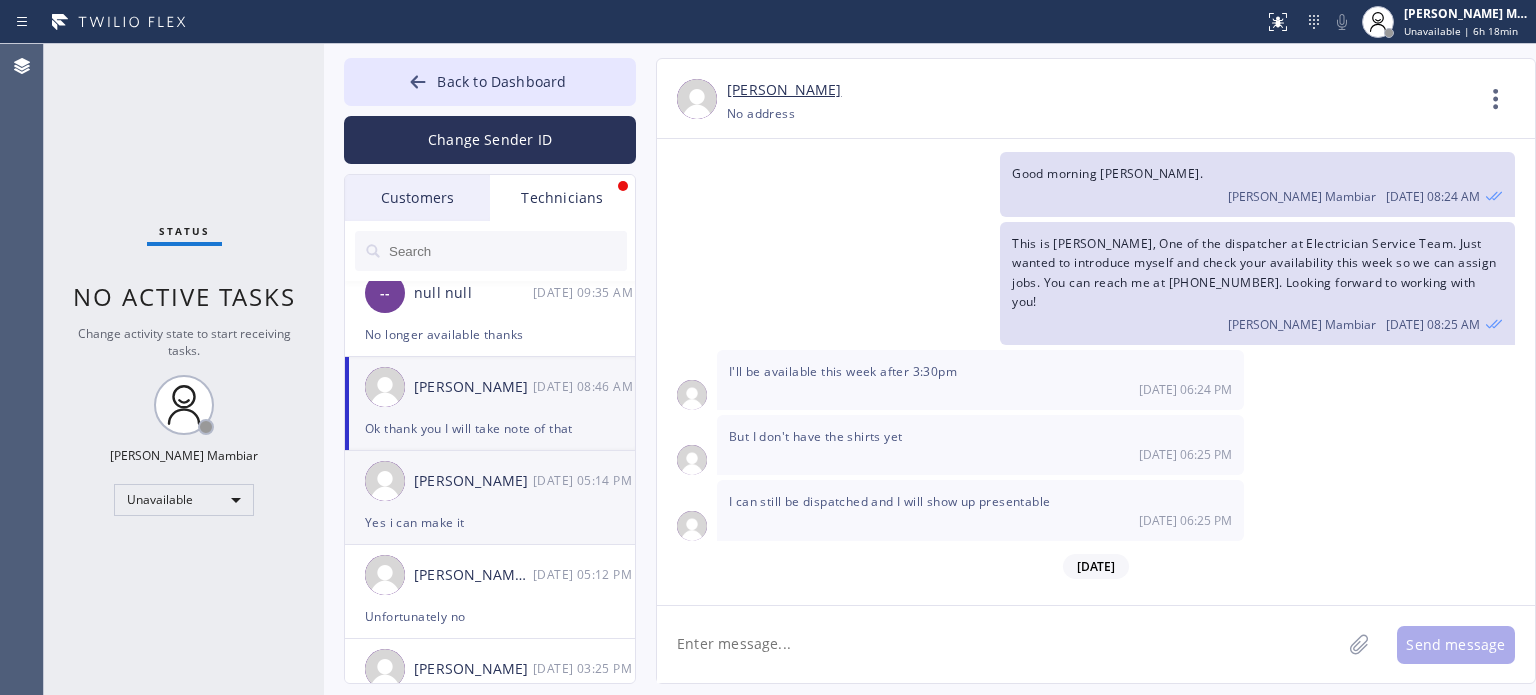 click on "Yes i can make it" at bounding box center (490, 522) 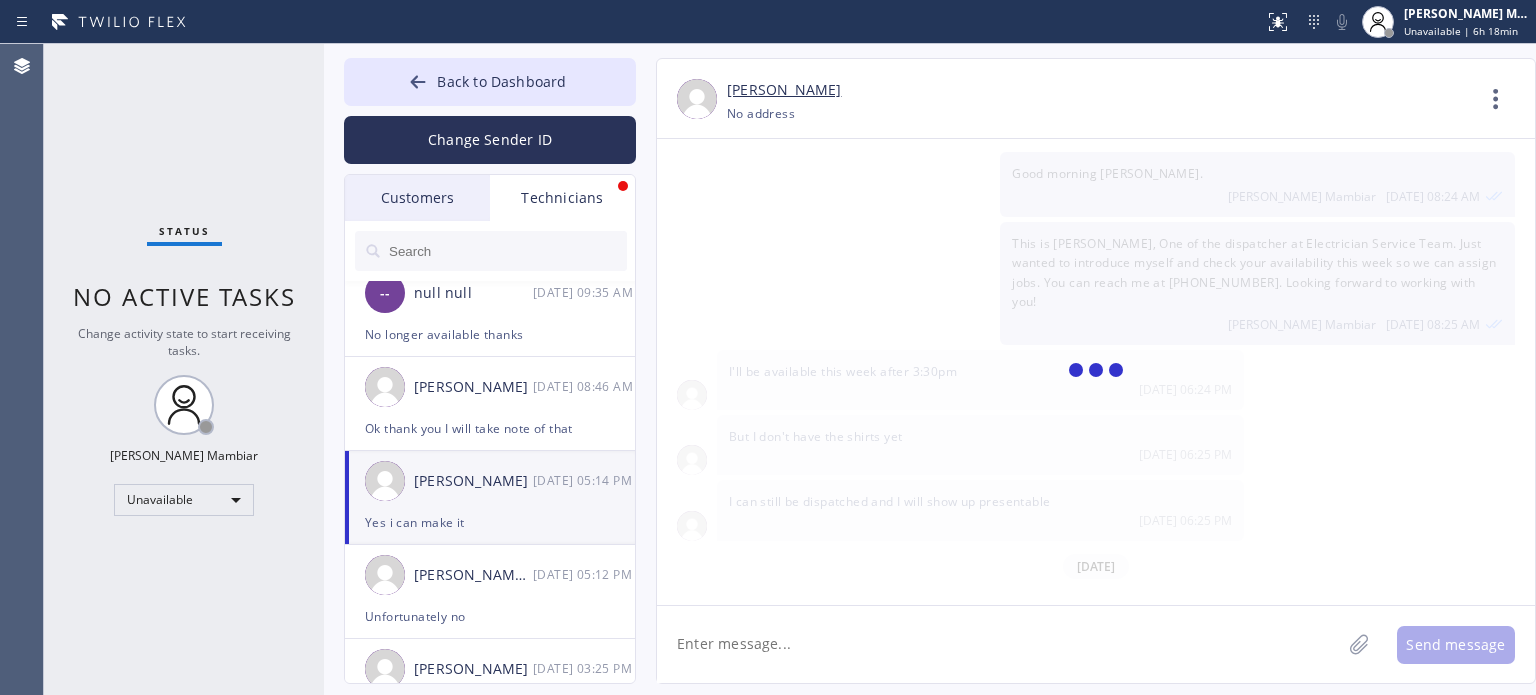 scroll, scrollTop: 806, scrollLeft: 0, axis: vertical 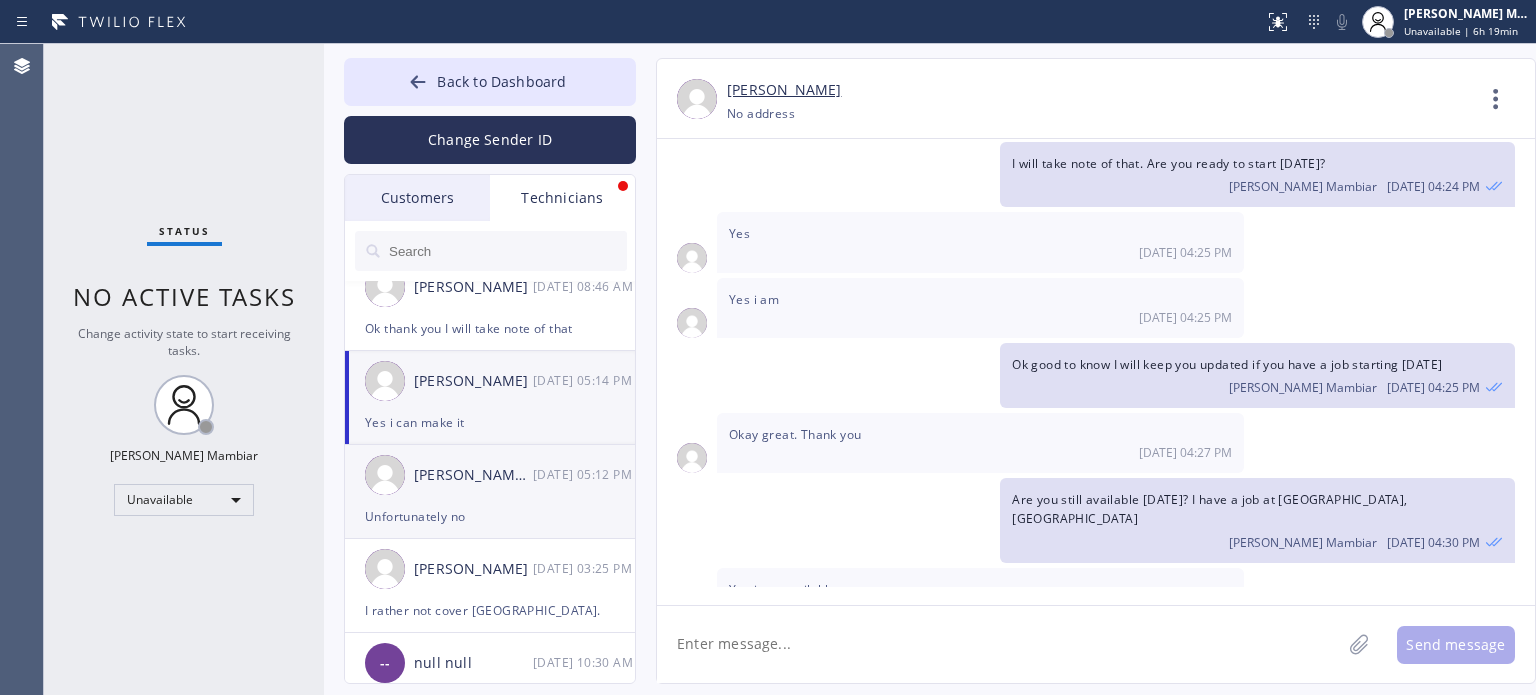 click on "Unfortunately no" at bounding box center (490, 516) 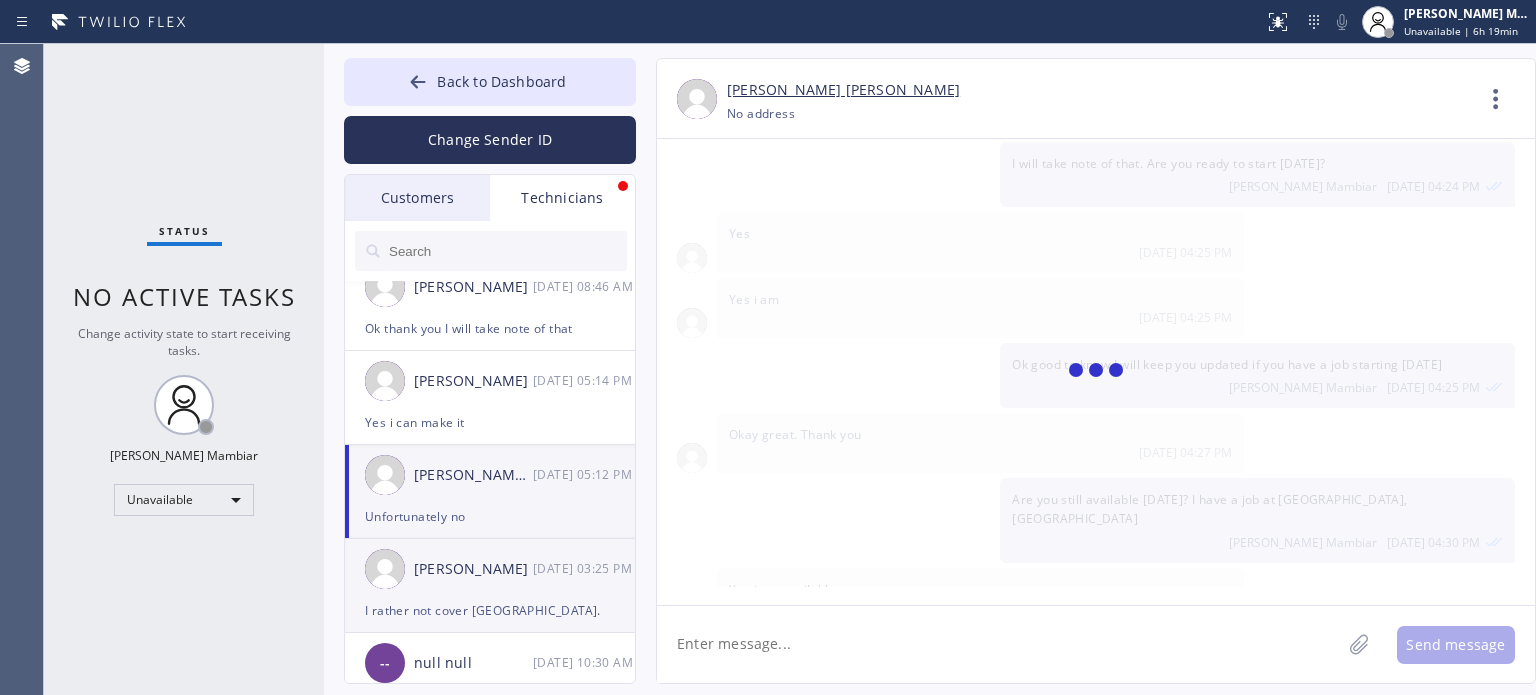 scroll, scrollTop: 60, scrollLeft: 0, axis: vertical 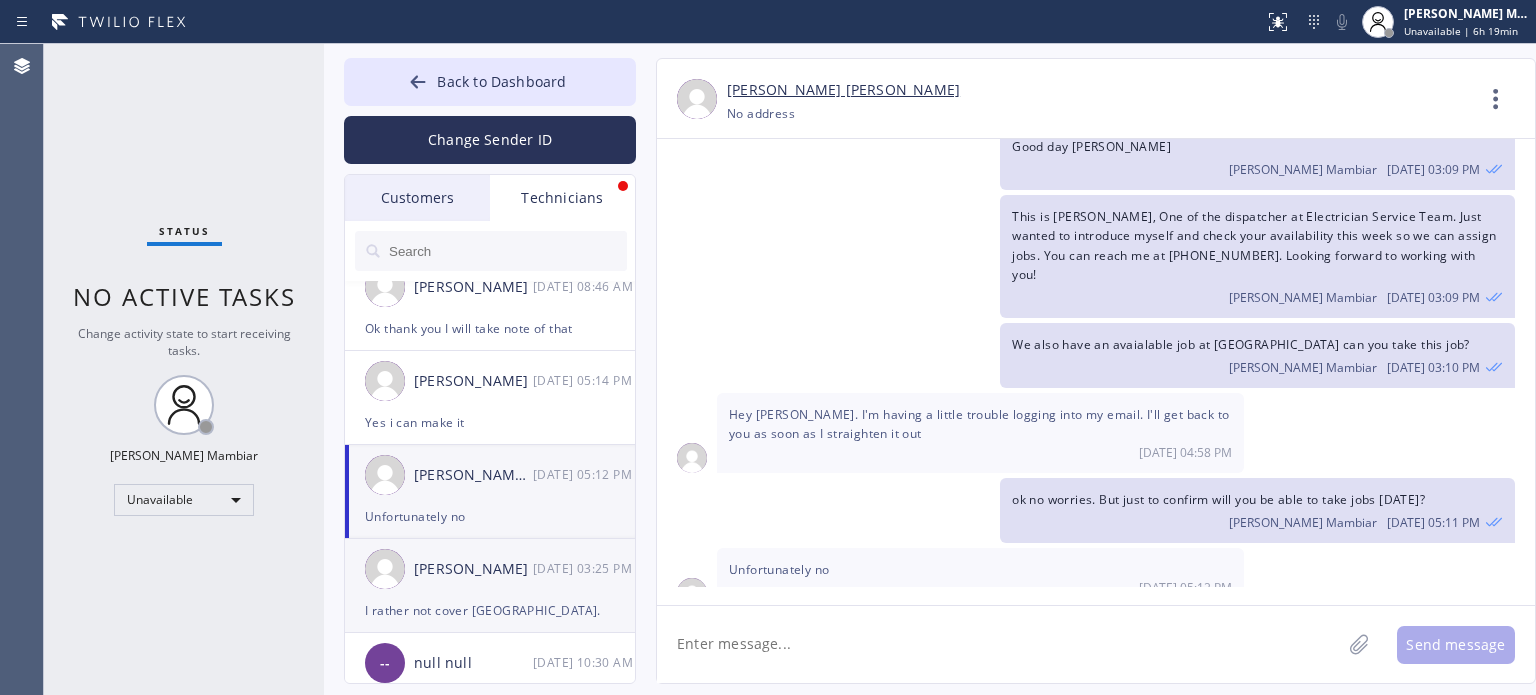 click on "Edward Lee 07/14 03:25 PM" at bounding box center [491, 569] 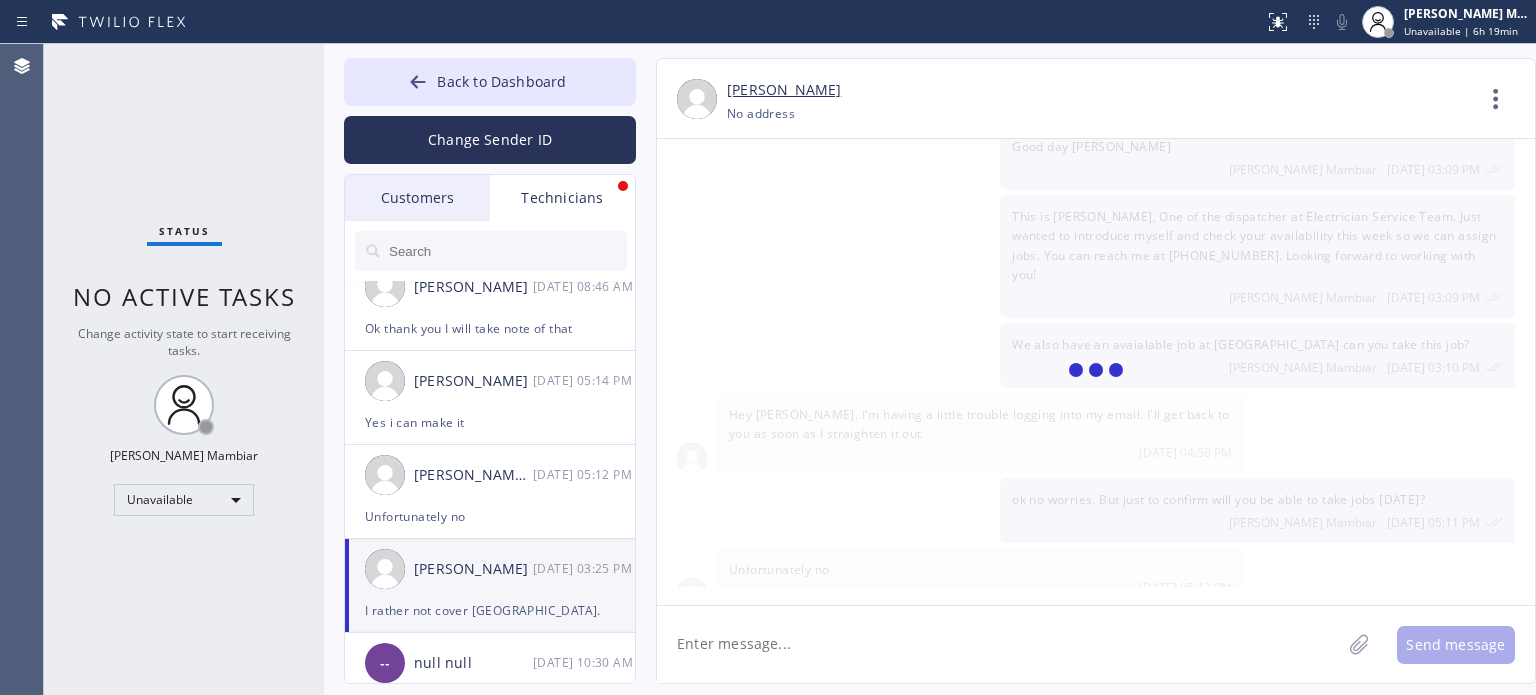 scroll, scrollTop: 40, scrollLeft: 0, axis: vertical 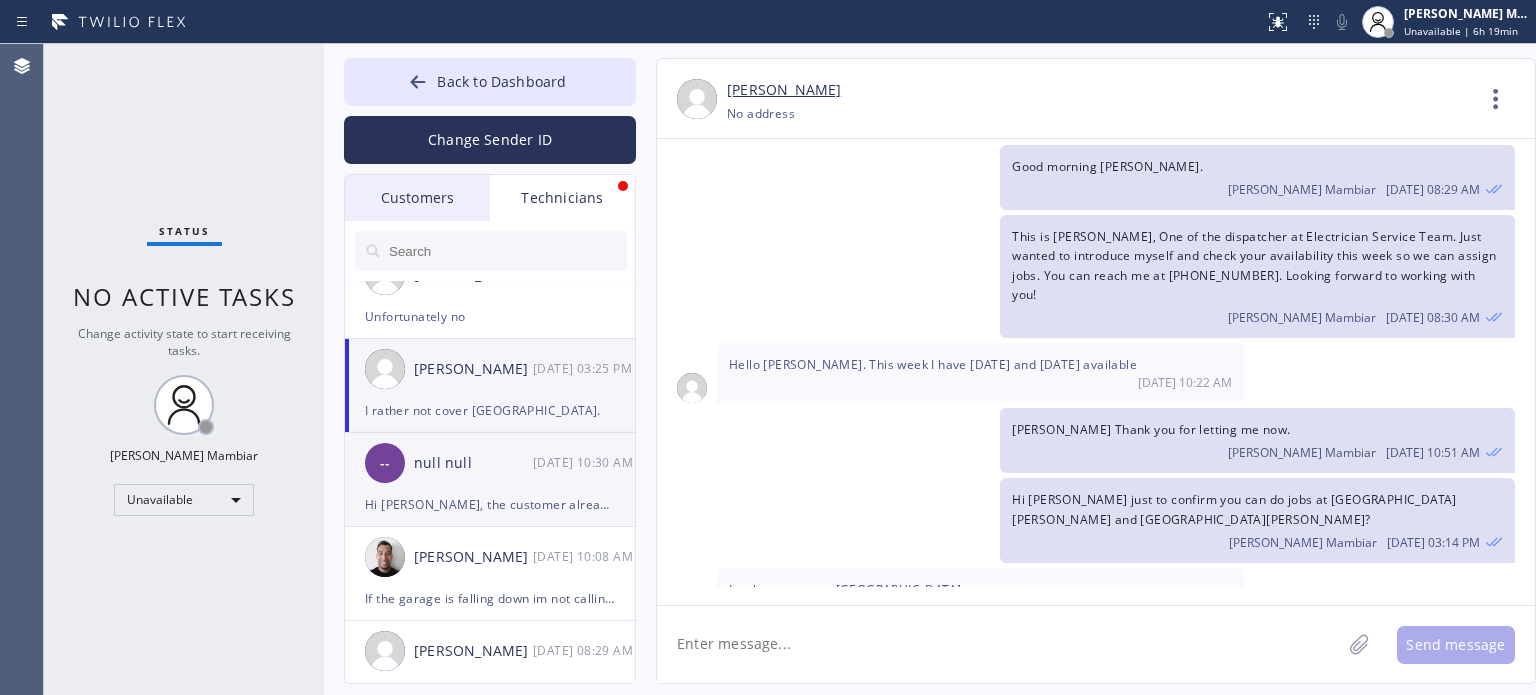 click on "Hi [PERSON_NAME], the customer already signed the contract. May I know when will you do the parts installation? [URL][DOMAIN_NAME]" at bounding box center [490, 504] 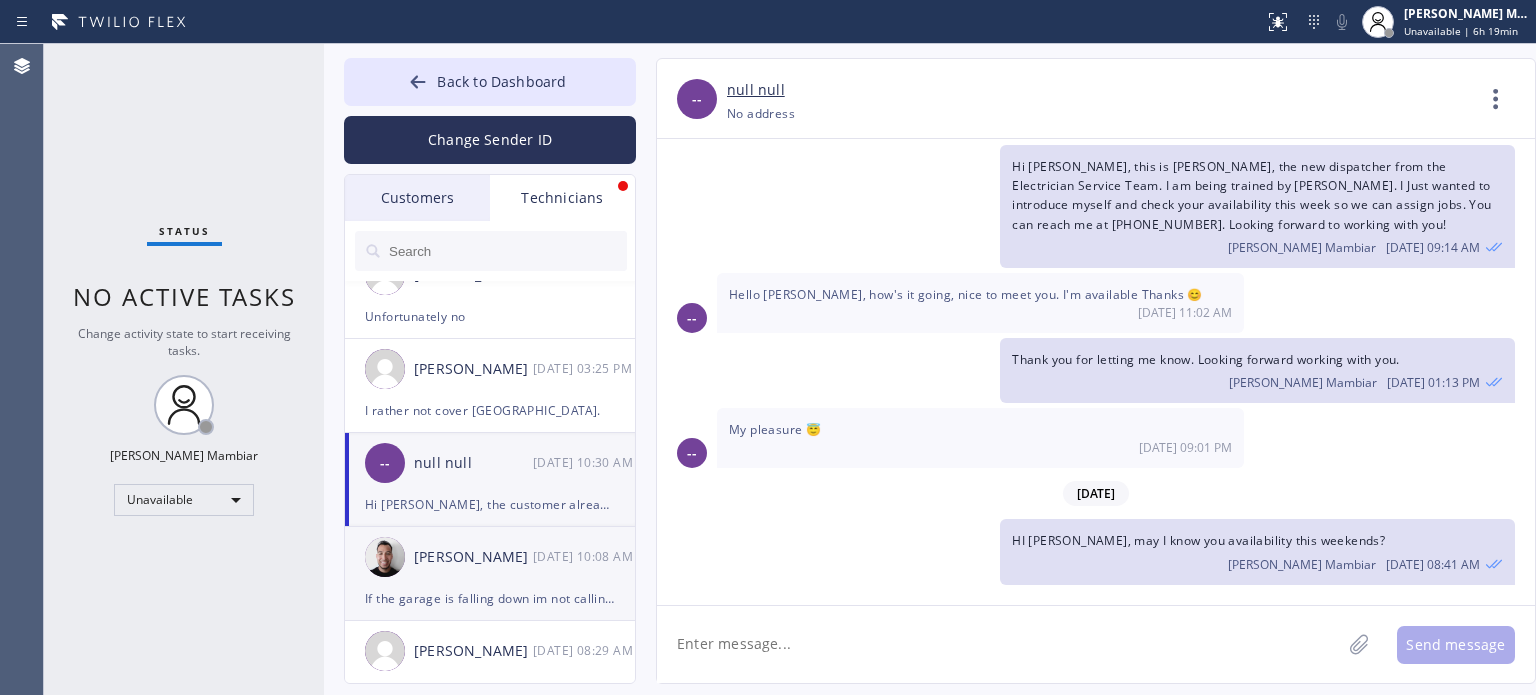 scroll, scrollTop: 1148, scrollLeft: 0, axis: vertical 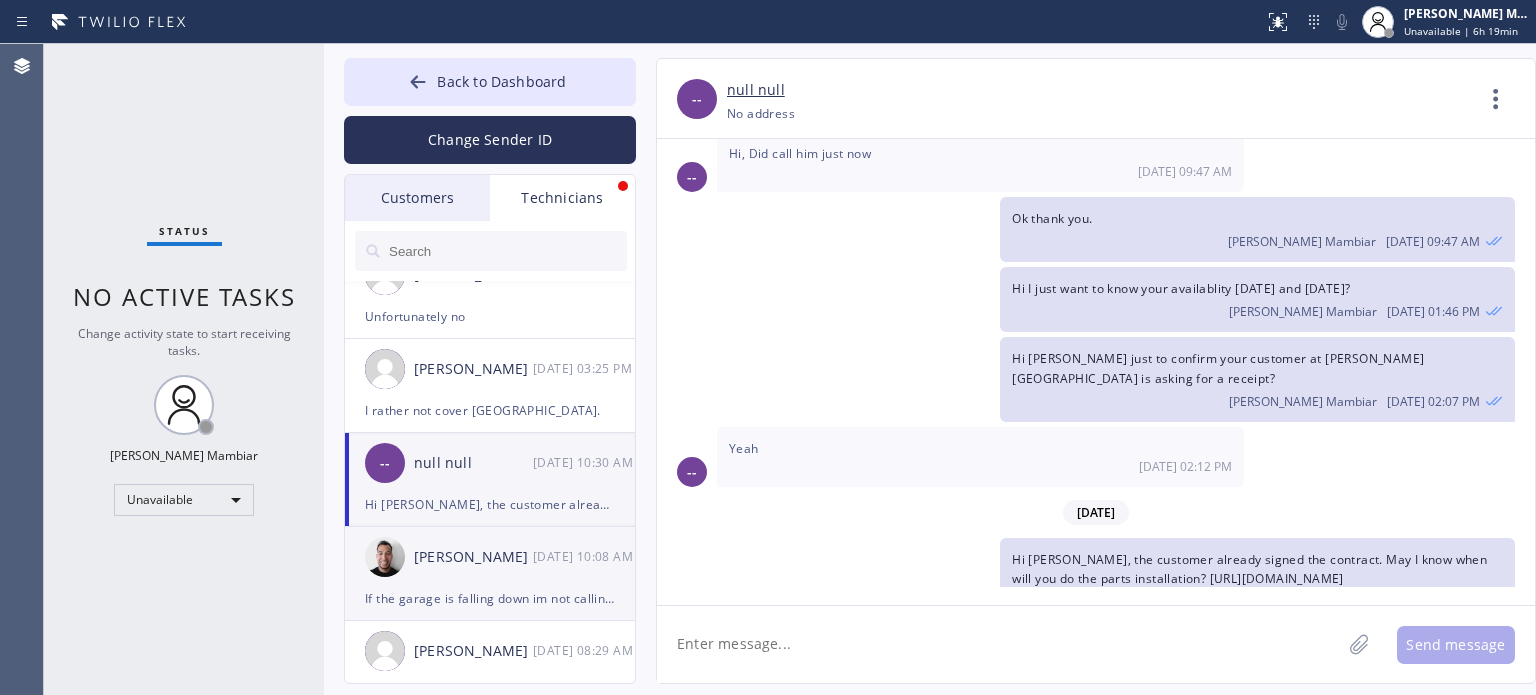 click on "[PERSON_NAME]" at bounding box center [473, 557] 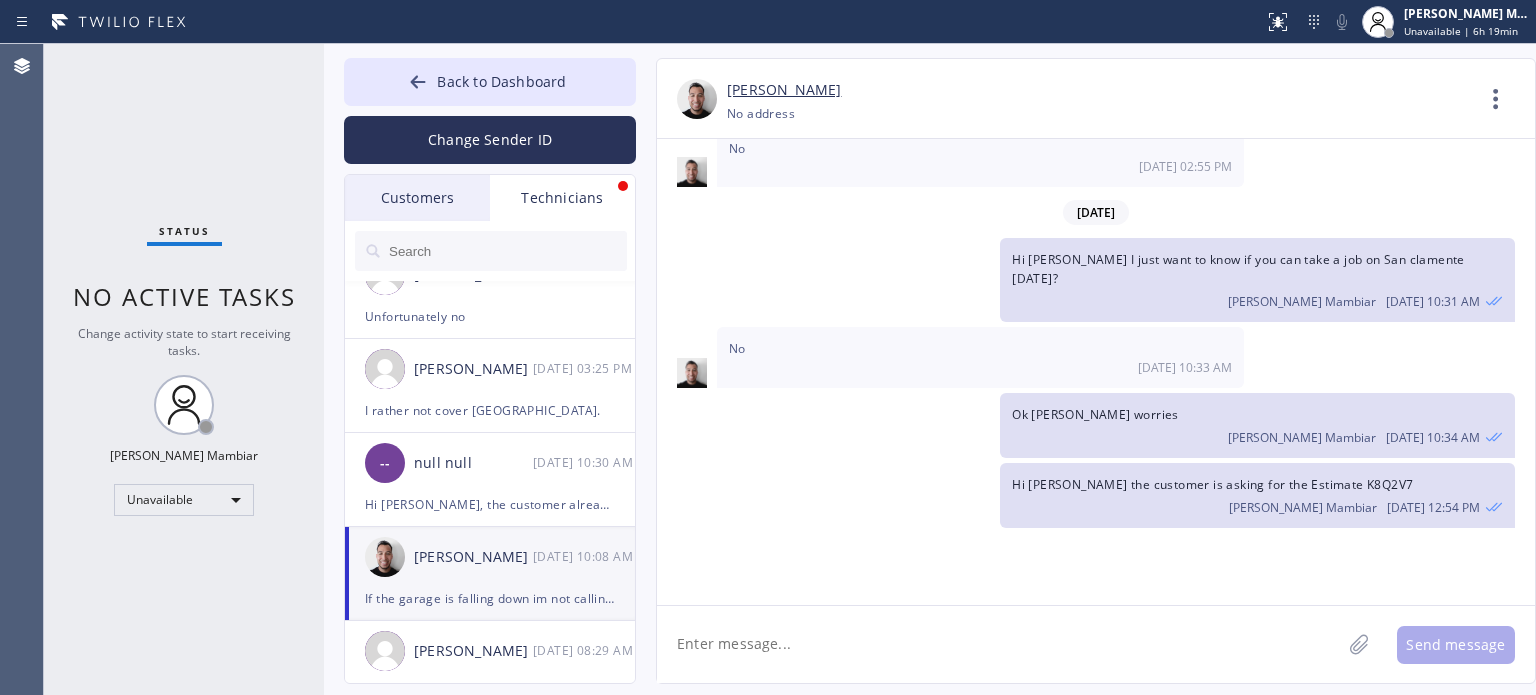 scroll, scrollTop: 4679, scrollLeft: 0, axis: vertical 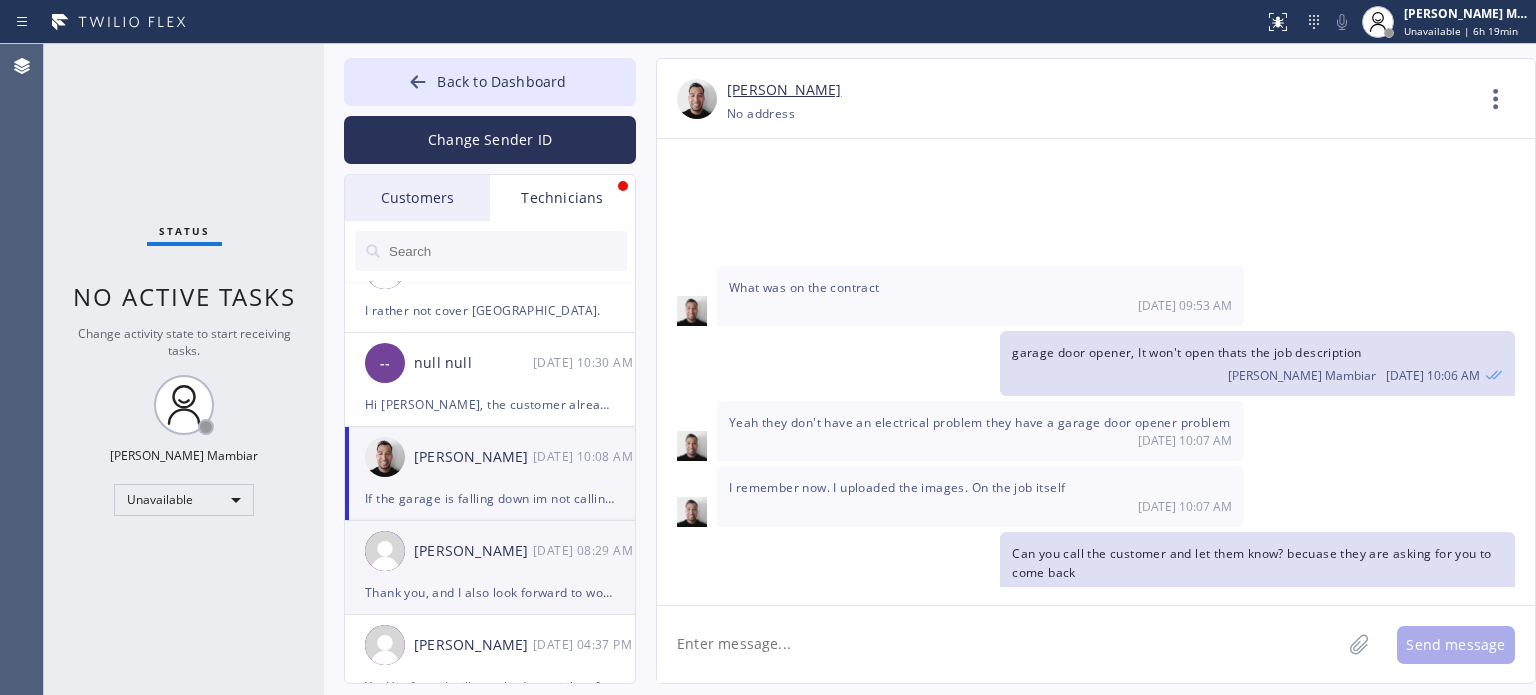 click on "Jerry Pineda 07/14 08:29 AM" at bounding box center [491, 551] 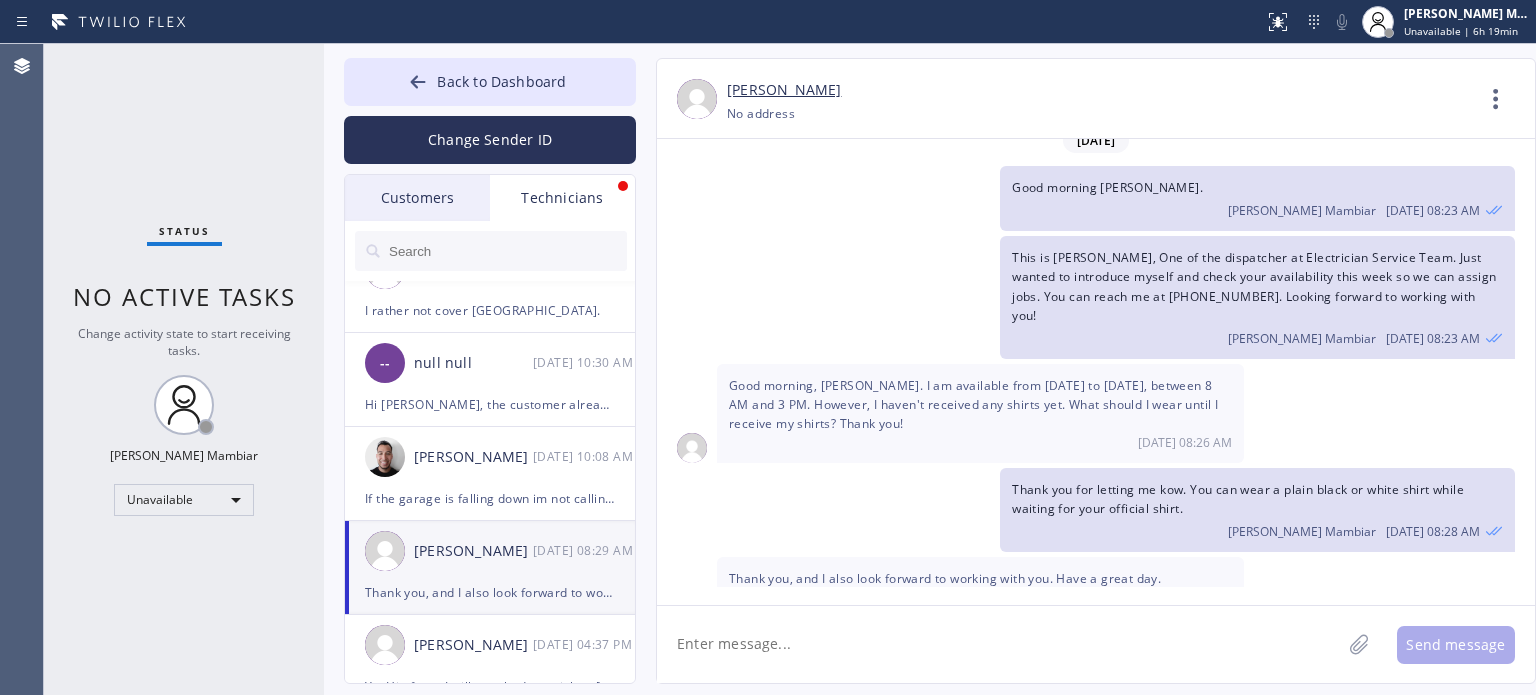 scroll, scrollTop: 28, scrollLeft: 0, axis: vertical 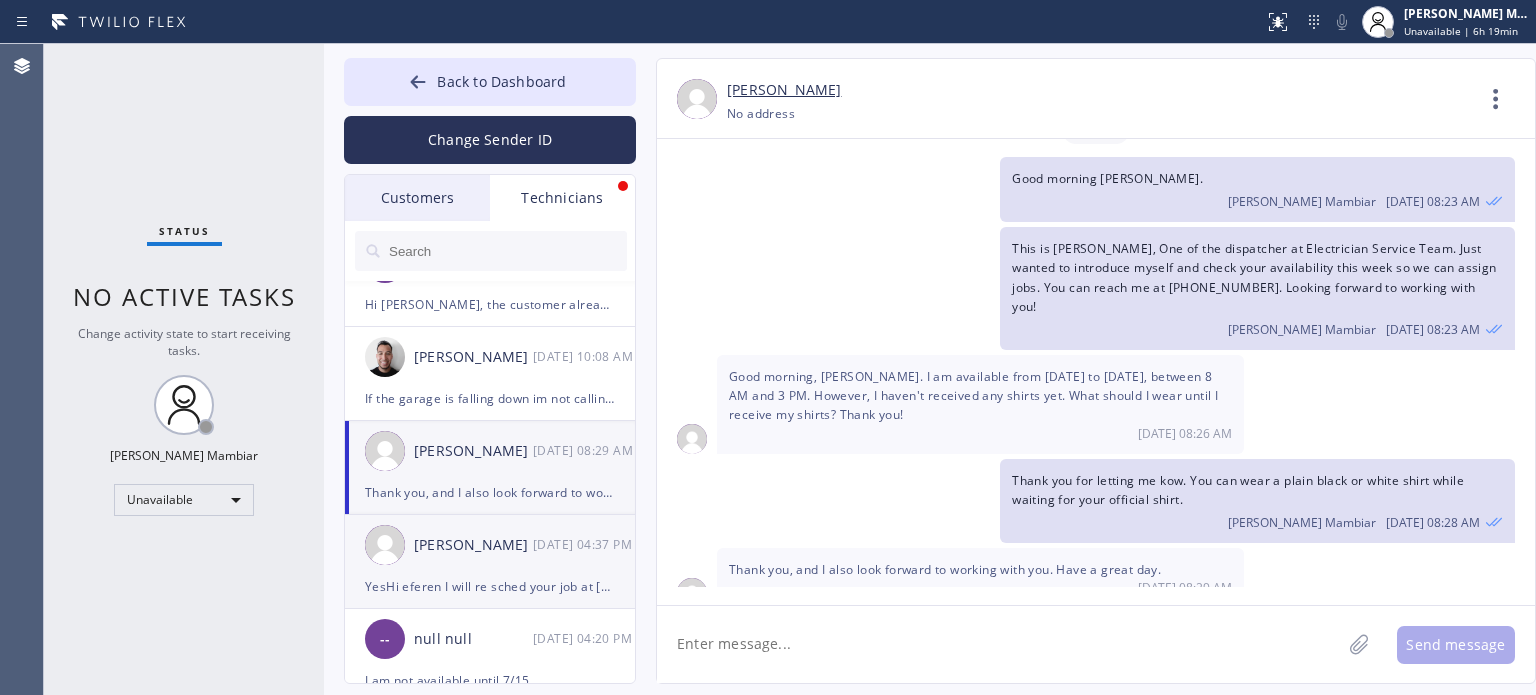 click on "Efren Jose Camacho 07/11 04:37 PM" at bounding box center (491, 545) 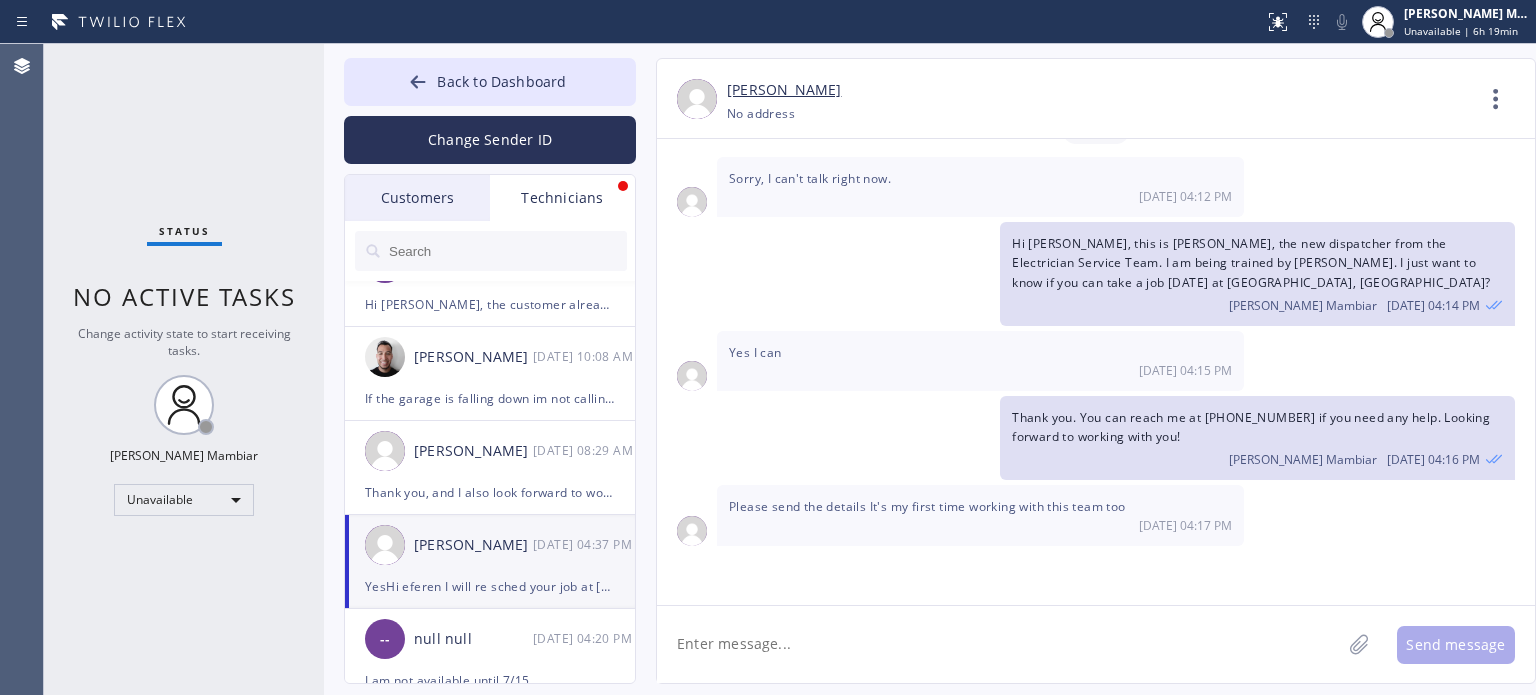 scroll, scrollTop: 594, scrollLeft: 0, axis: vertical 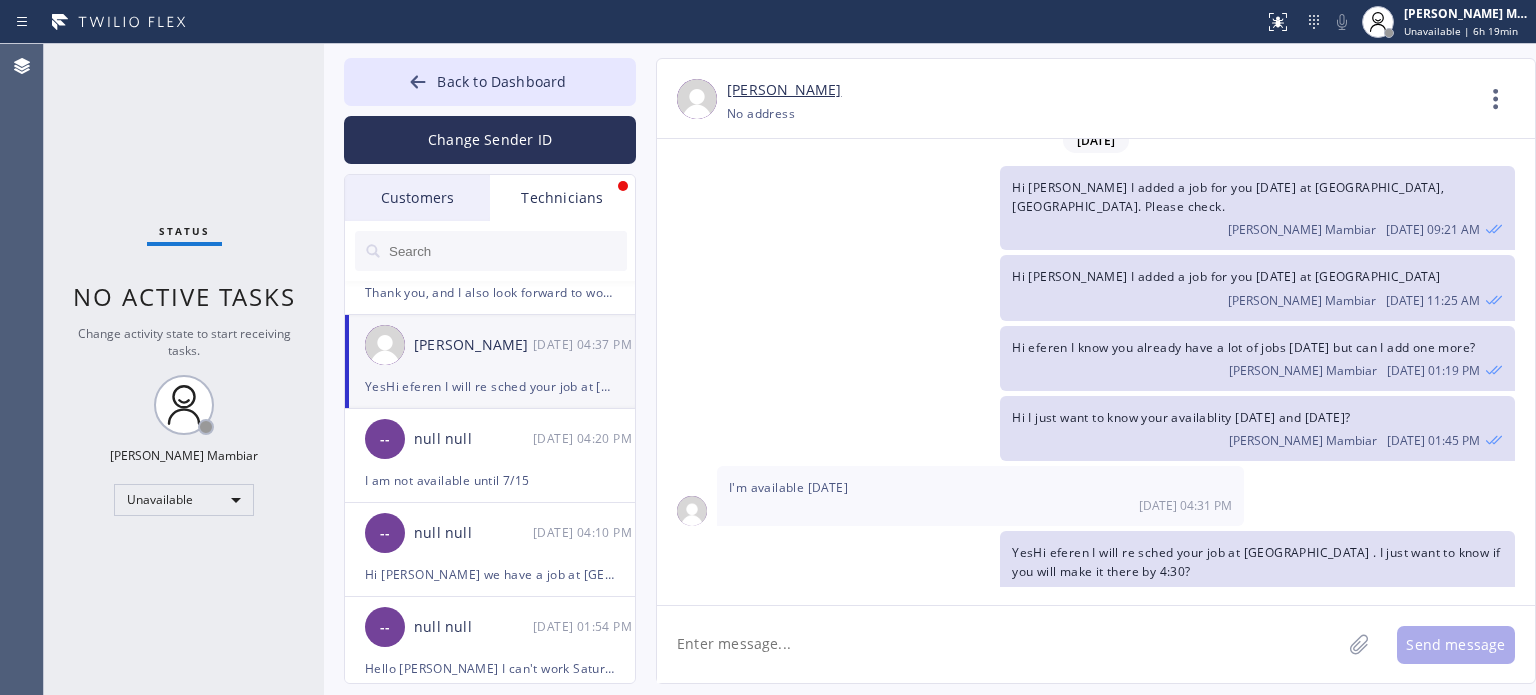 click at bounding box center [507, 251] 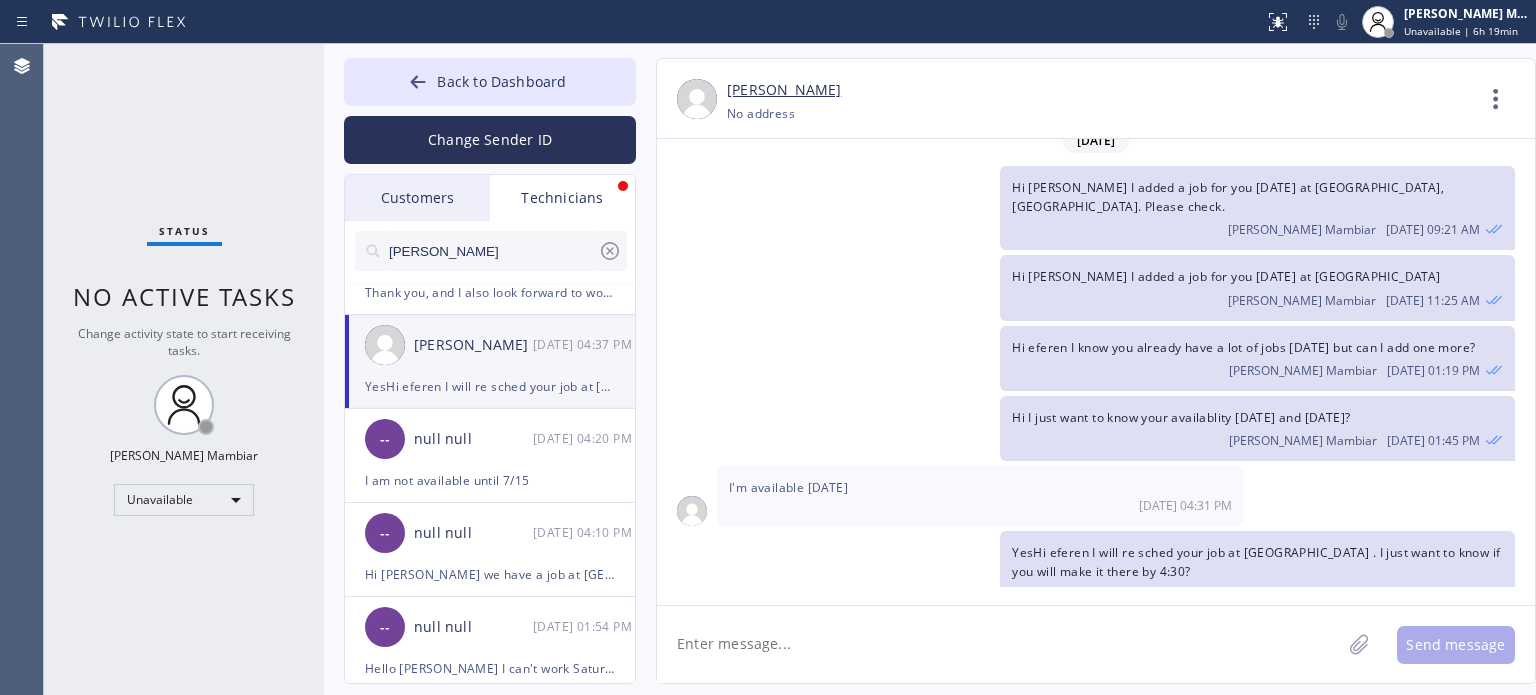 type on "barry" 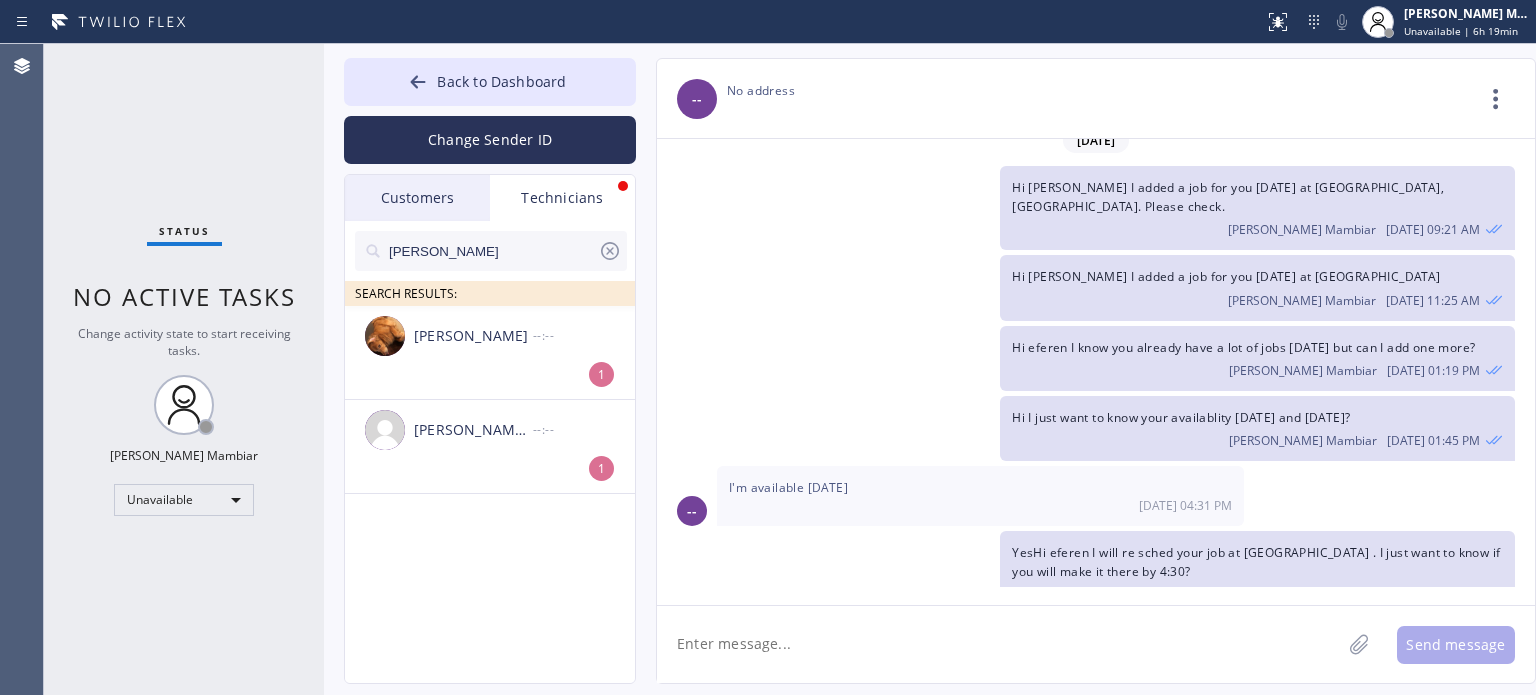 scroll, scrollTop: 0, scrollLeft: 0, axis: both 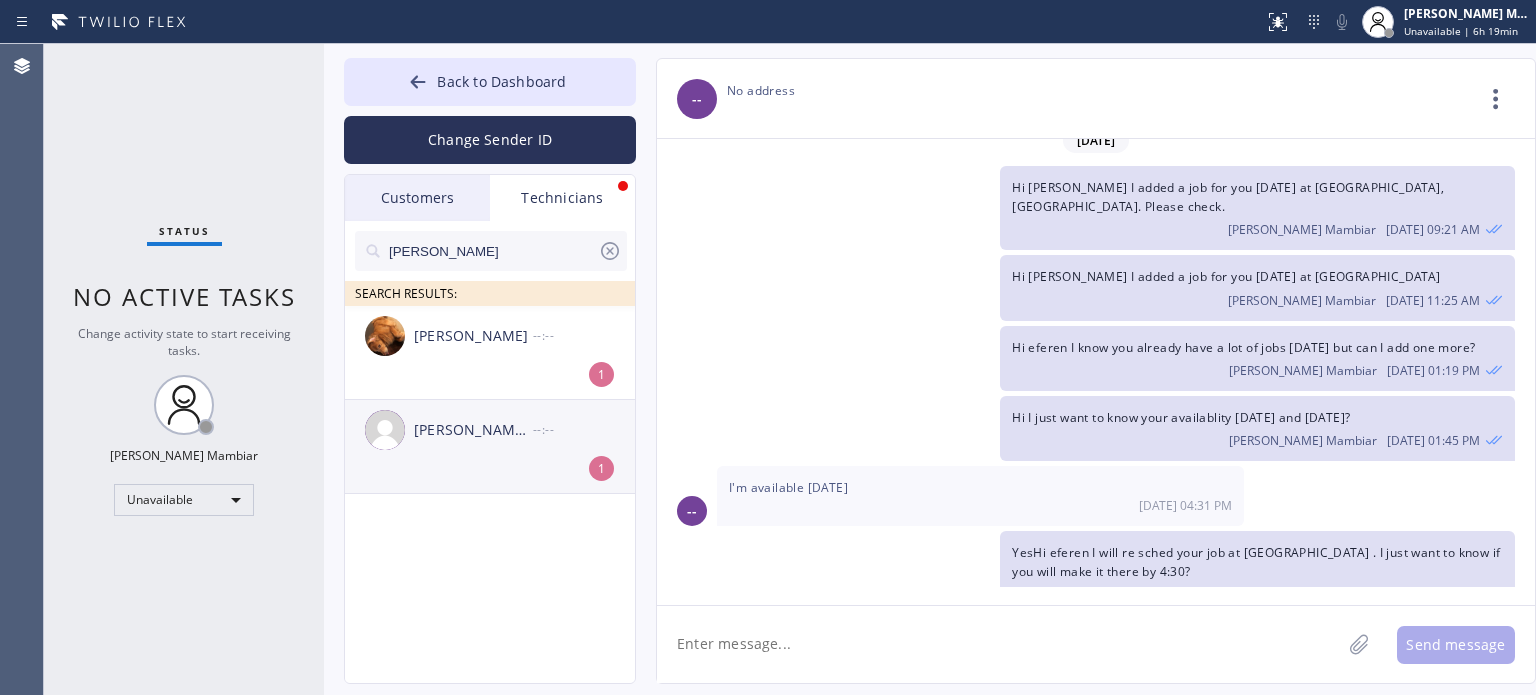 click on "[PERSON_NAME] [PERSON_NAME]" at bounding box center [473, 430] 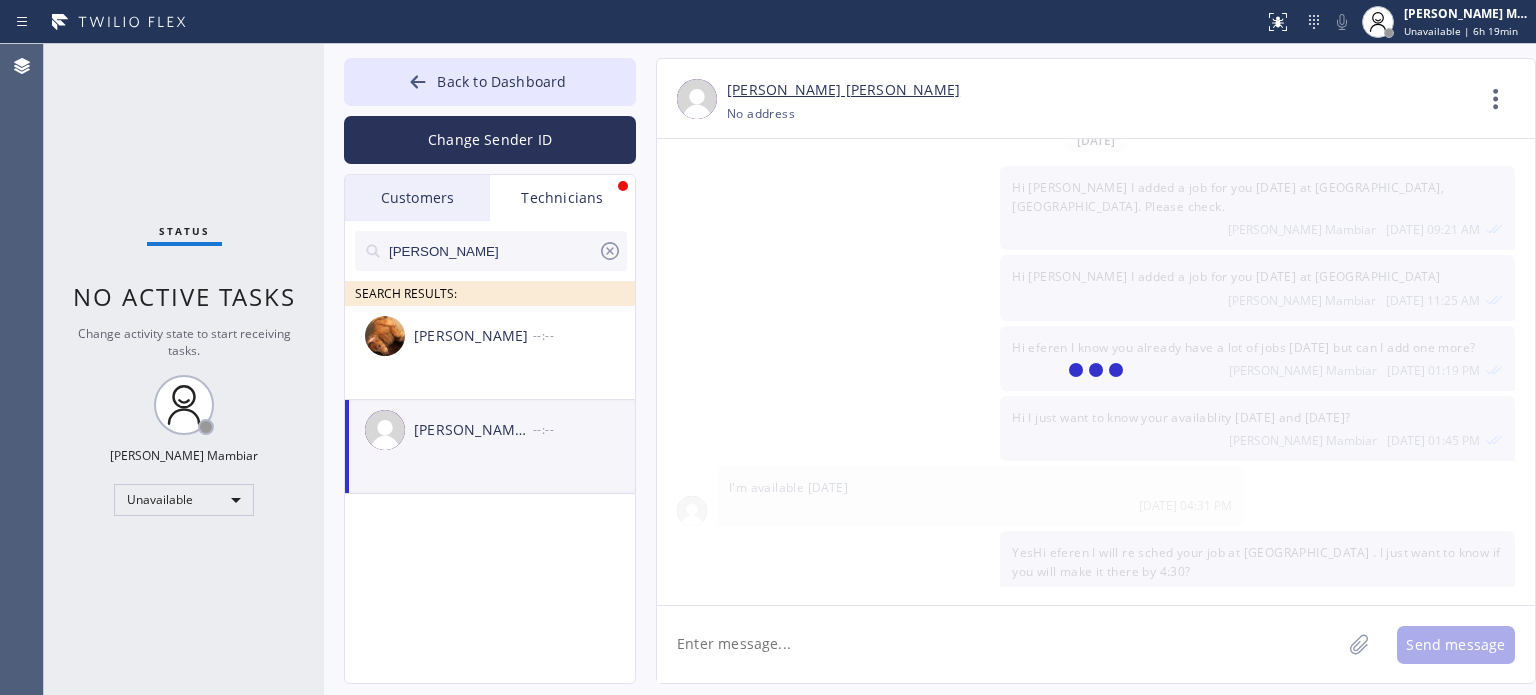 scroll, scrollTop: 1385, scrollLeft: 0, axis: vertical 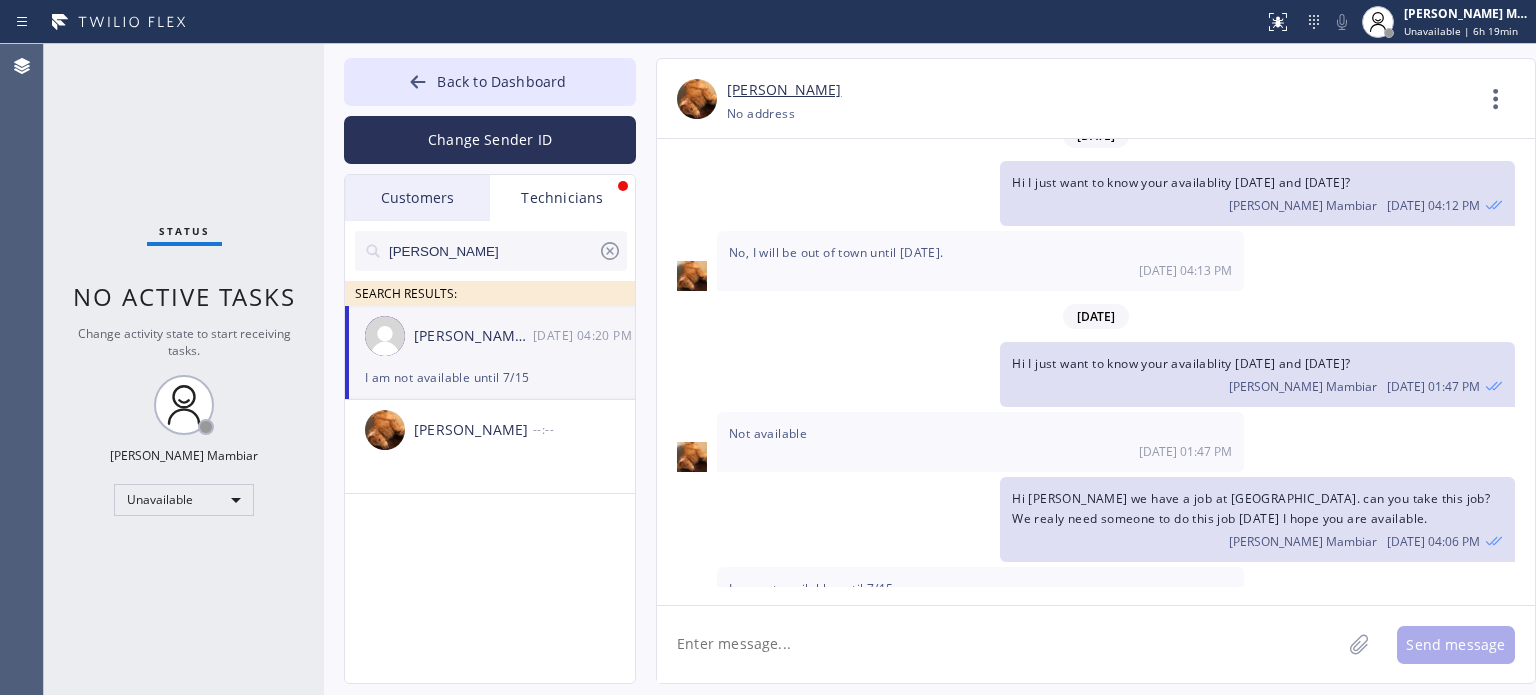 click 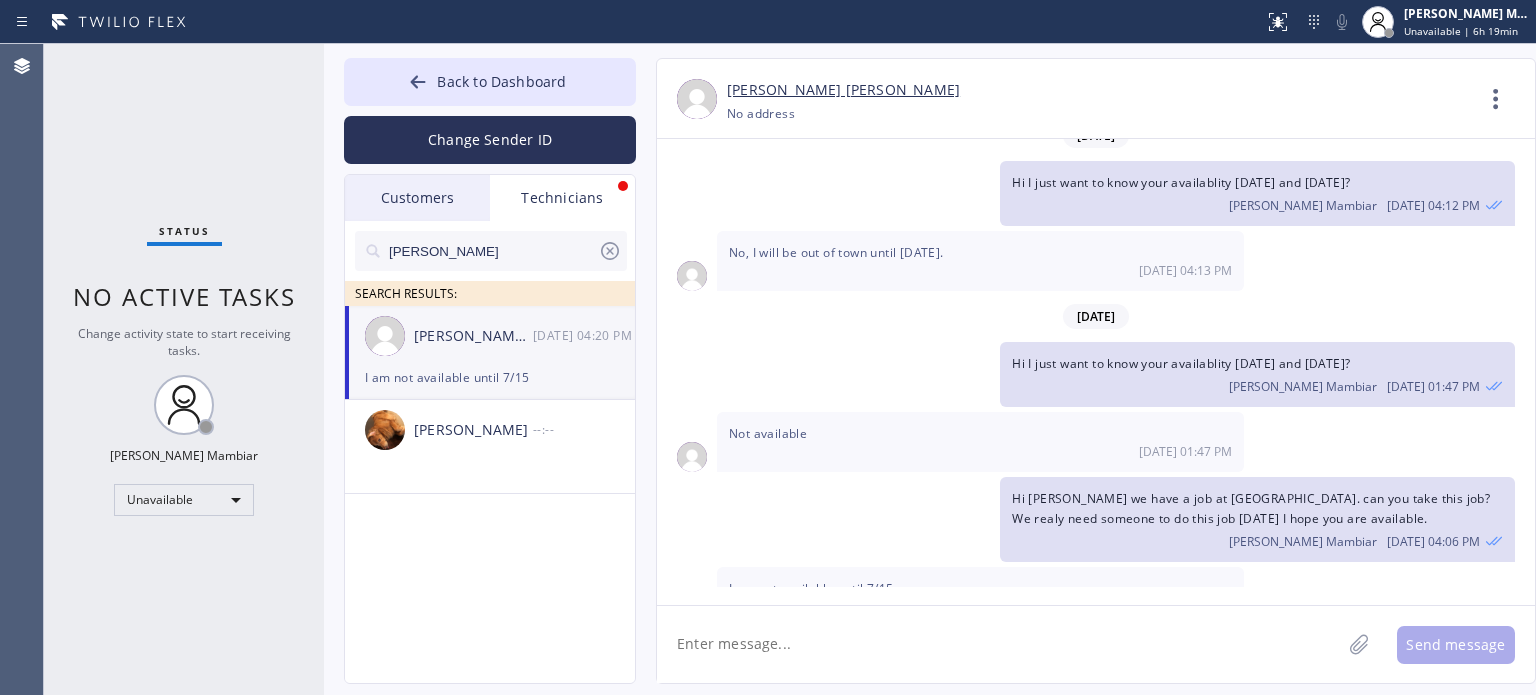 click 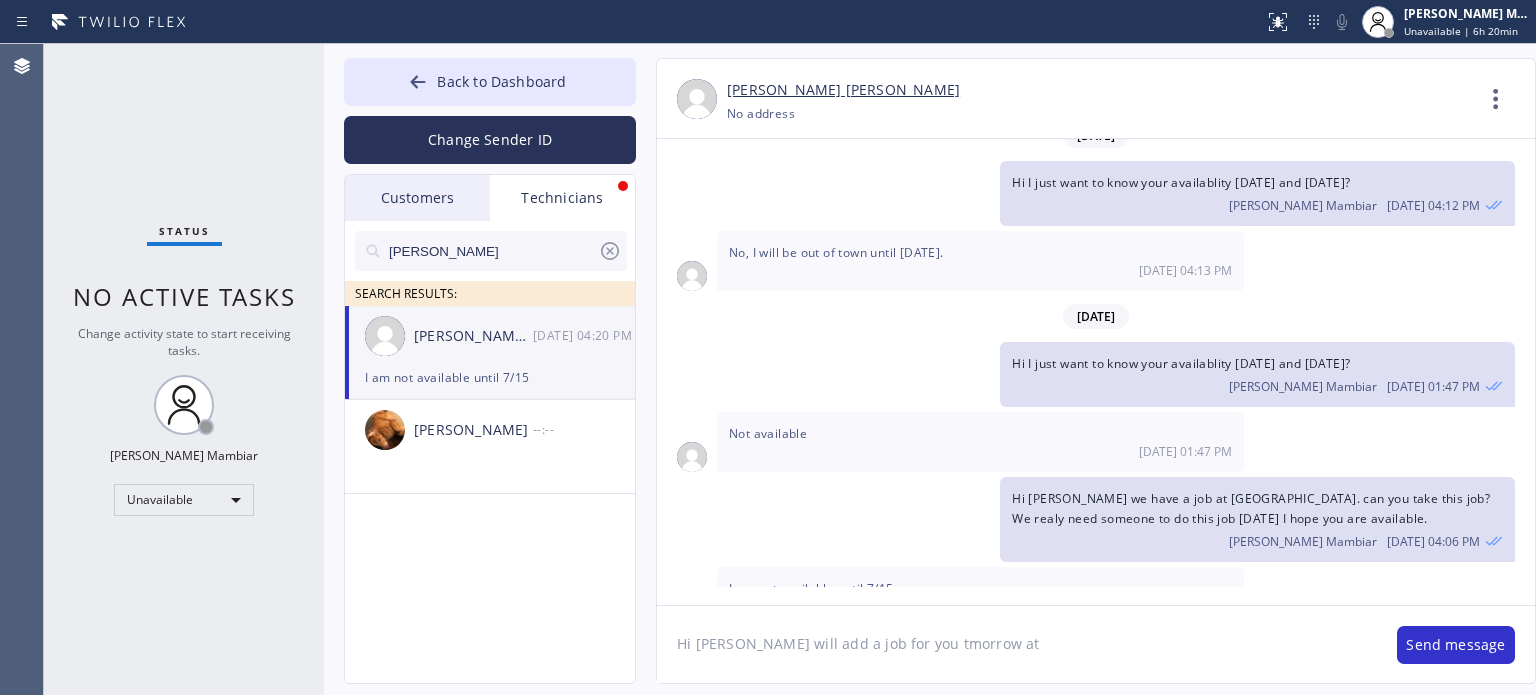click on "Hi barry I will add a job for you tmorrow at" 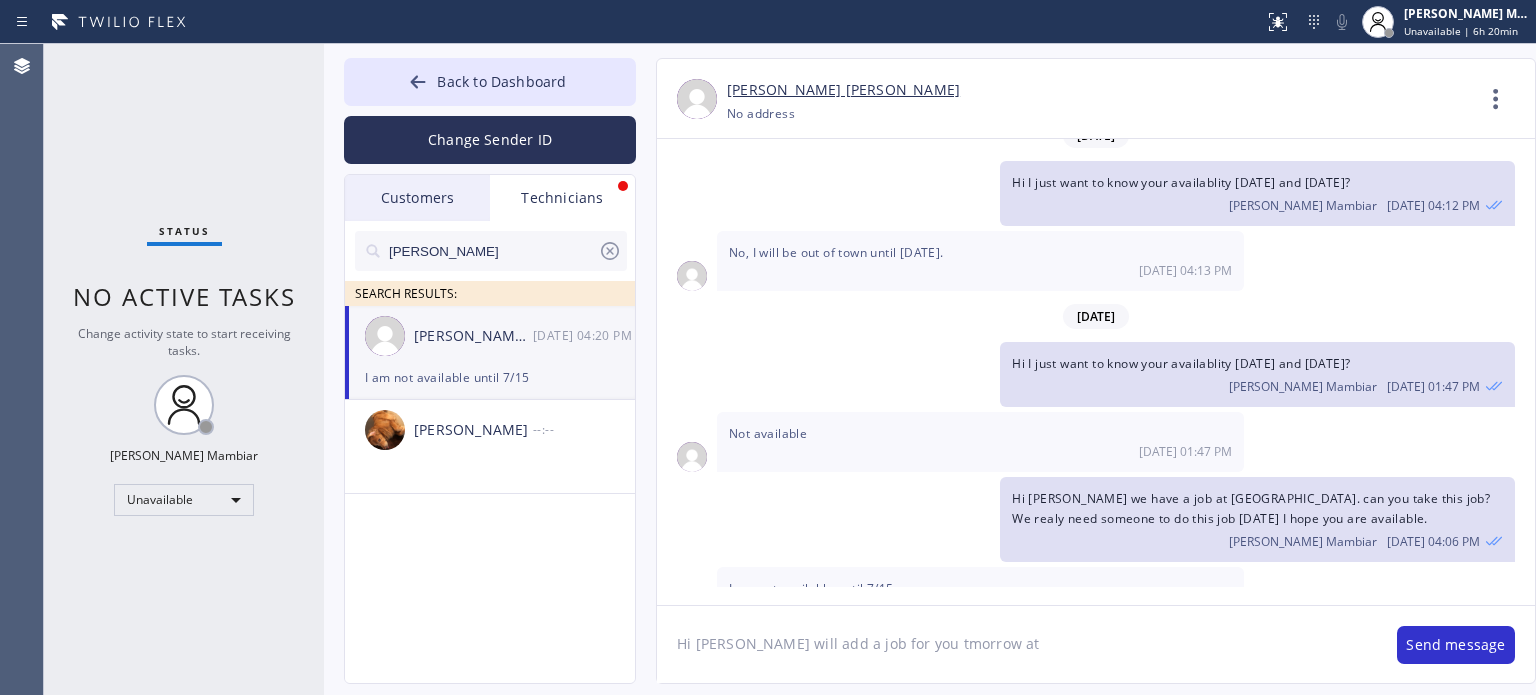 paste on "San Clemente, CA 92672" 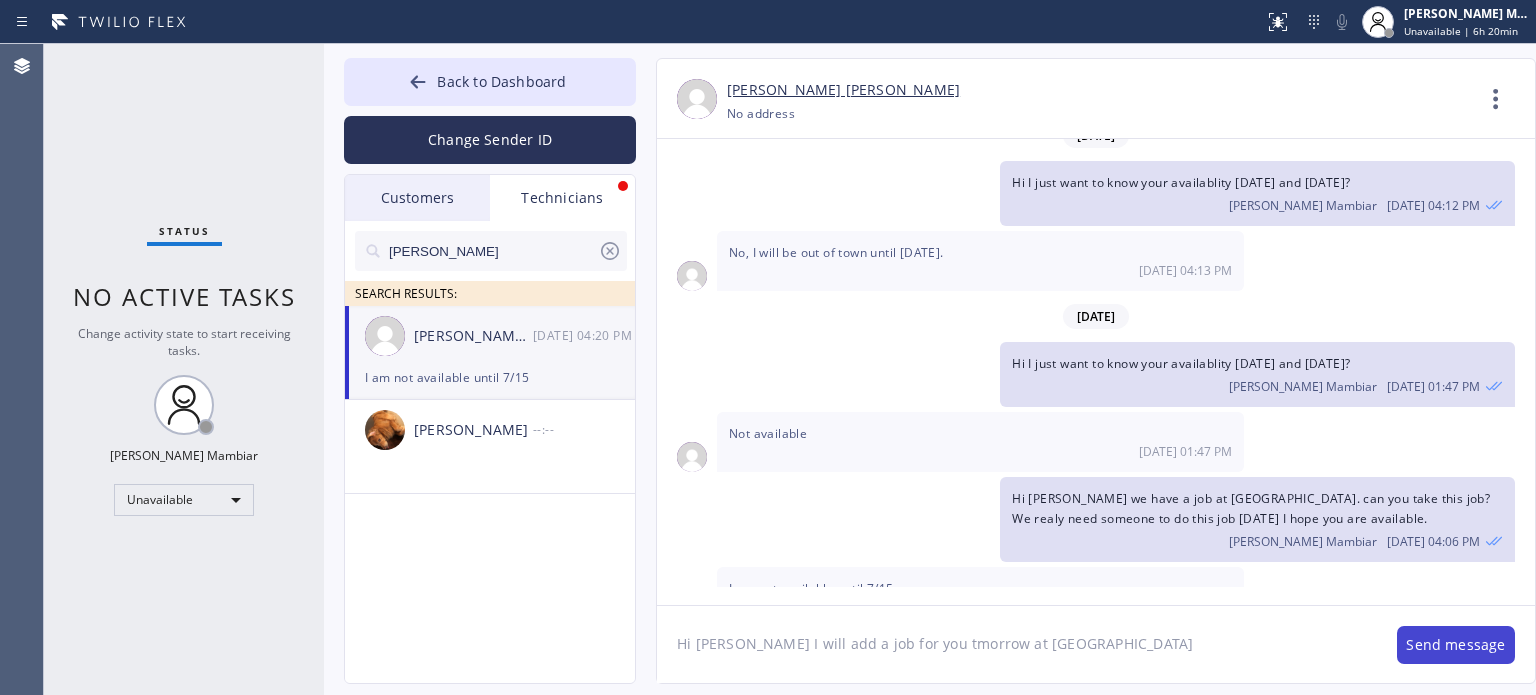 type on "Hi [PERSON_NAME] I will add a job for you tmorrow at [GEOGRAPHIC_DATA]" 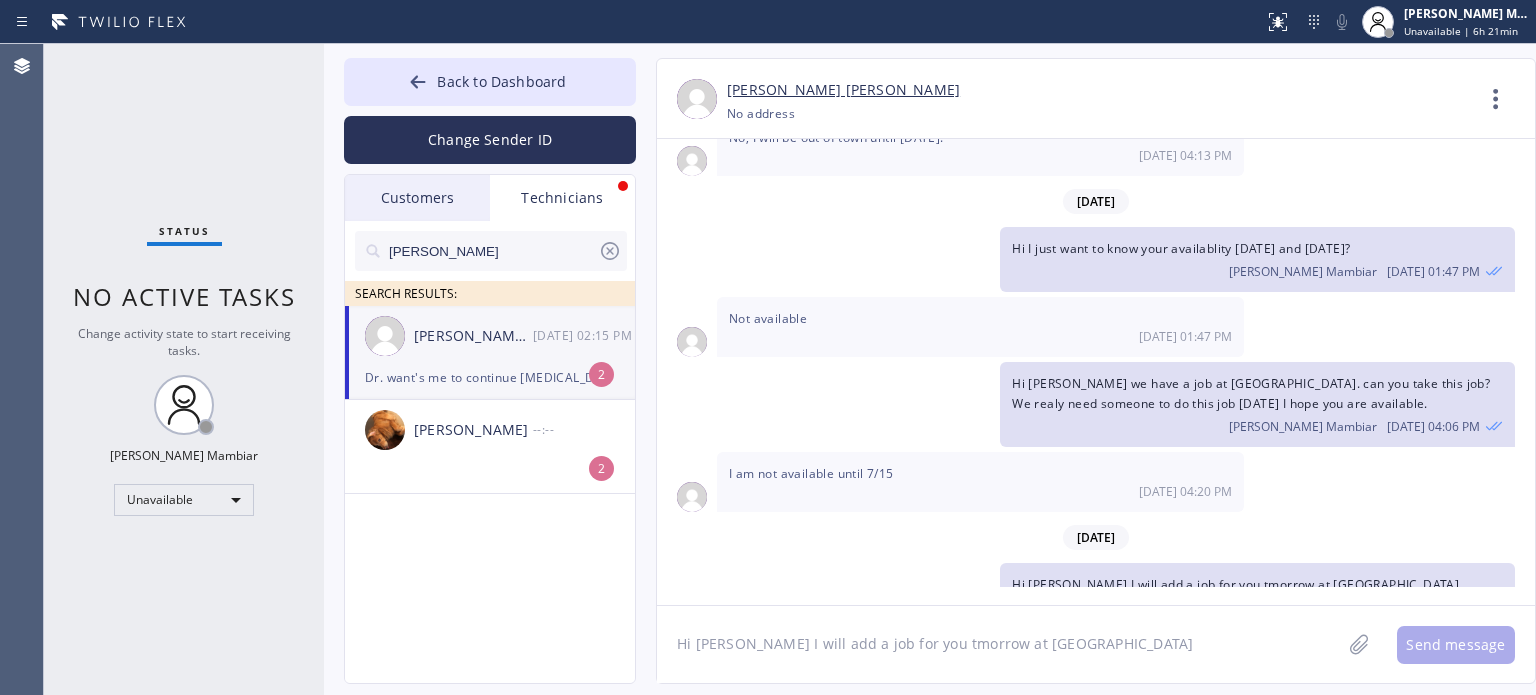 scroll, scrollTop: 1647, scrollLeft: 0, axis: vertical 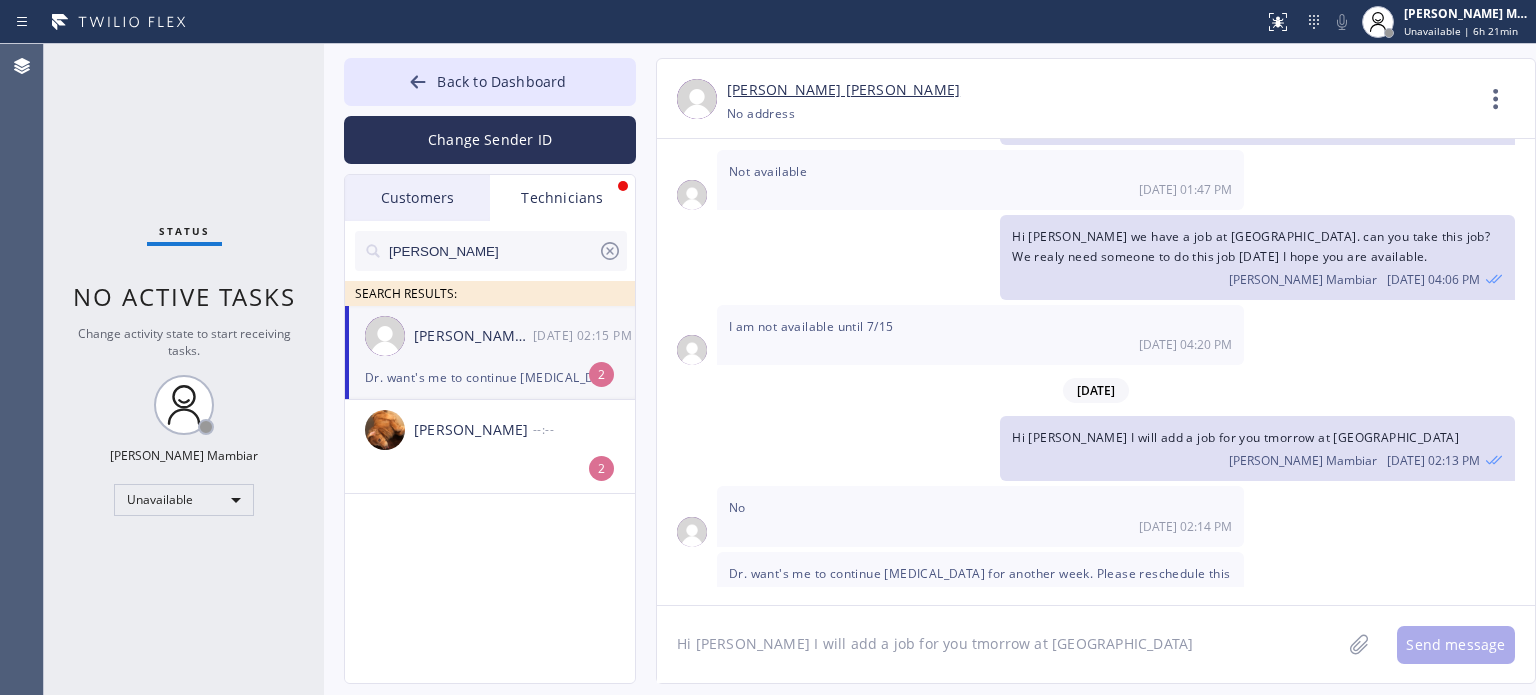 click on "Hi [PERSON_NAME] I will add a job for you tmorrow at [GEOGRAPHIC_DATA]" 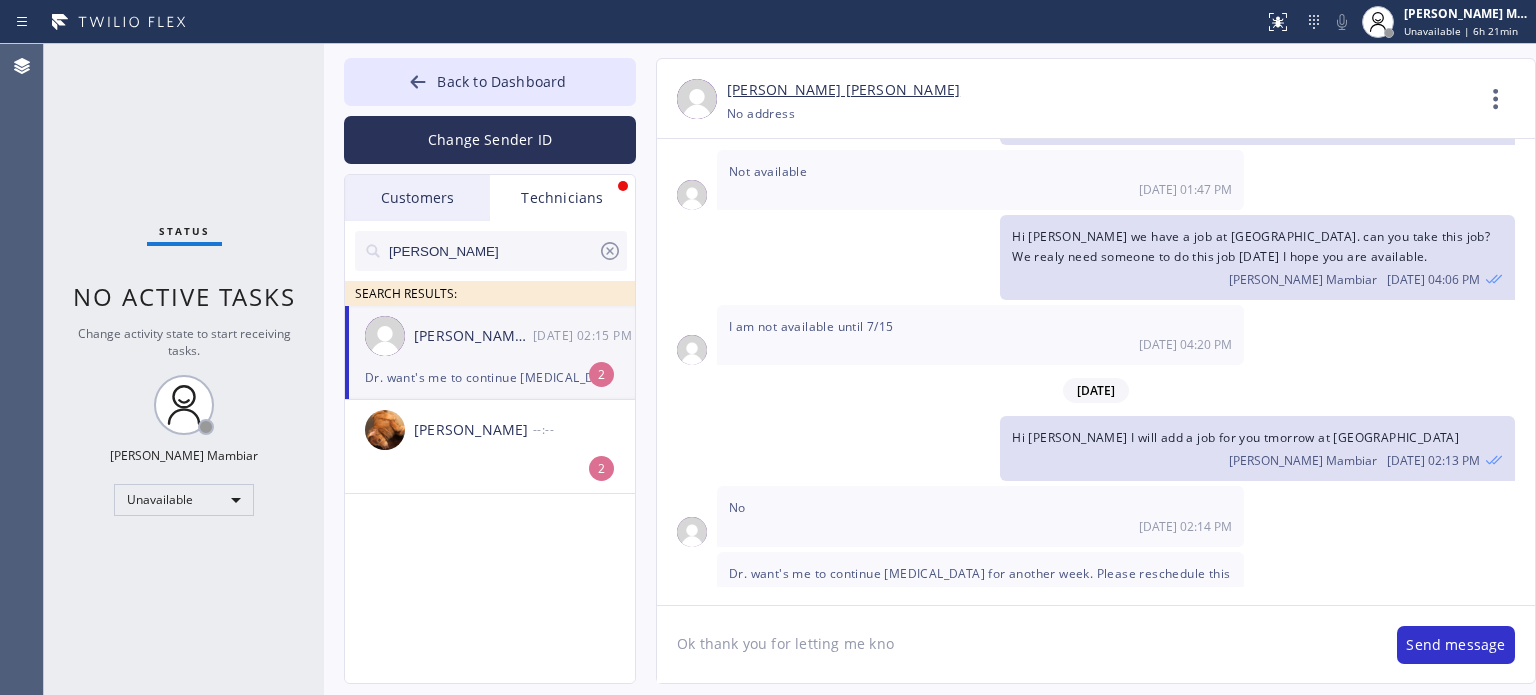 type on "Ok thank you for letting me know" 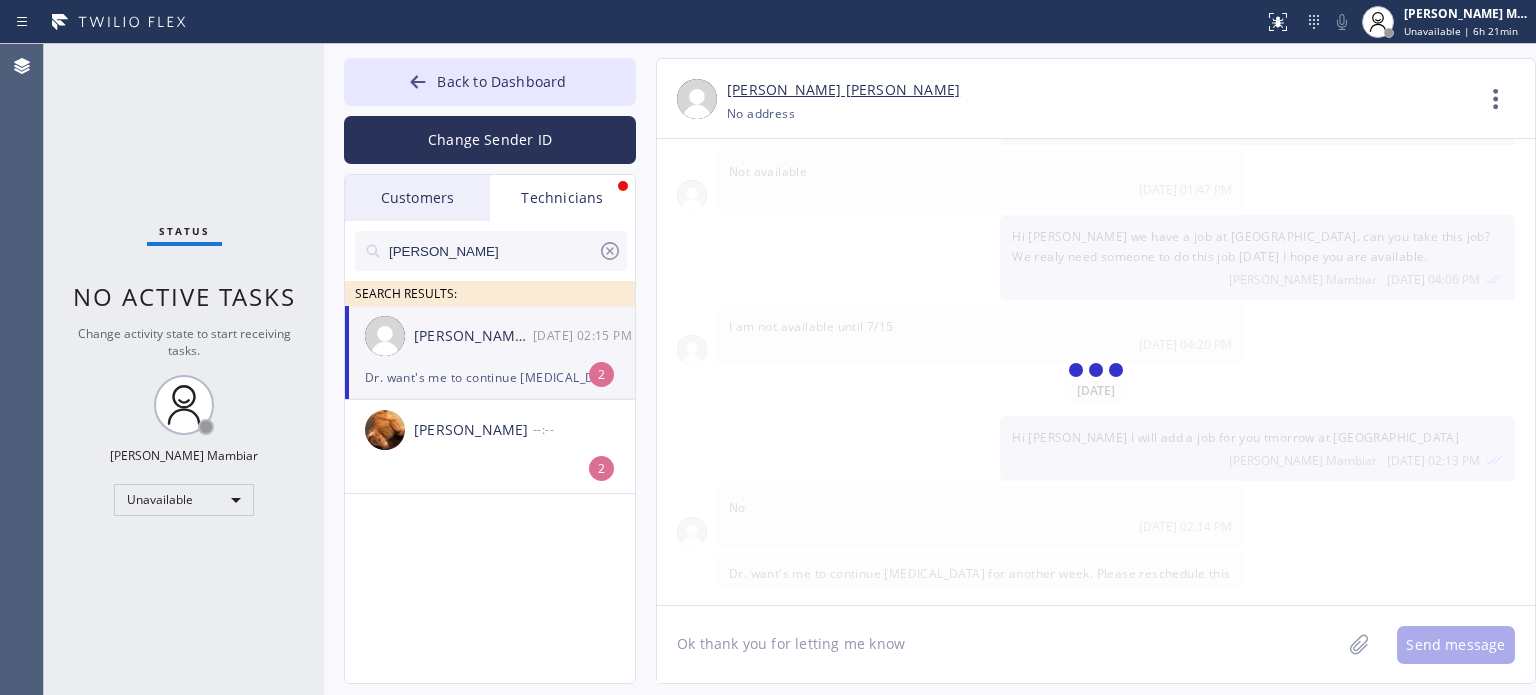type 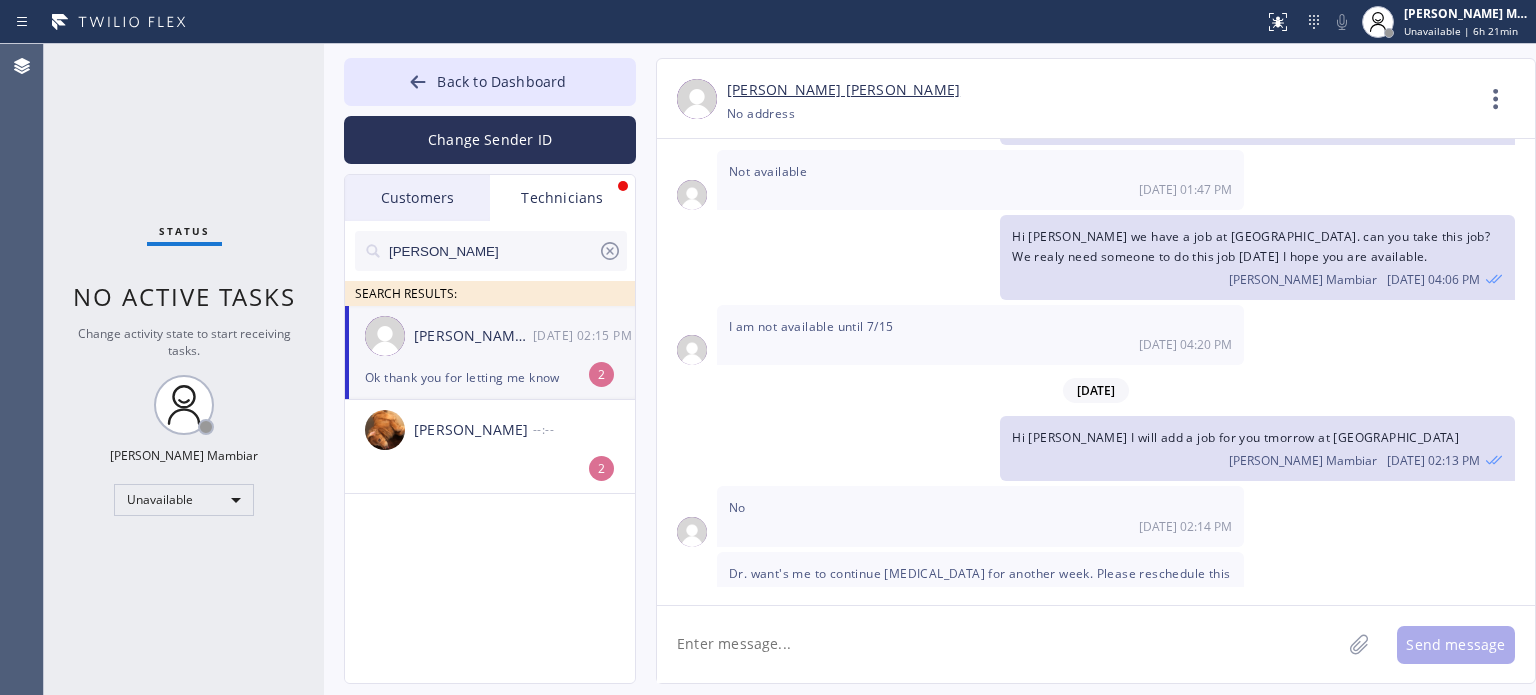 scroll, scrollTop: 1716, scrollLeft: 0, axis: vertical 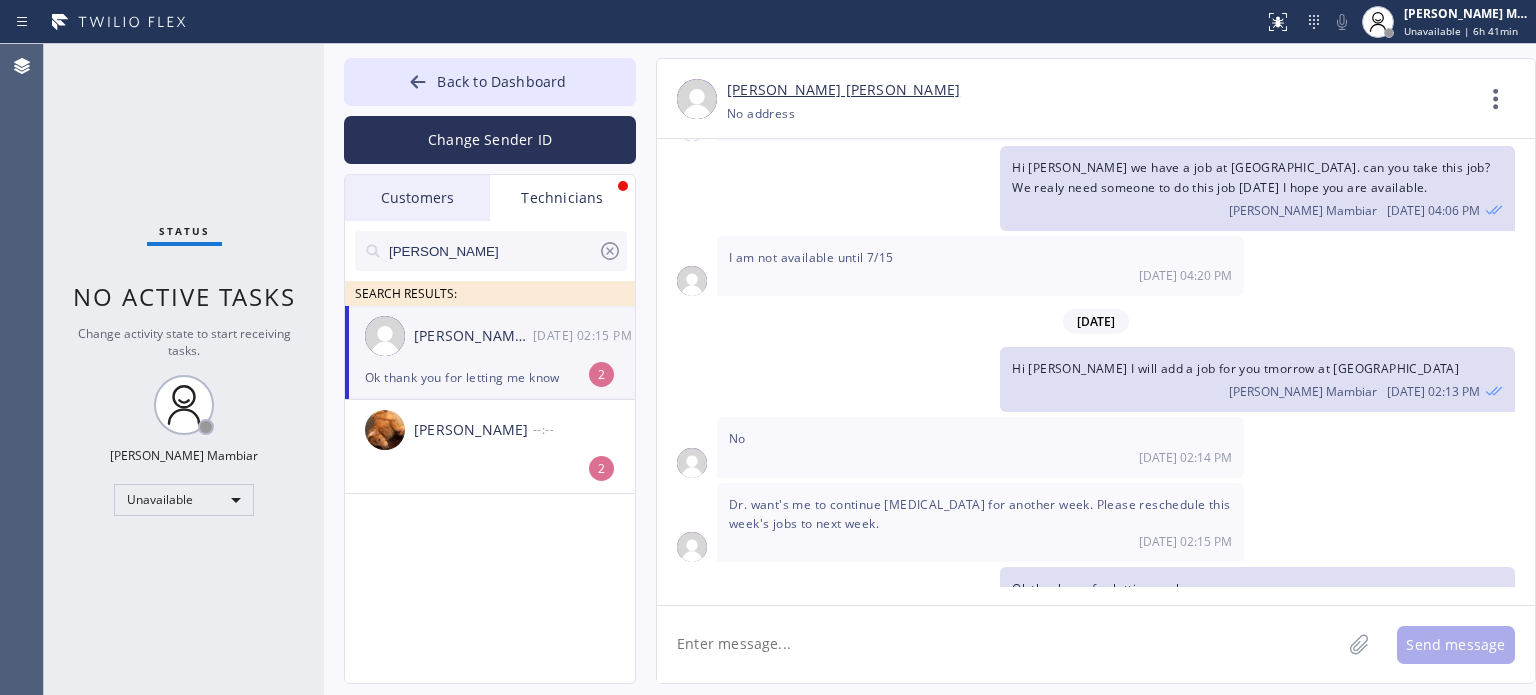 click on "Ok thank you for letting me know" at bounding box center (490, 377) 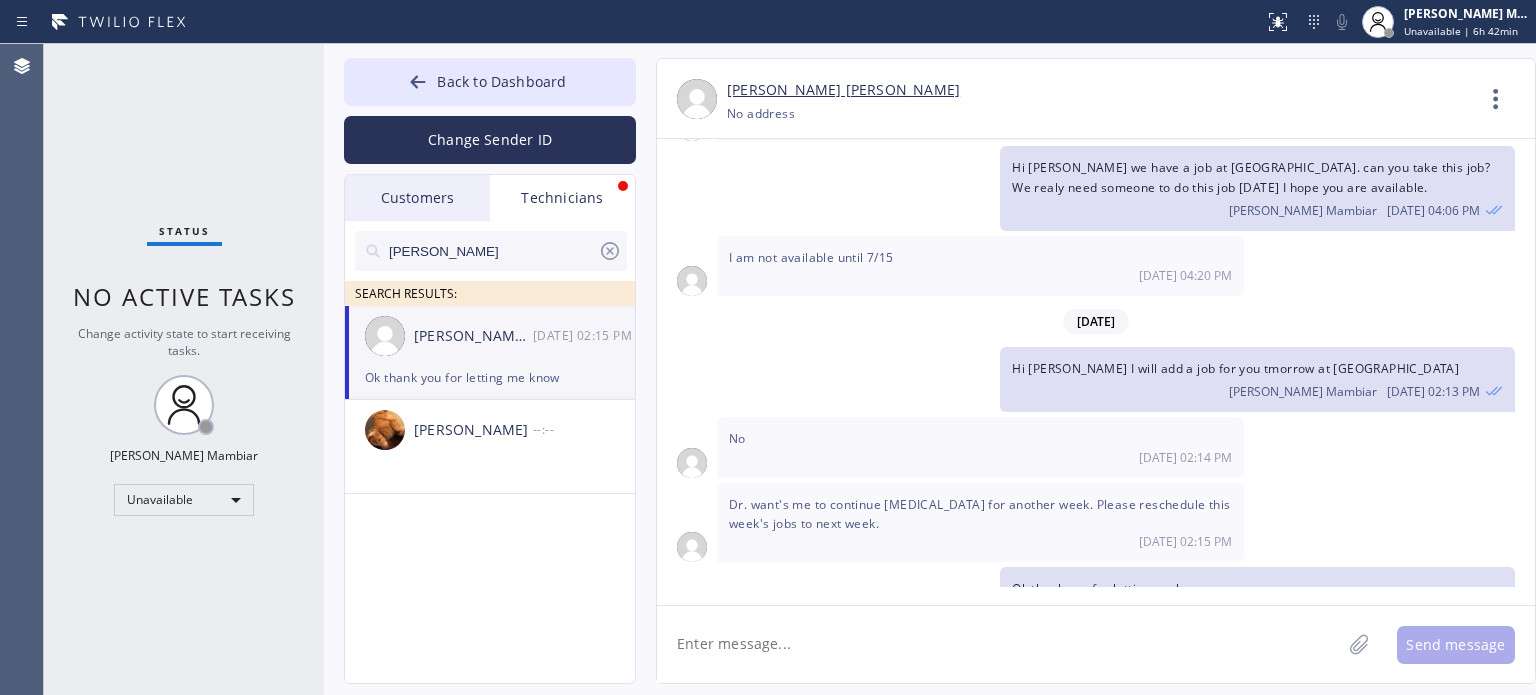 click 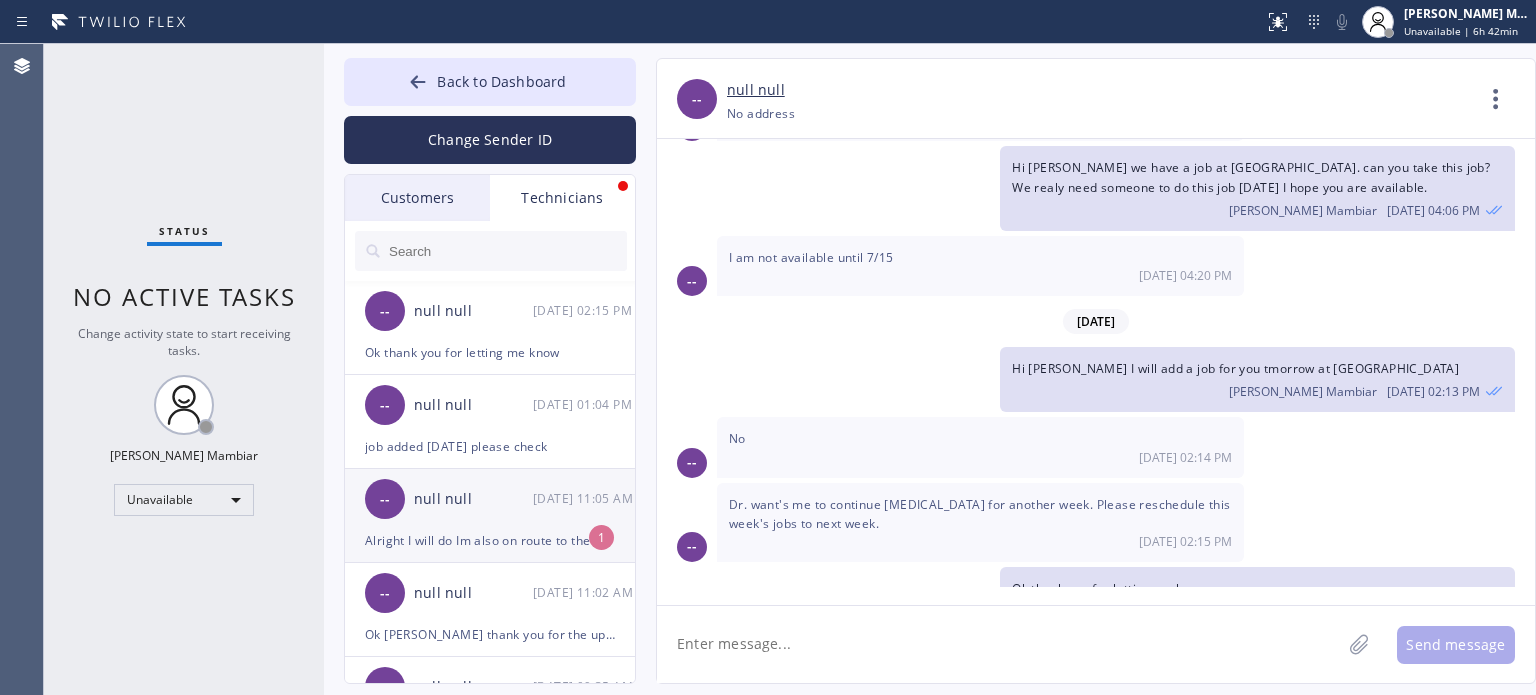 click on "Alright I will do Im also on route to the second location" at bounding box center [490, 540] 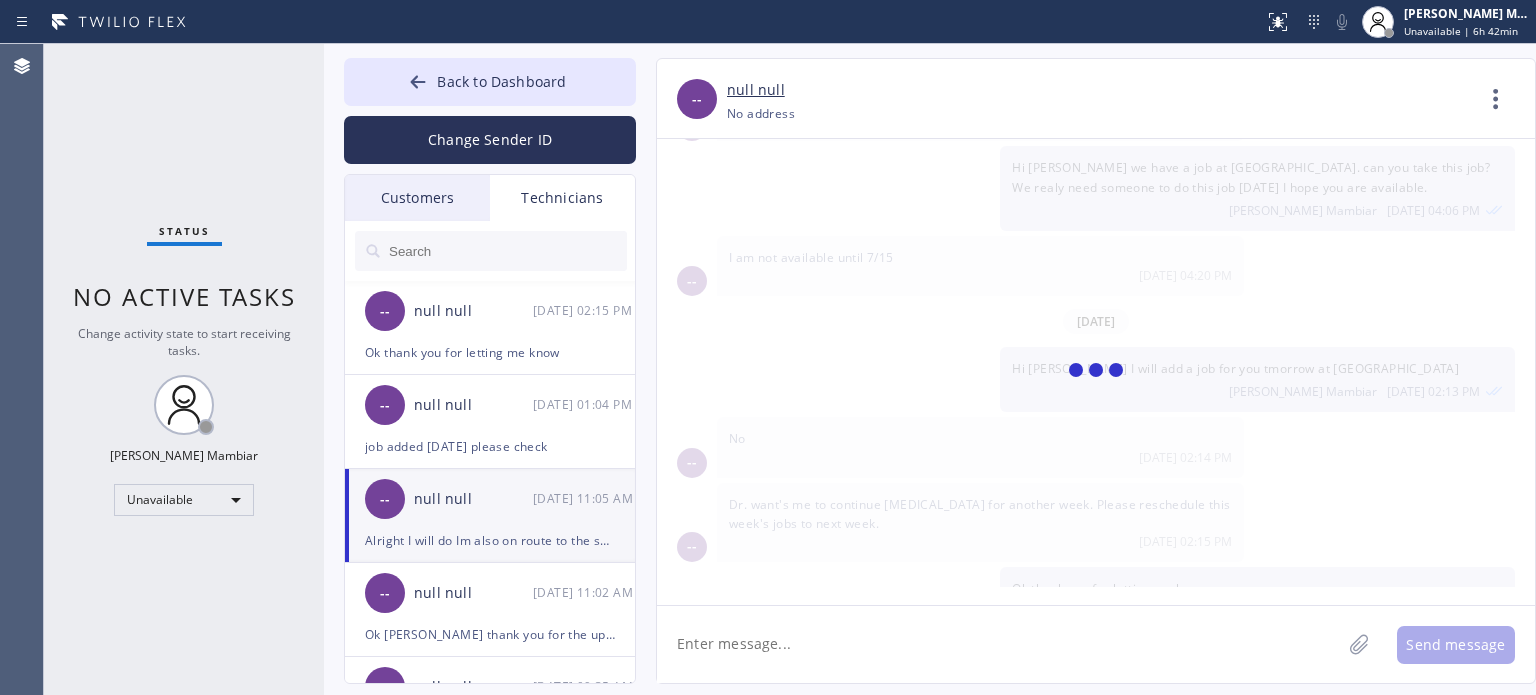 scroll, scrollTop: 1376, scrollLeft: 0, axis: vertical 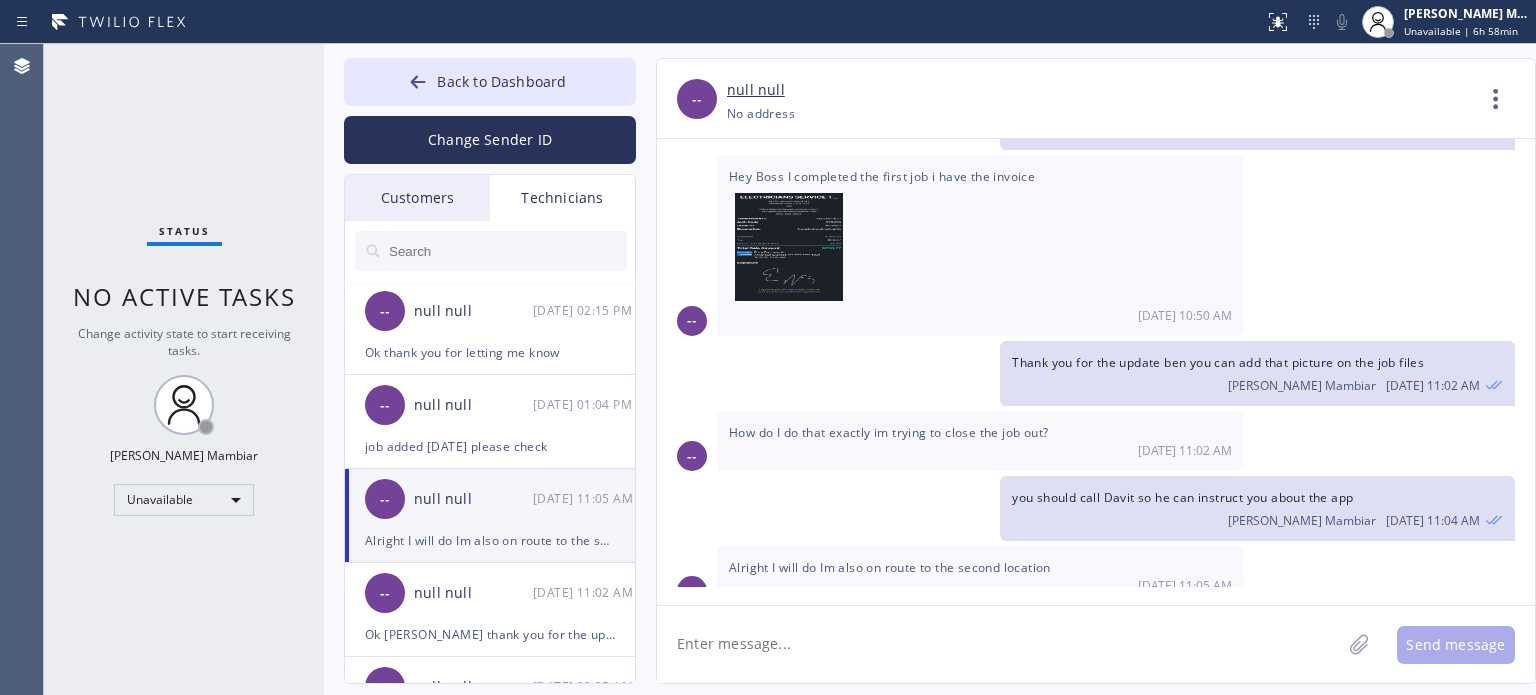 click on "Customers" at bounding box center [417, 198] 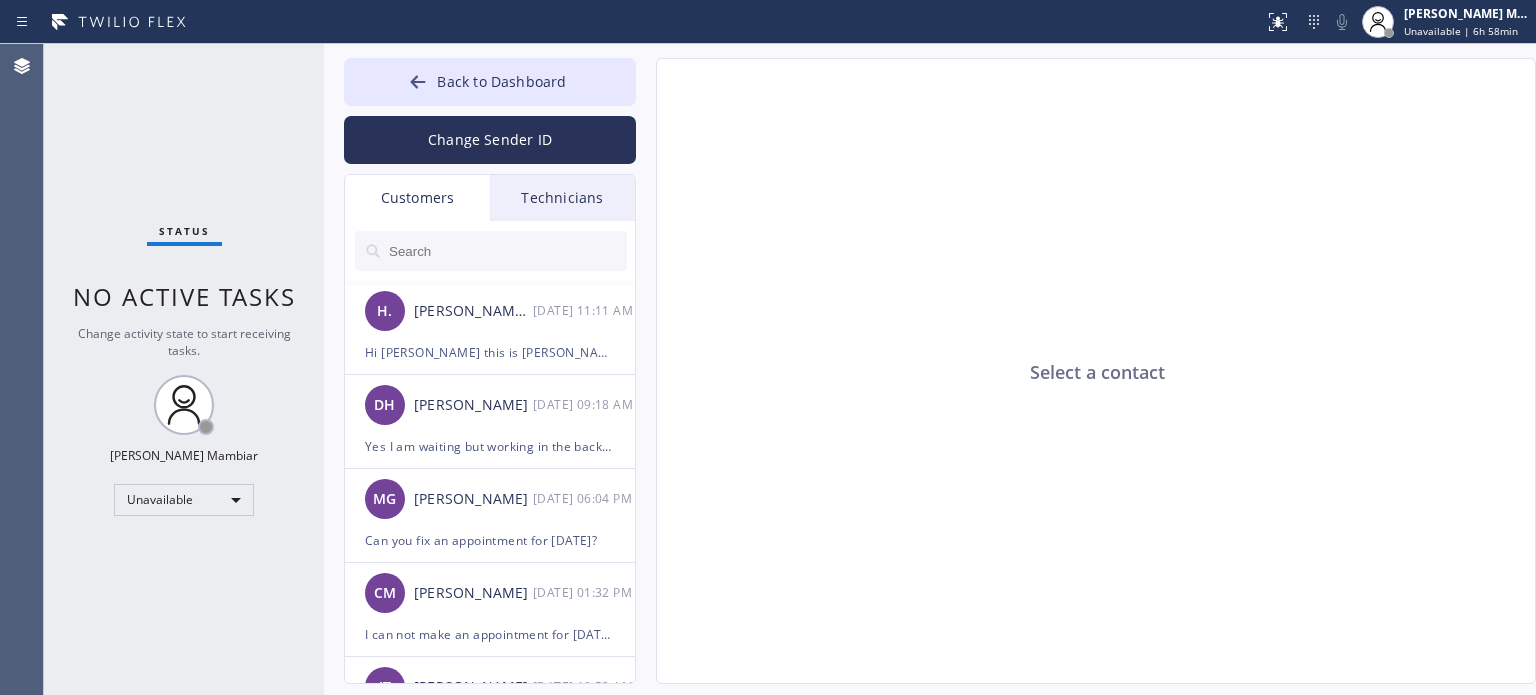 click at bounding box center [507, 251] 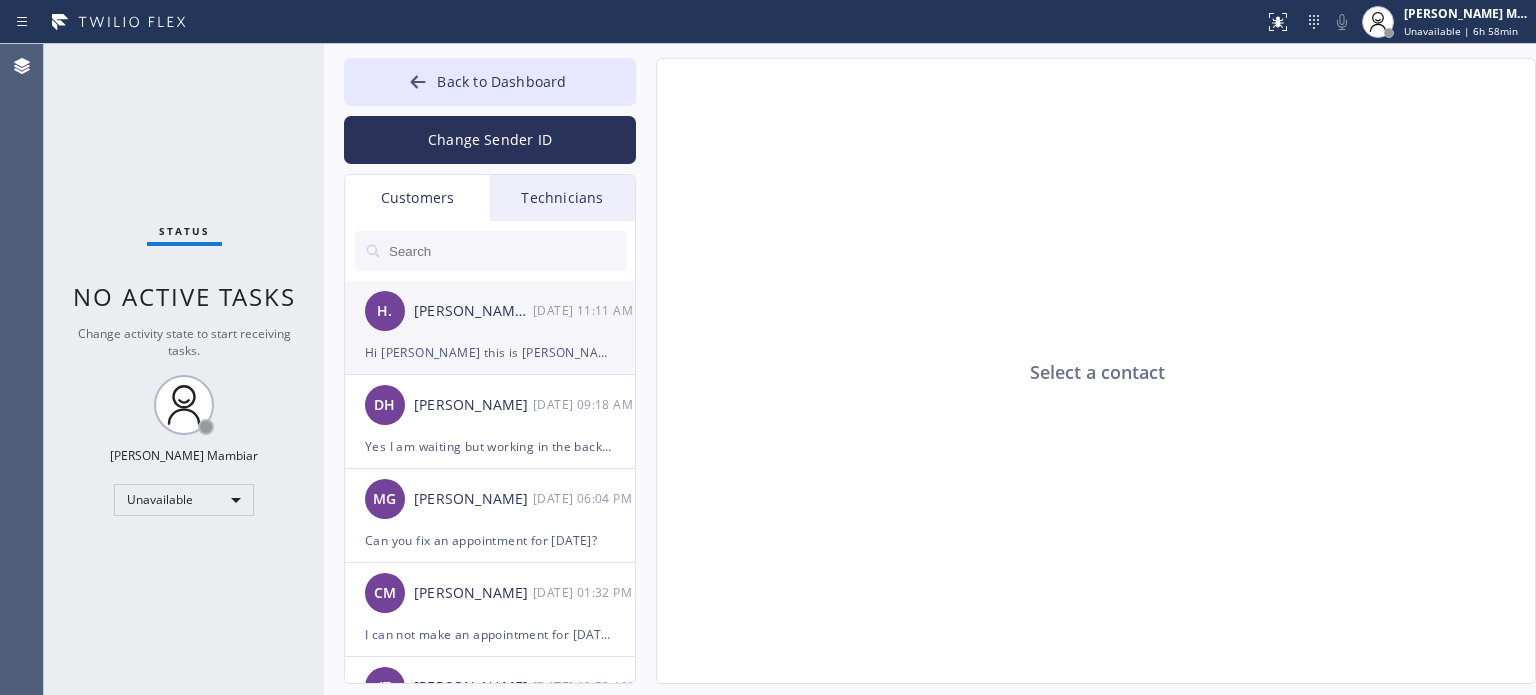 drag, startPoint x: 459, startPoint y: 258, endPoint x: 425, endPoint y: 346, distance: 94.33981 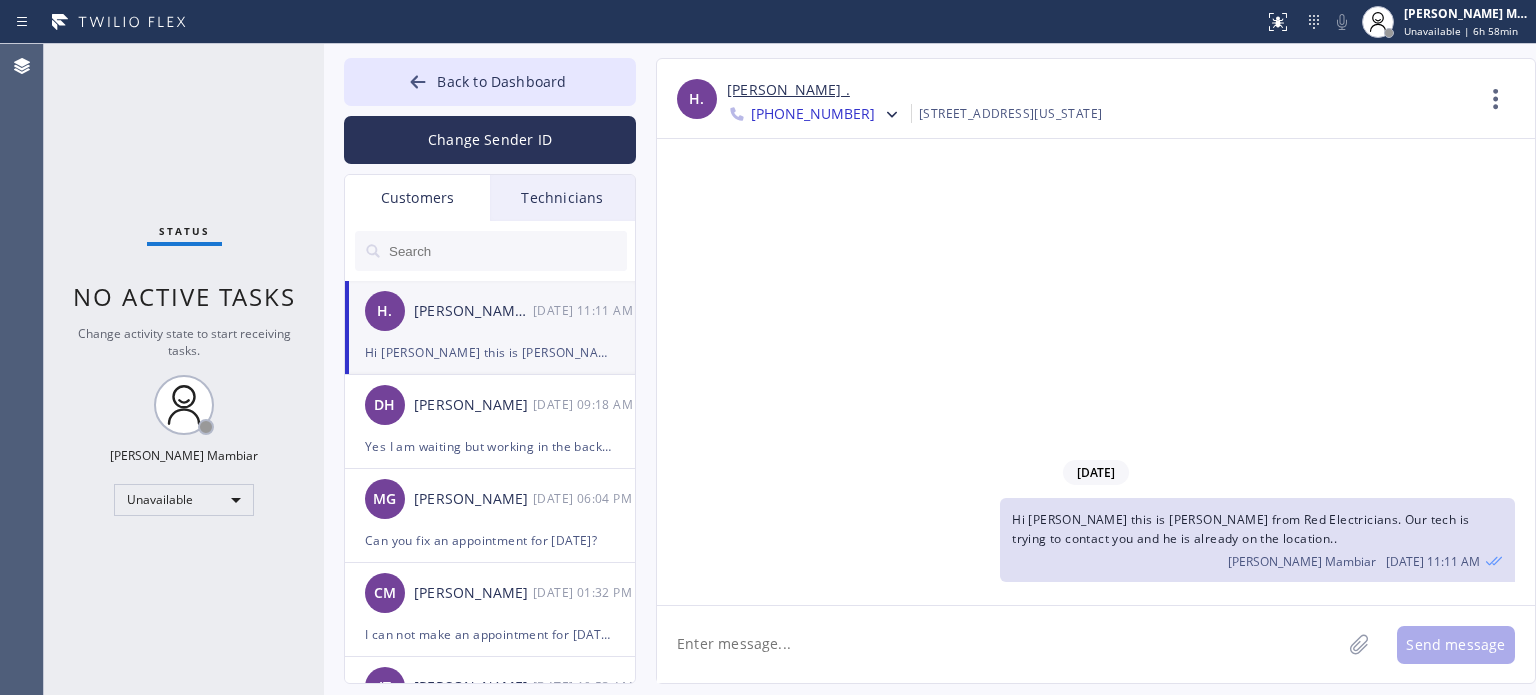 click 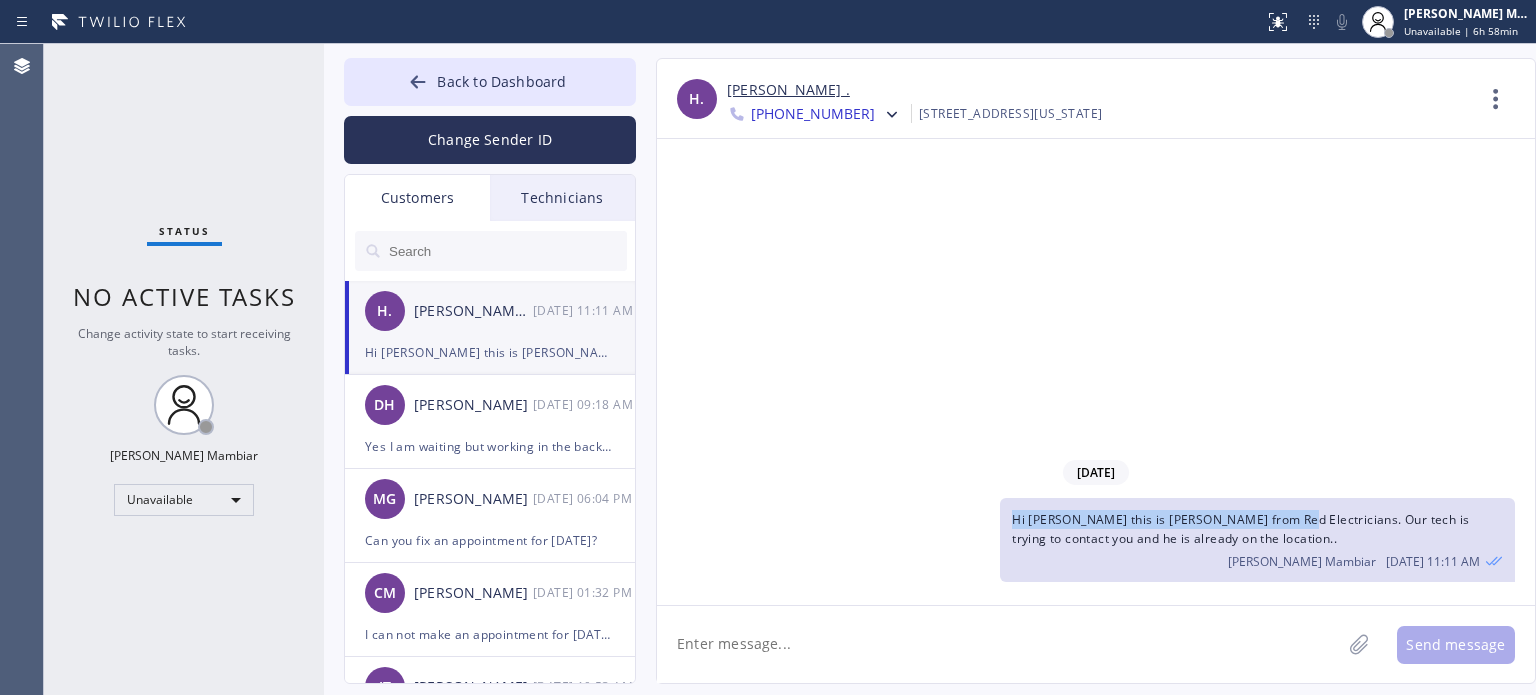drag, startPoint x: 1028, startPoint y: 521, endPoint x: 1280, endPoint y: 523, distance: 252.00793 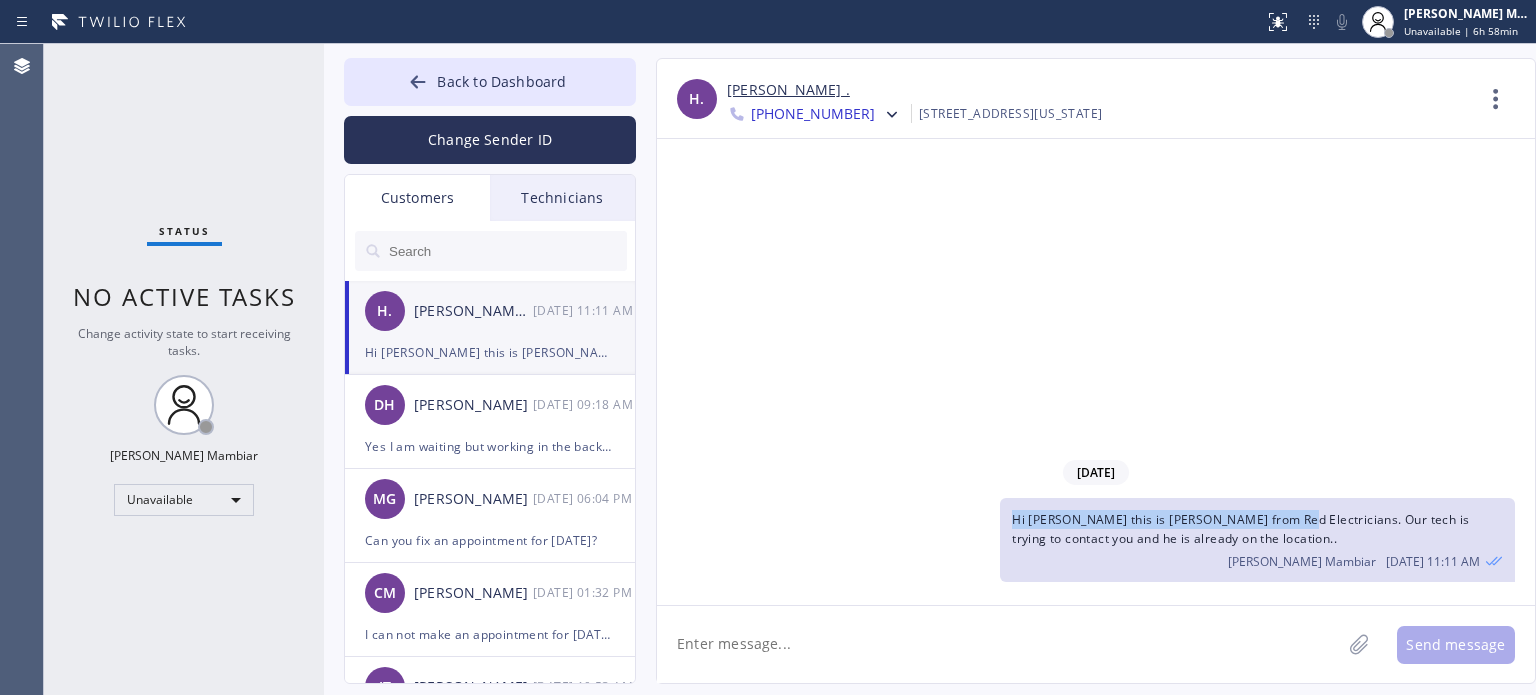 click on "Hi [PERSON_NAME] this is [PERSON_NAME] from Red Electricians. Our tech is trying to contact you and he is already on the location.." at bounding box center (1240, 529) 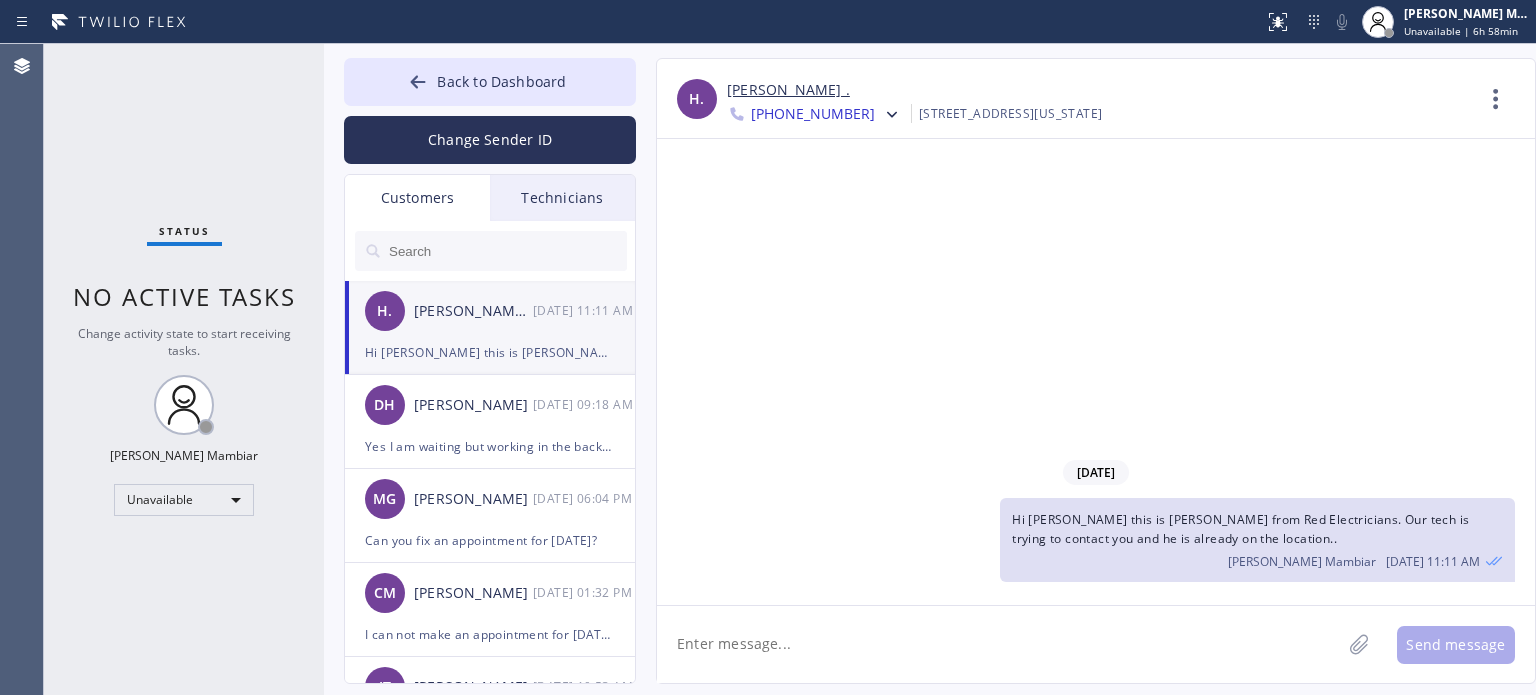 click 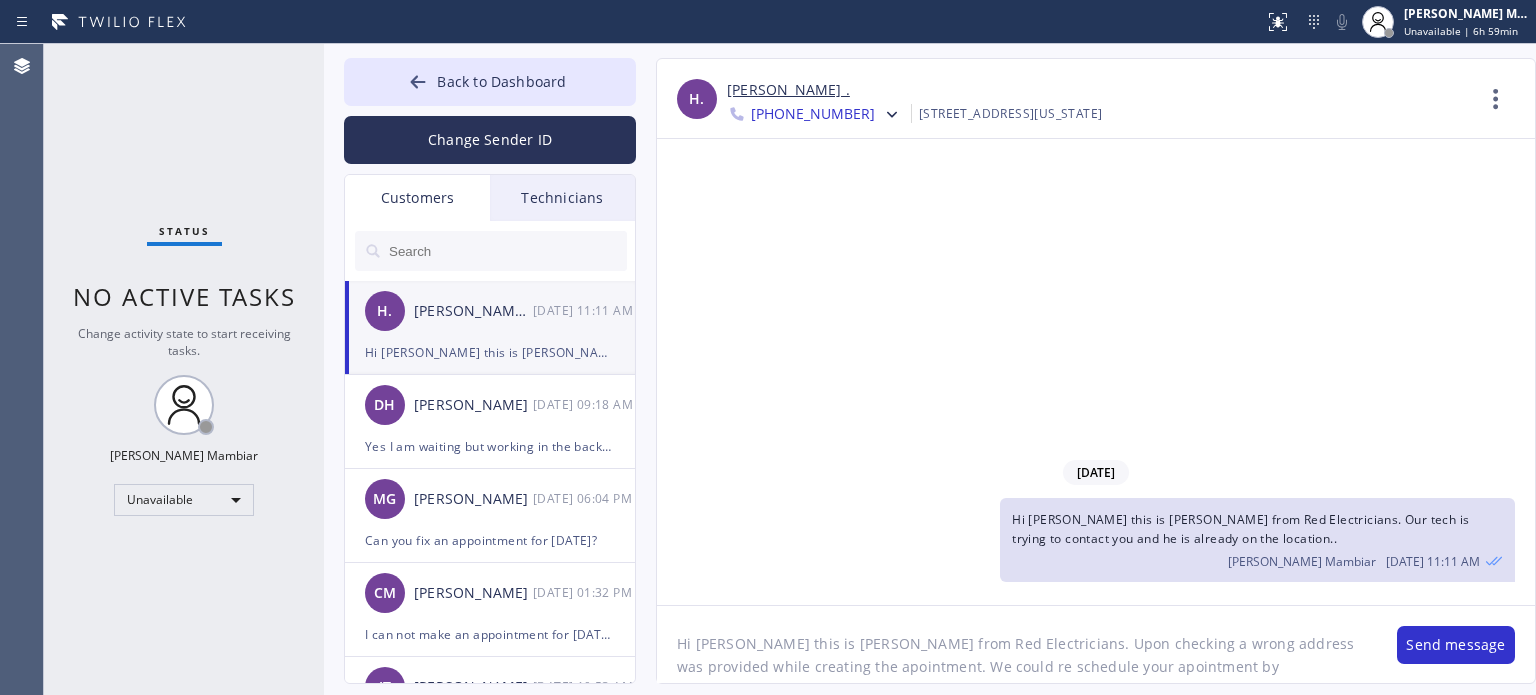 type on "Hi Hyun this is Harvey from Red Electricians. Upon checking a wrong address was provided while creating the apointment. We could re schedule your apointment by" 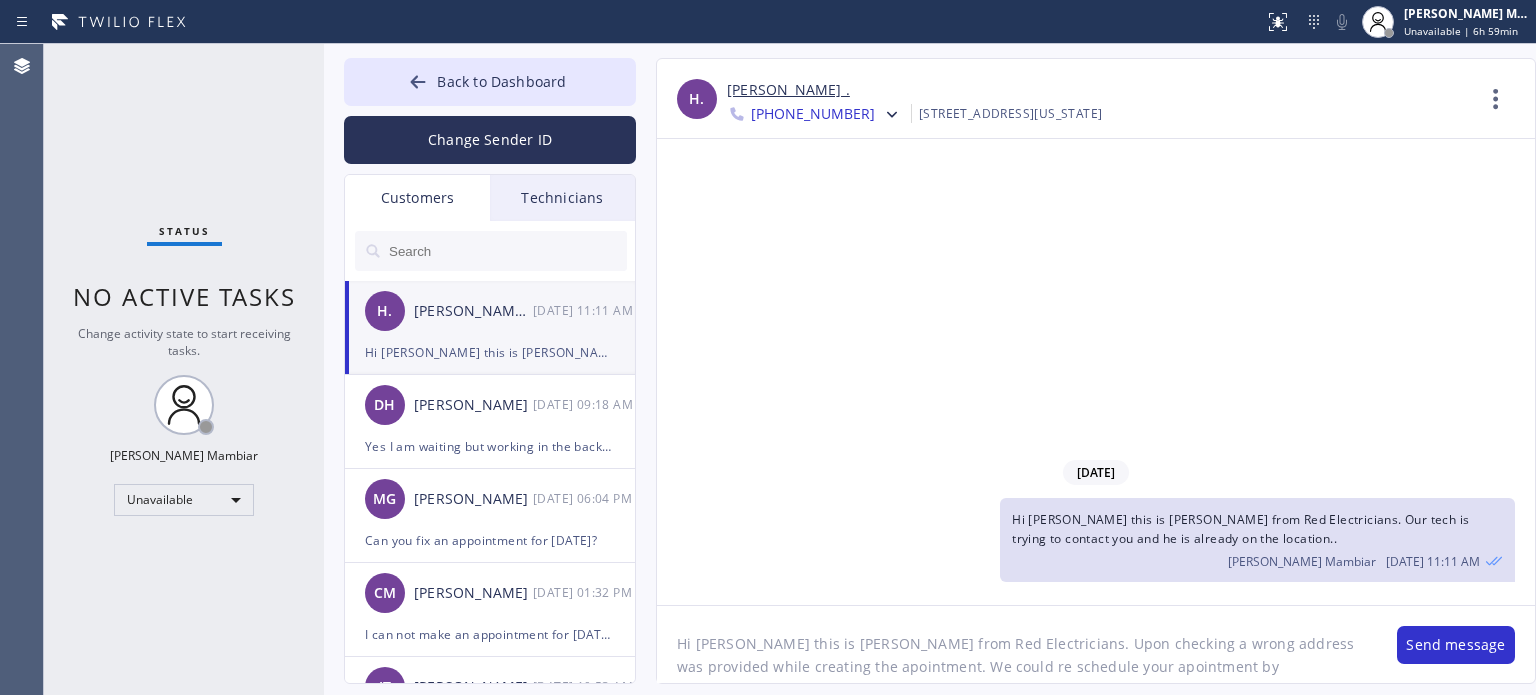 drag, startPoint x: 1129, startPoint y: 667, endPoint x: 635, endPoint y: 620, distance: 496.2308 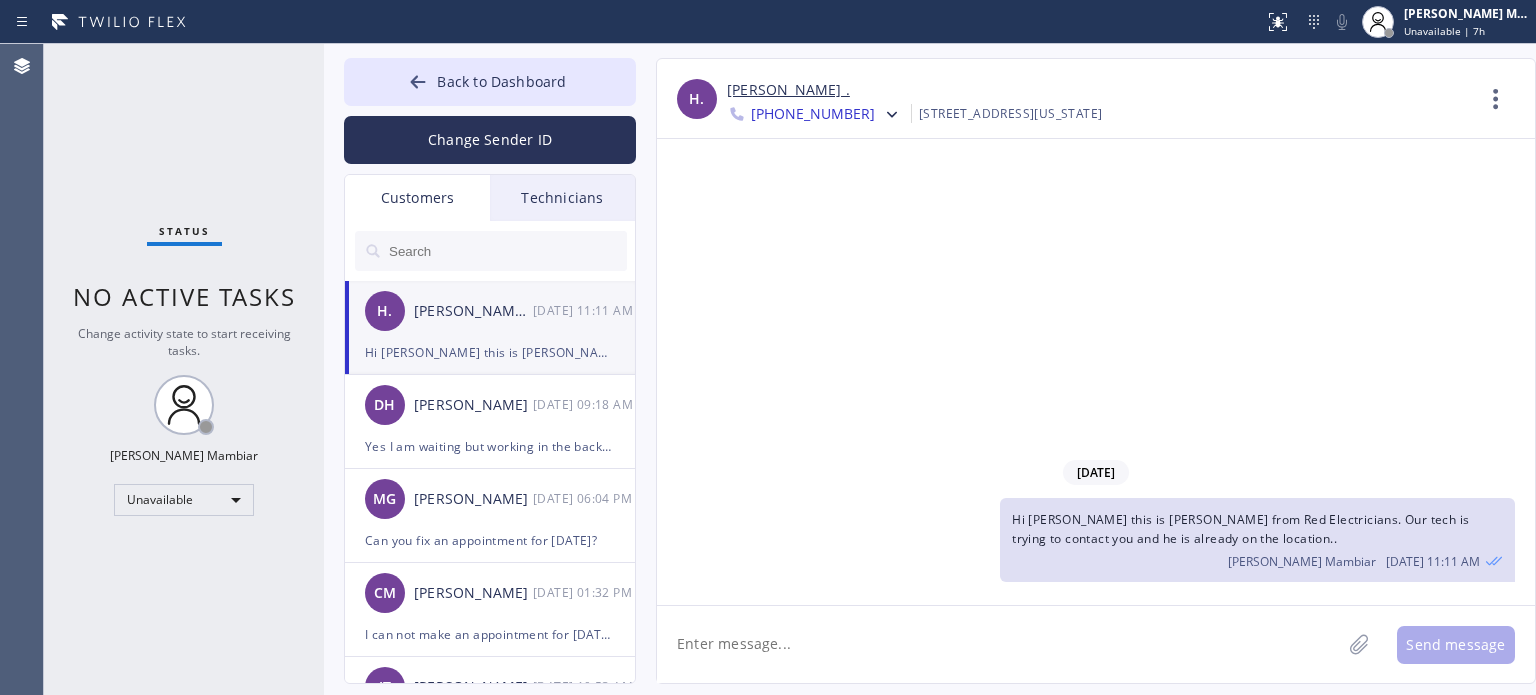 type 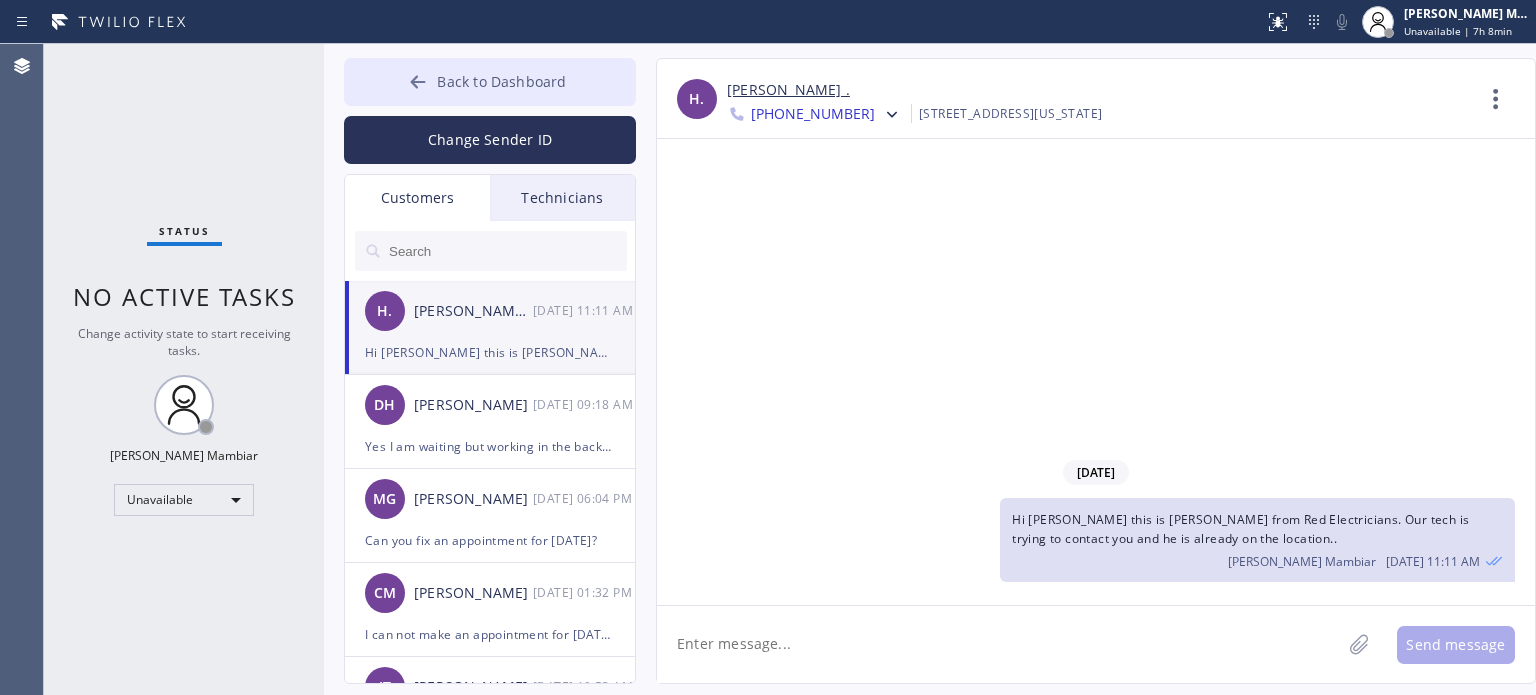 click on "Back to Dashboard" at bounding box center [501, 81] 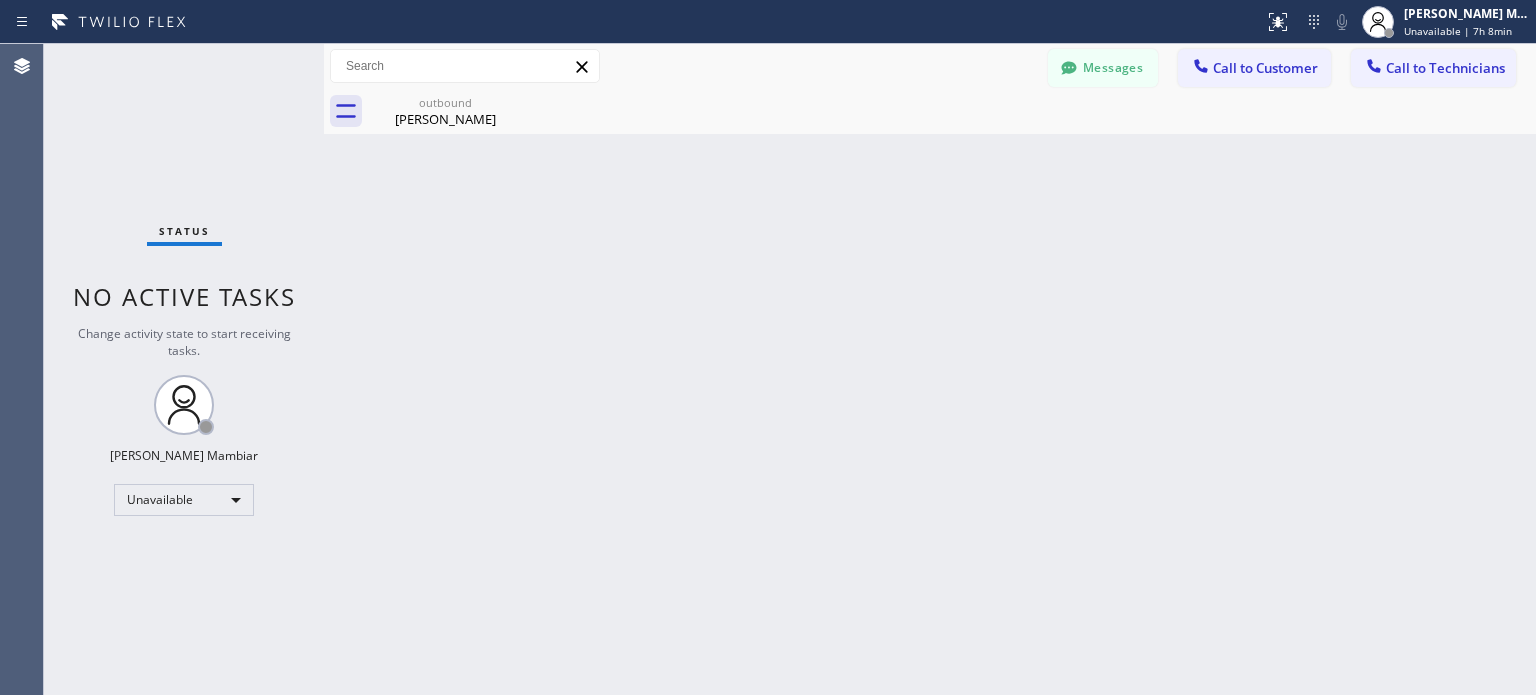 drag, startPoint x: 1255, startPoint y: 66, endPoint x: 1238, endPoint y: 80, distance: 22.022715 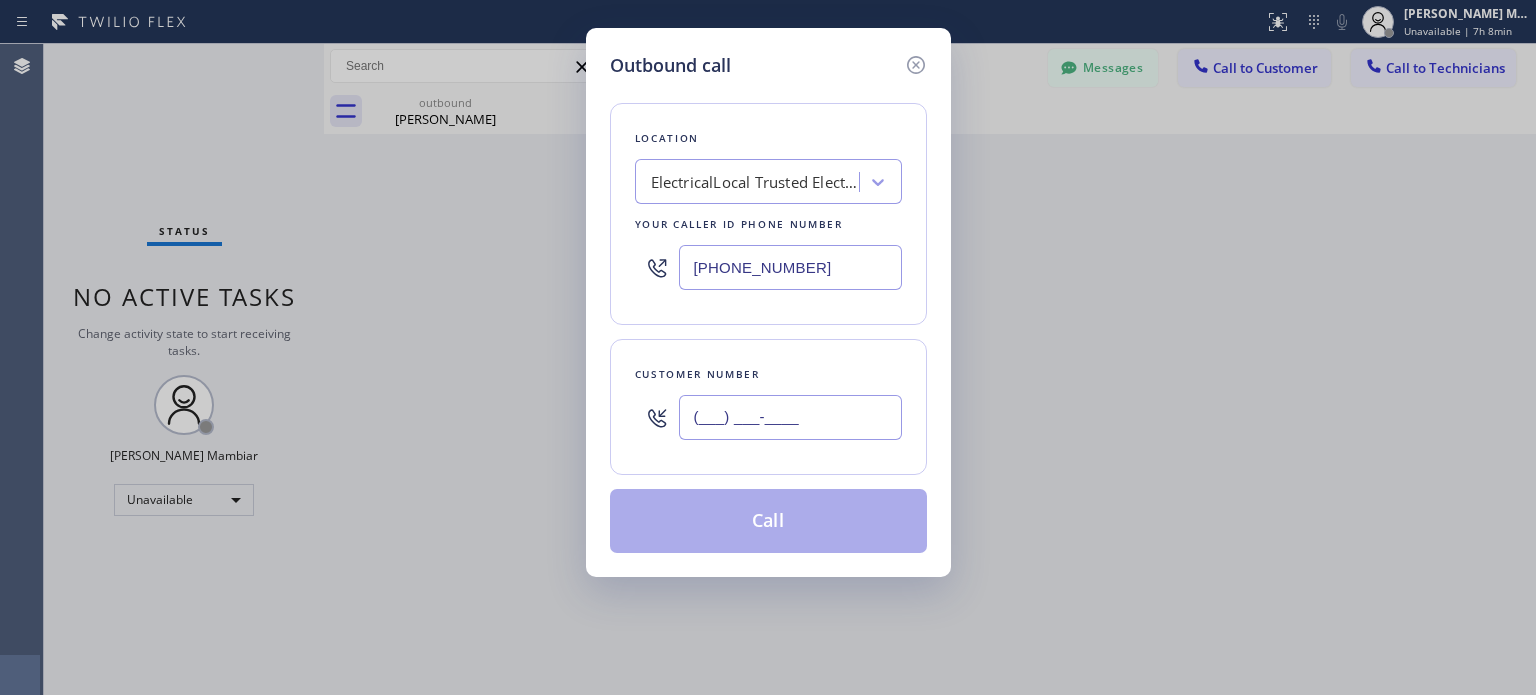 click on "(___) ___-____" at bounding box center [790, 417] 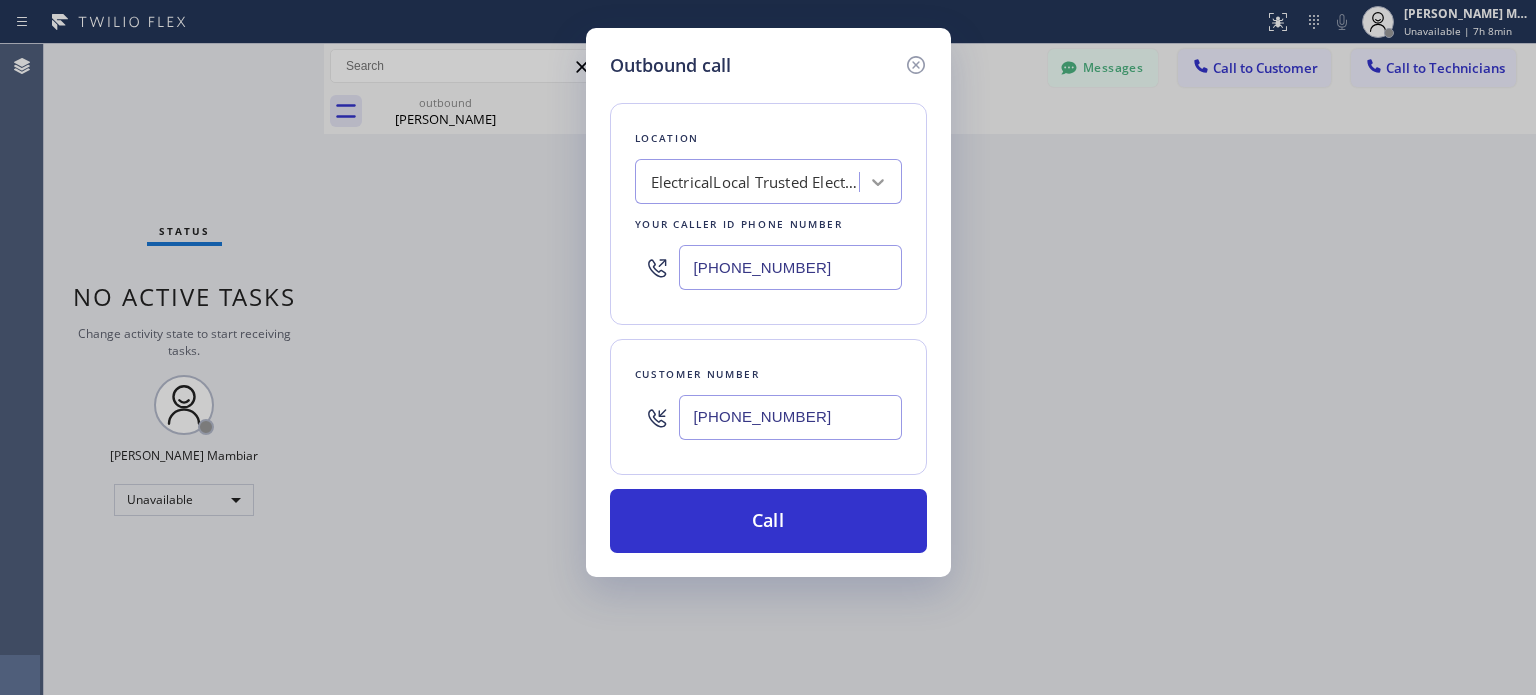 type on "(858) 252-9398" 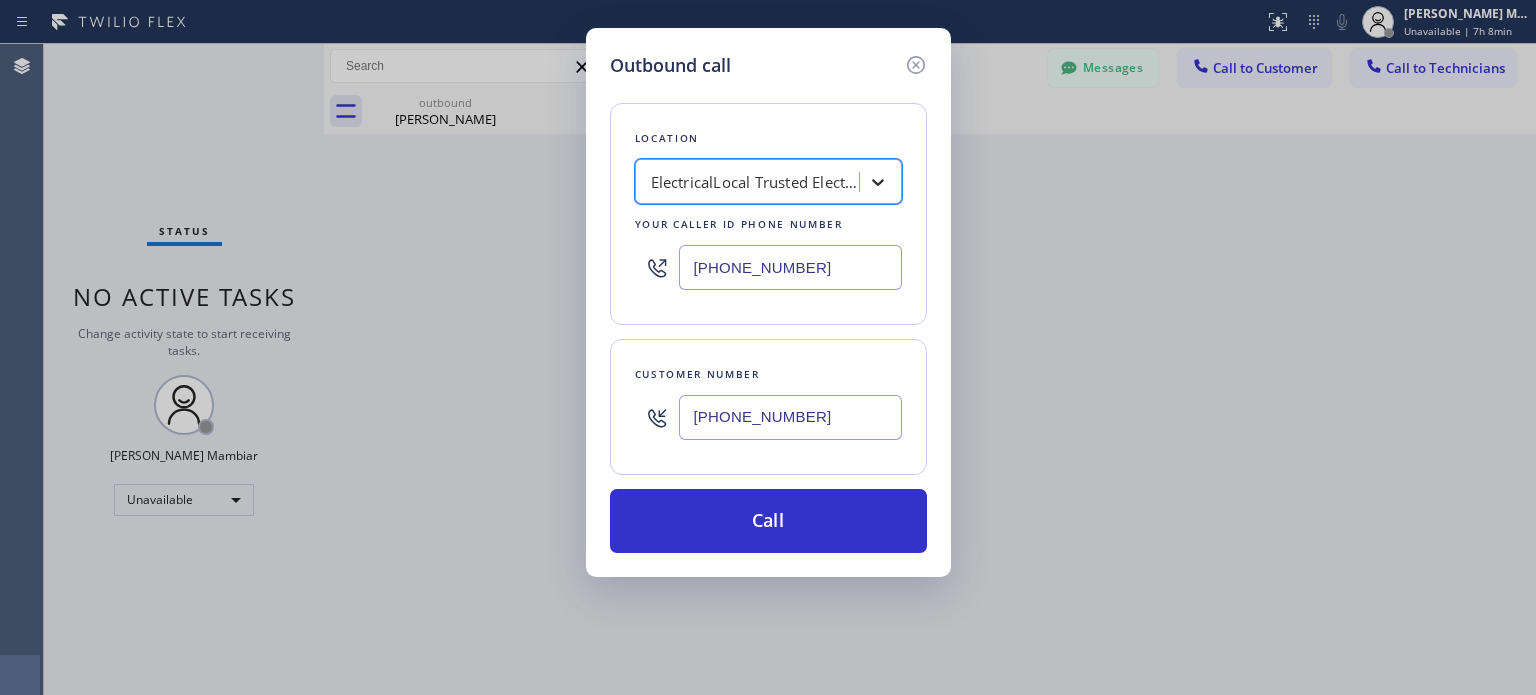 drag, startPoint x: 653, startPoint y: 181, endPoint x: 871, endPoint y: 187, distance: 218.08255 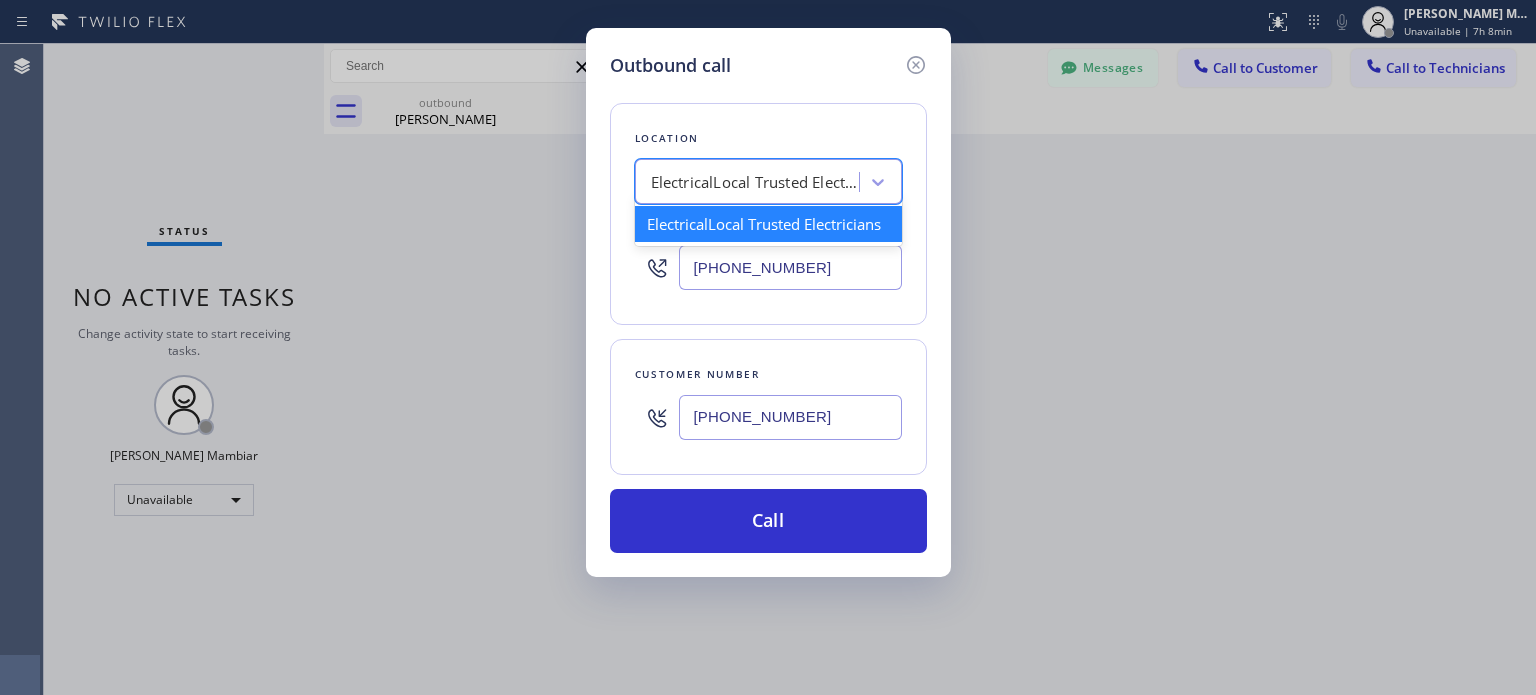 click on "ElectricalLocal Trusted Electricians" at bounding box center [756, 182] 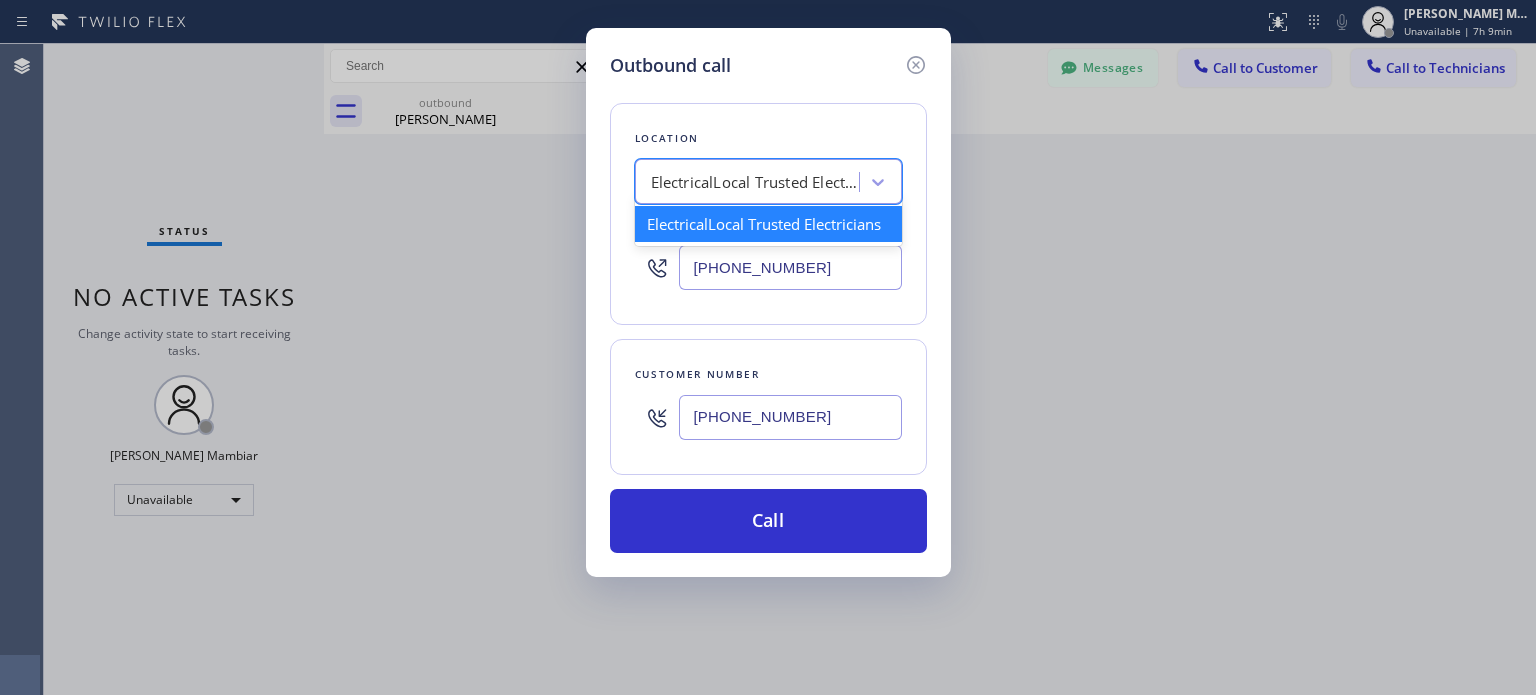 click on "ElectricalLocal Trusted Electricians" at bounding box center (756, 182) 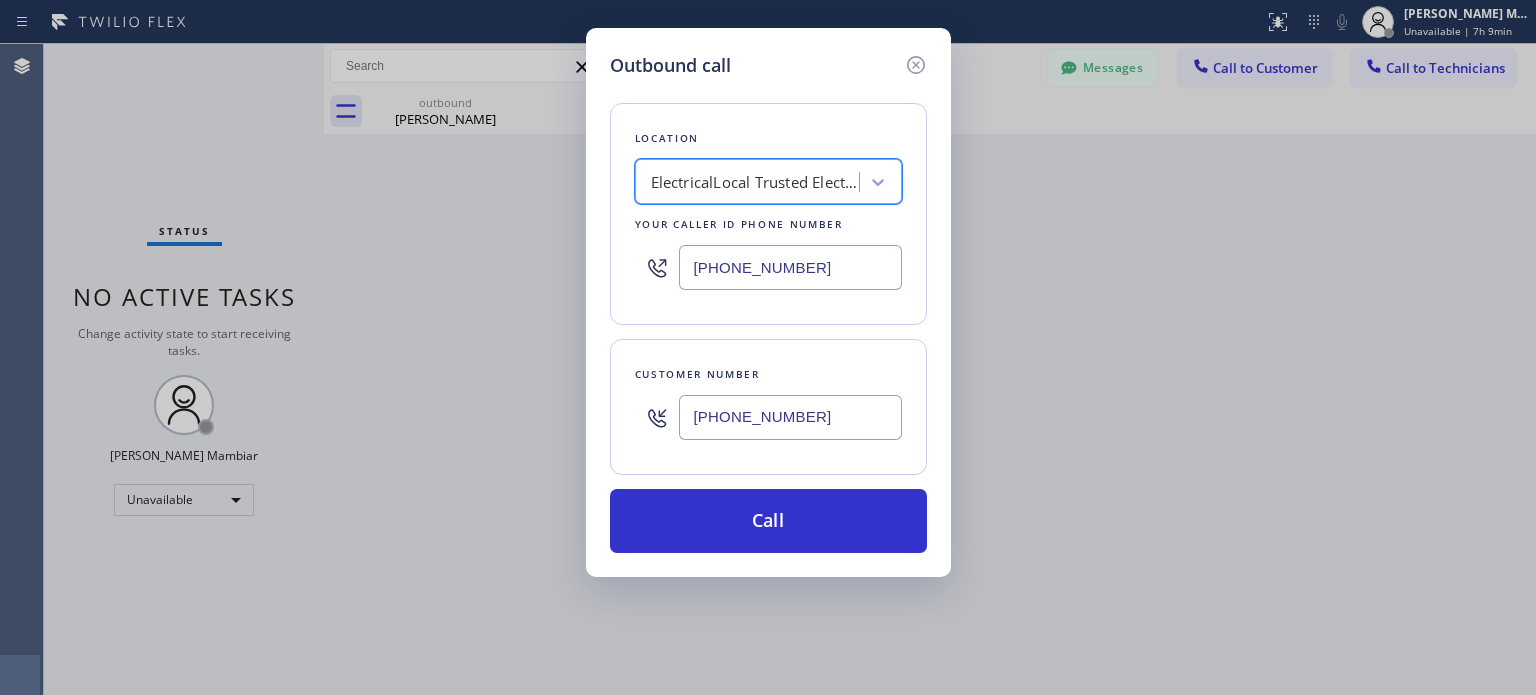 click on "ElectricalLocal Trusted Electricians" at bounding box center [756, 182] 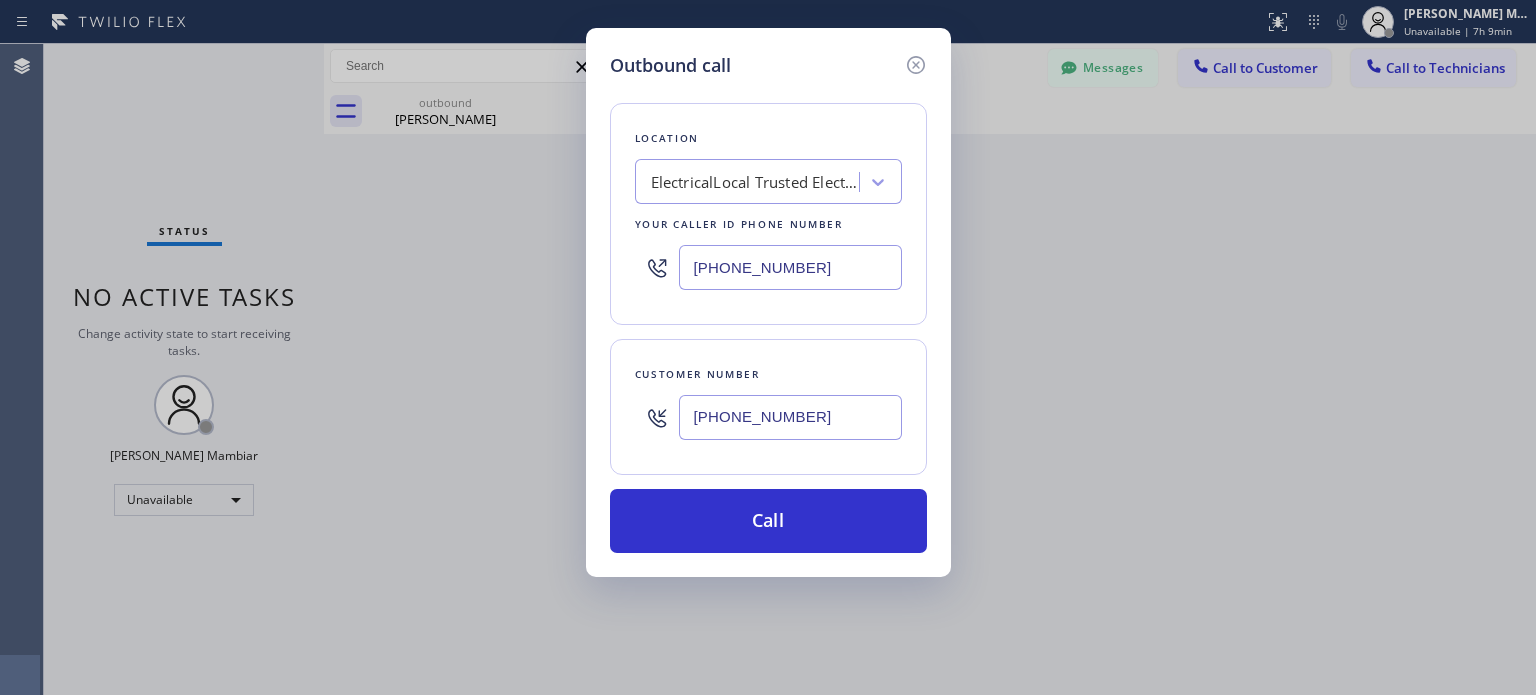 click on "(805) 902-4601" at bounding box center (790, 267) 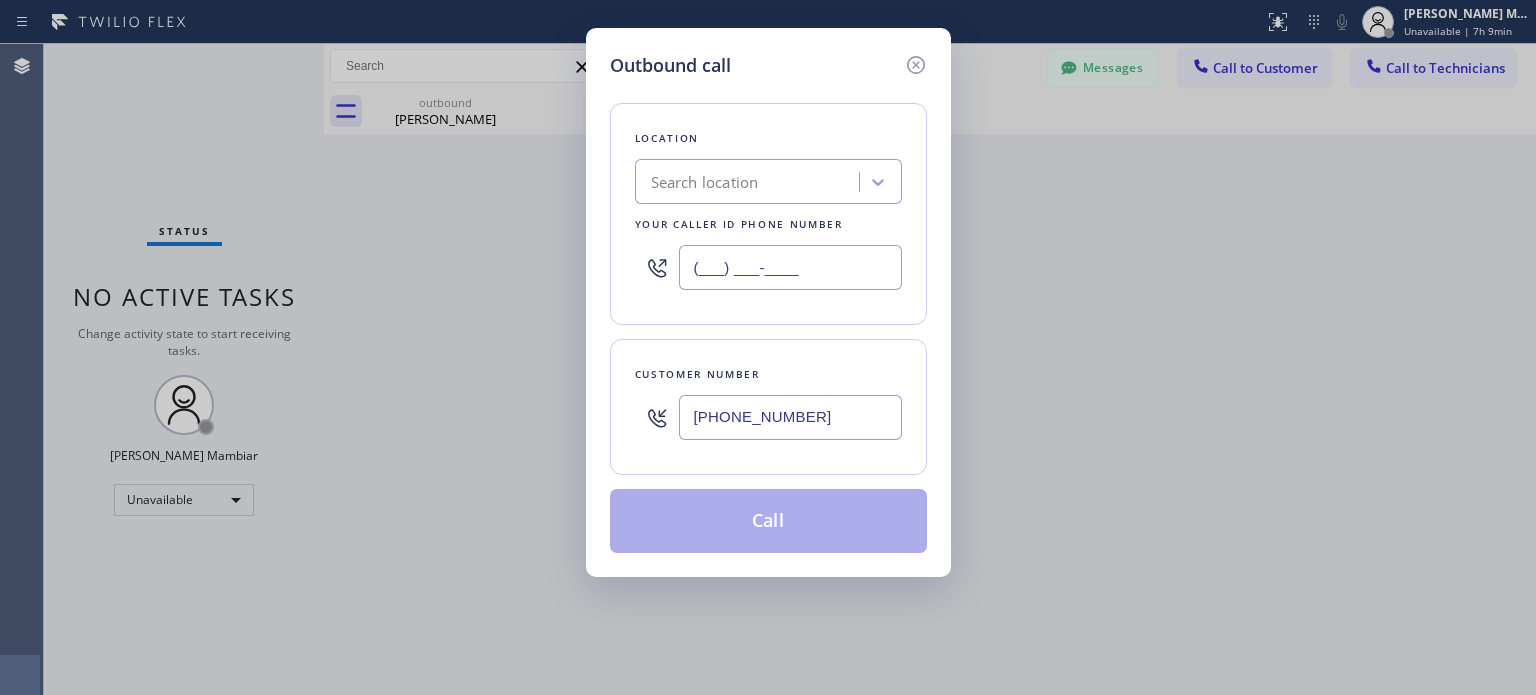 type on "(___) ___-____" 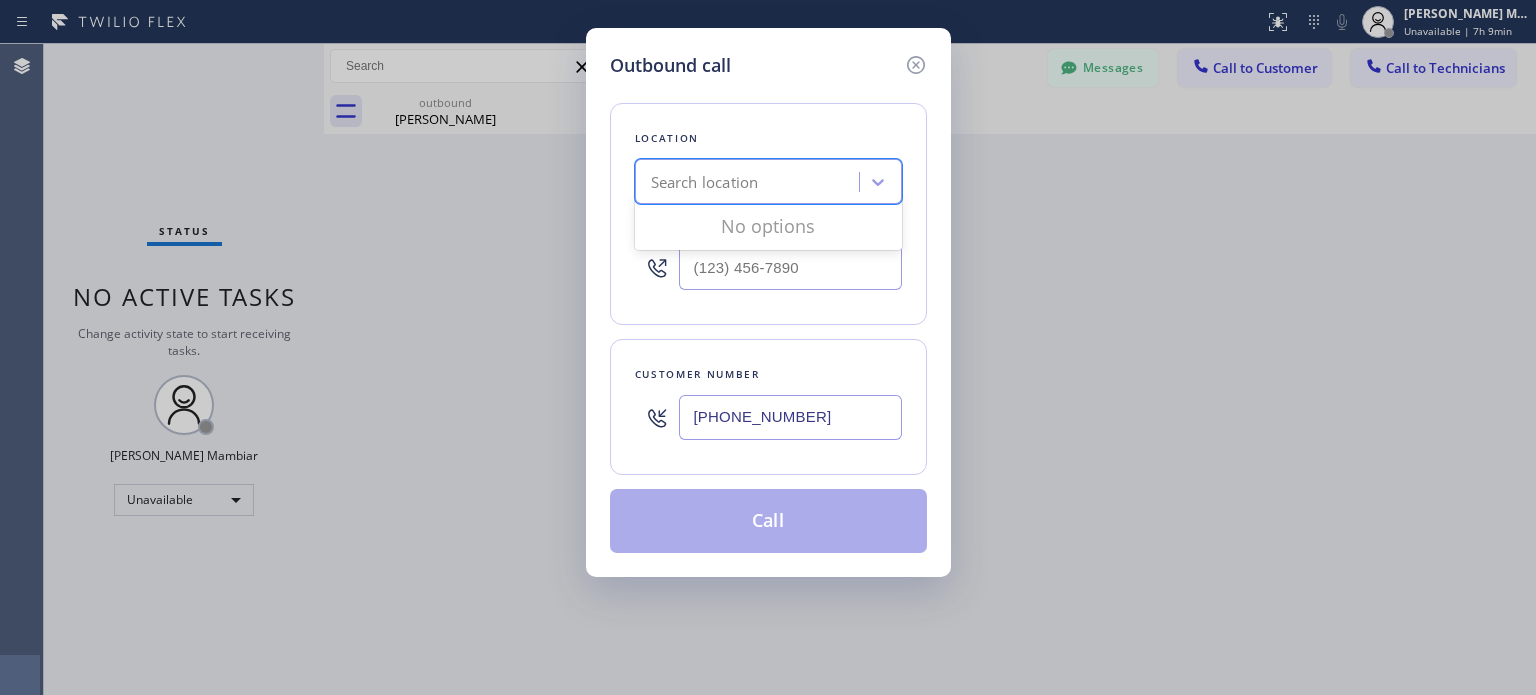 click on "Search location" at bounding box center [750, 182] 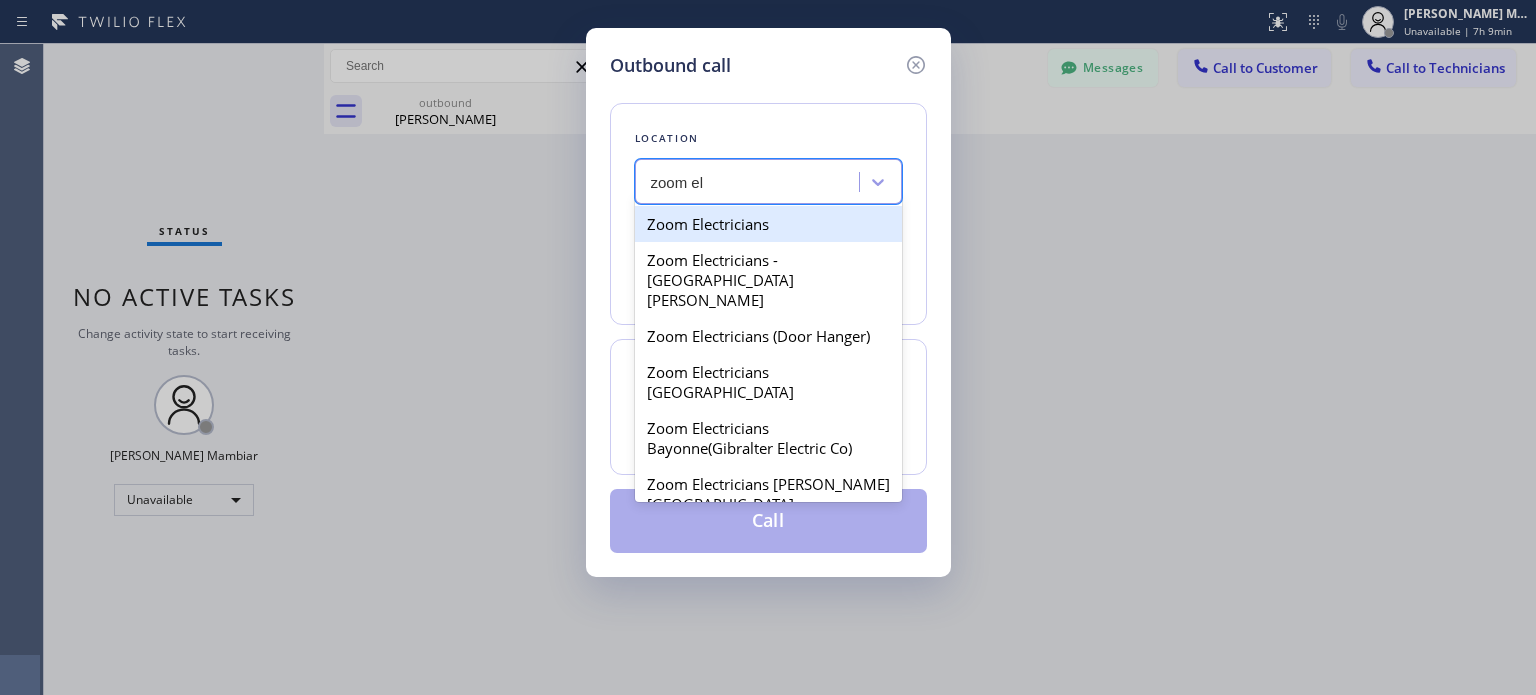 type on "zoom el" 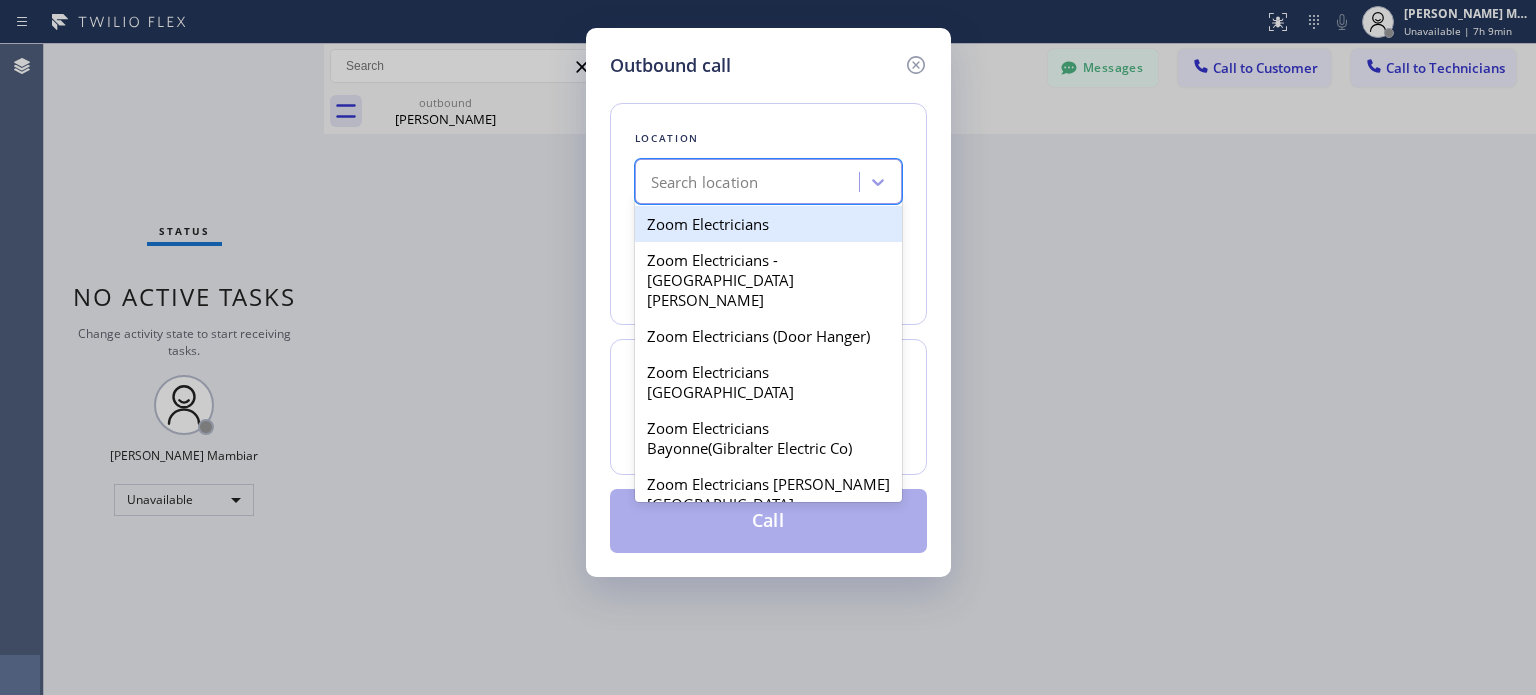 click on "Search location" at bounding box center (705, 182) 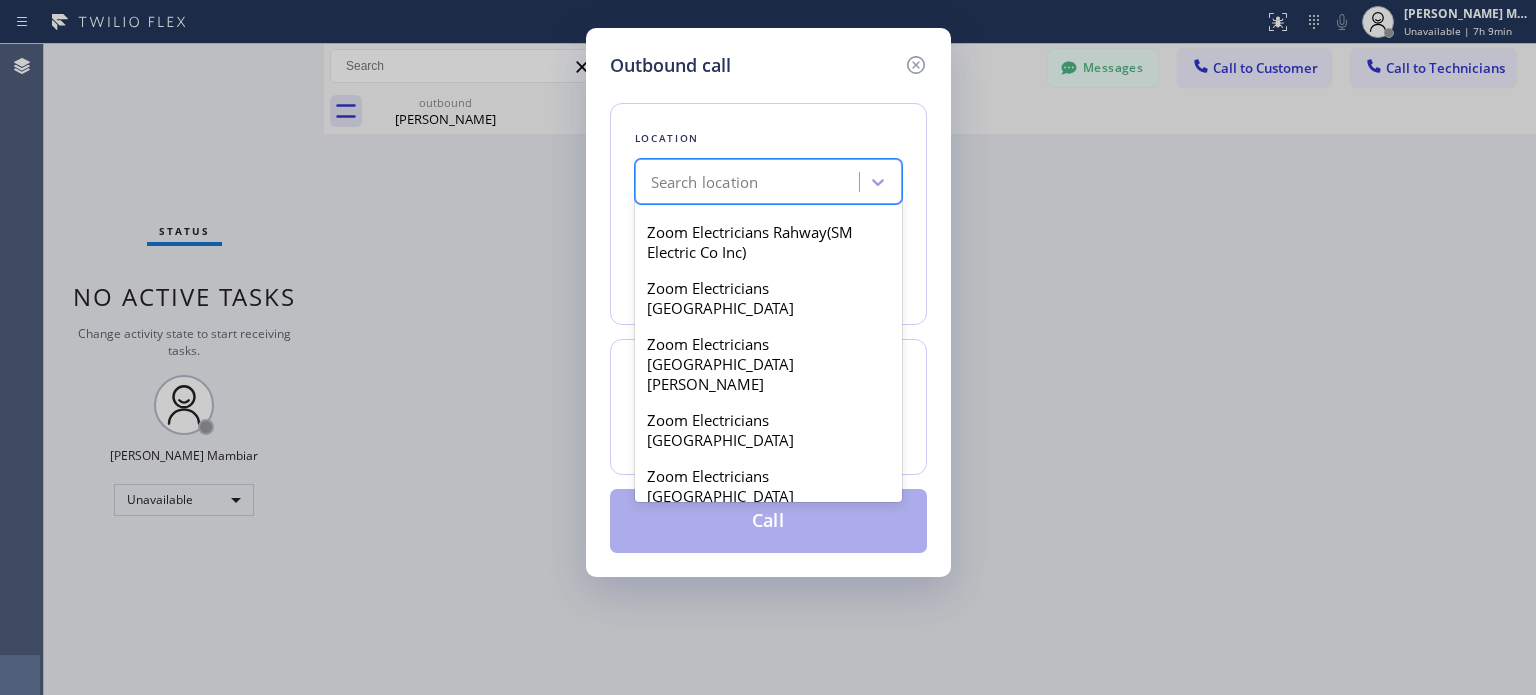 scroll, scrollTop: 1700, scrollLeft: 0, axis: vertical 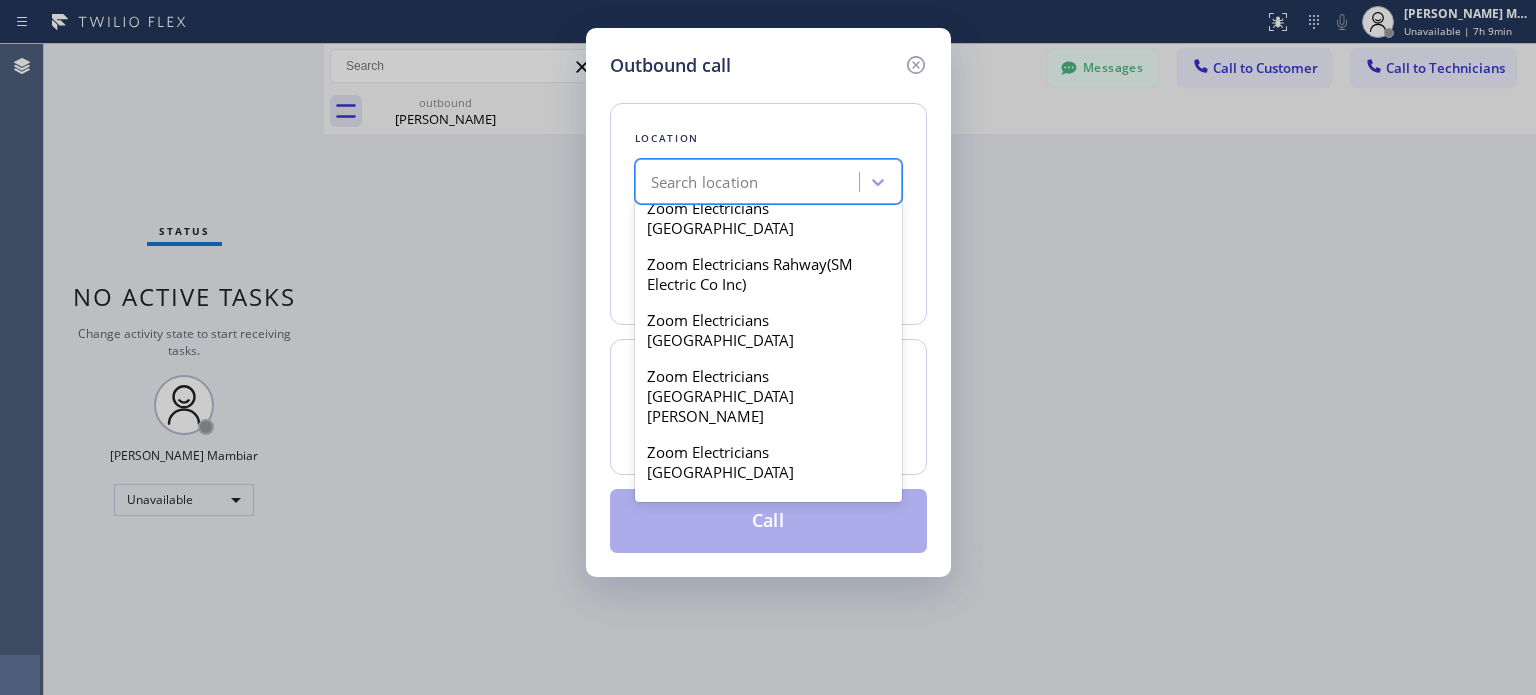 click on "Zoom Electricians South Beach" at bounding box center [768, 874] 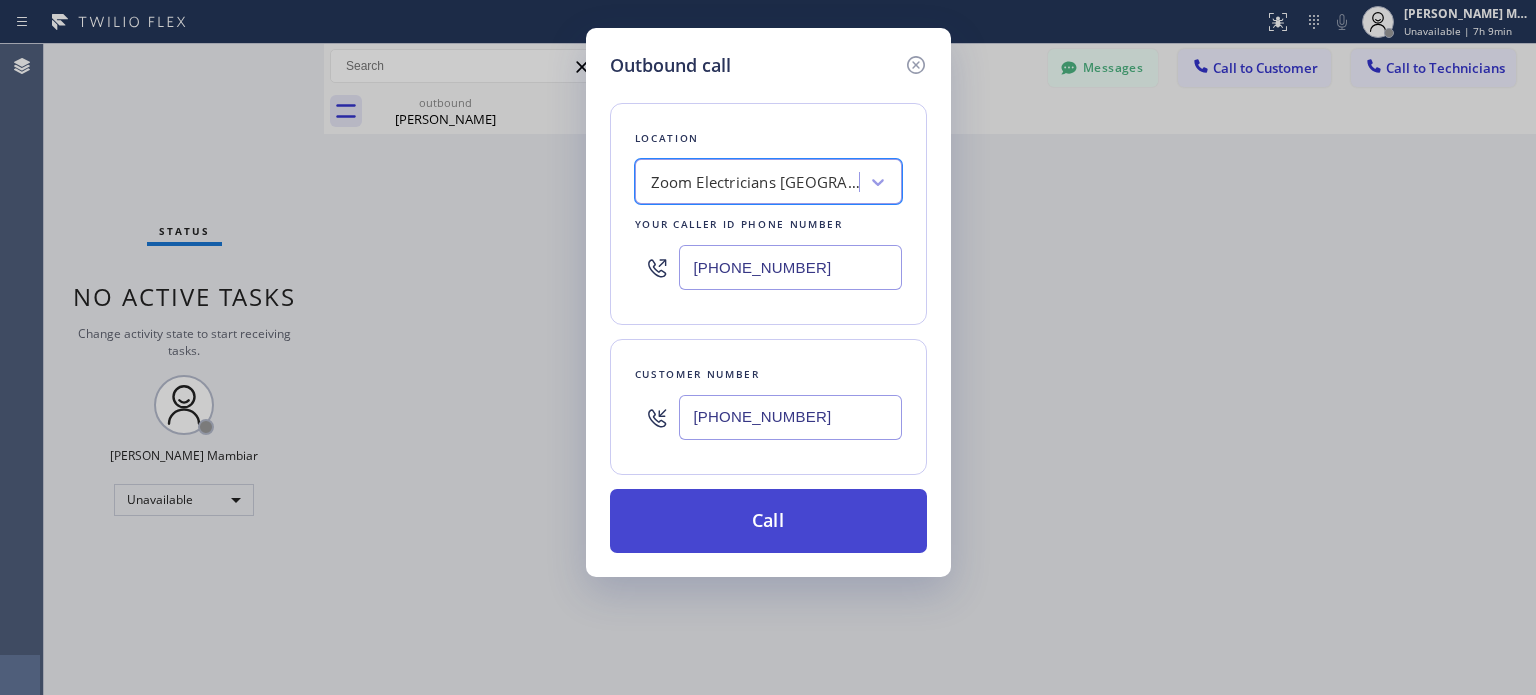 click on "Call" at bounding box center [768, 521] 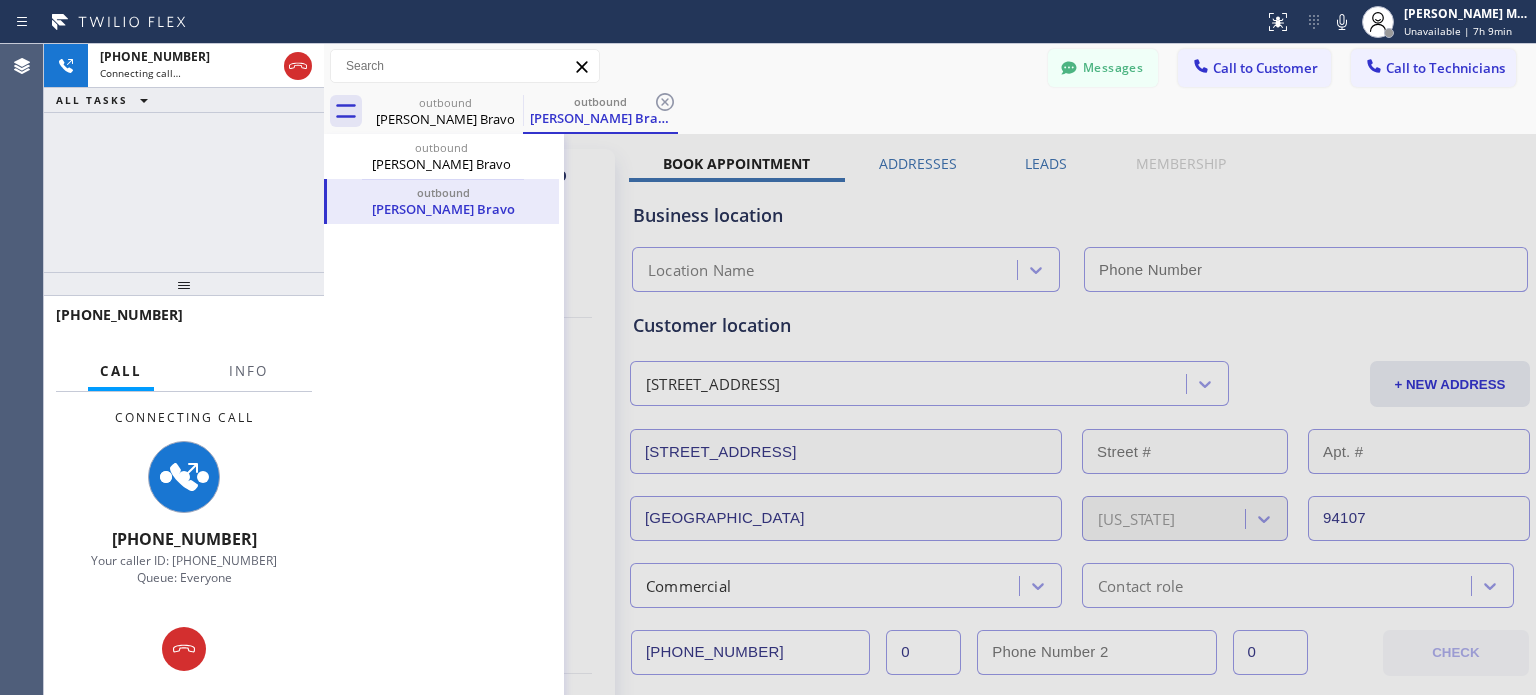 type on "(510) 390-7544" 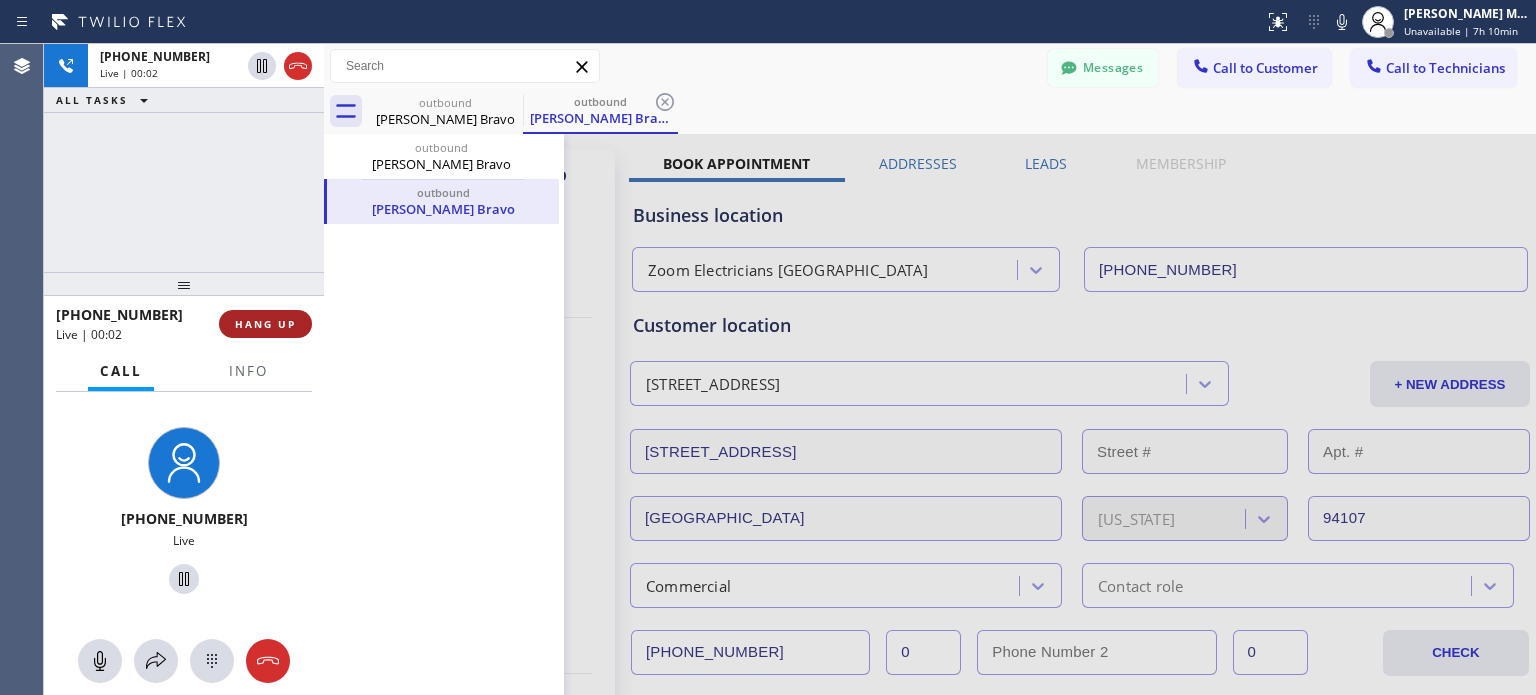 click on "HANG UP" at bounding box center (265, 324) 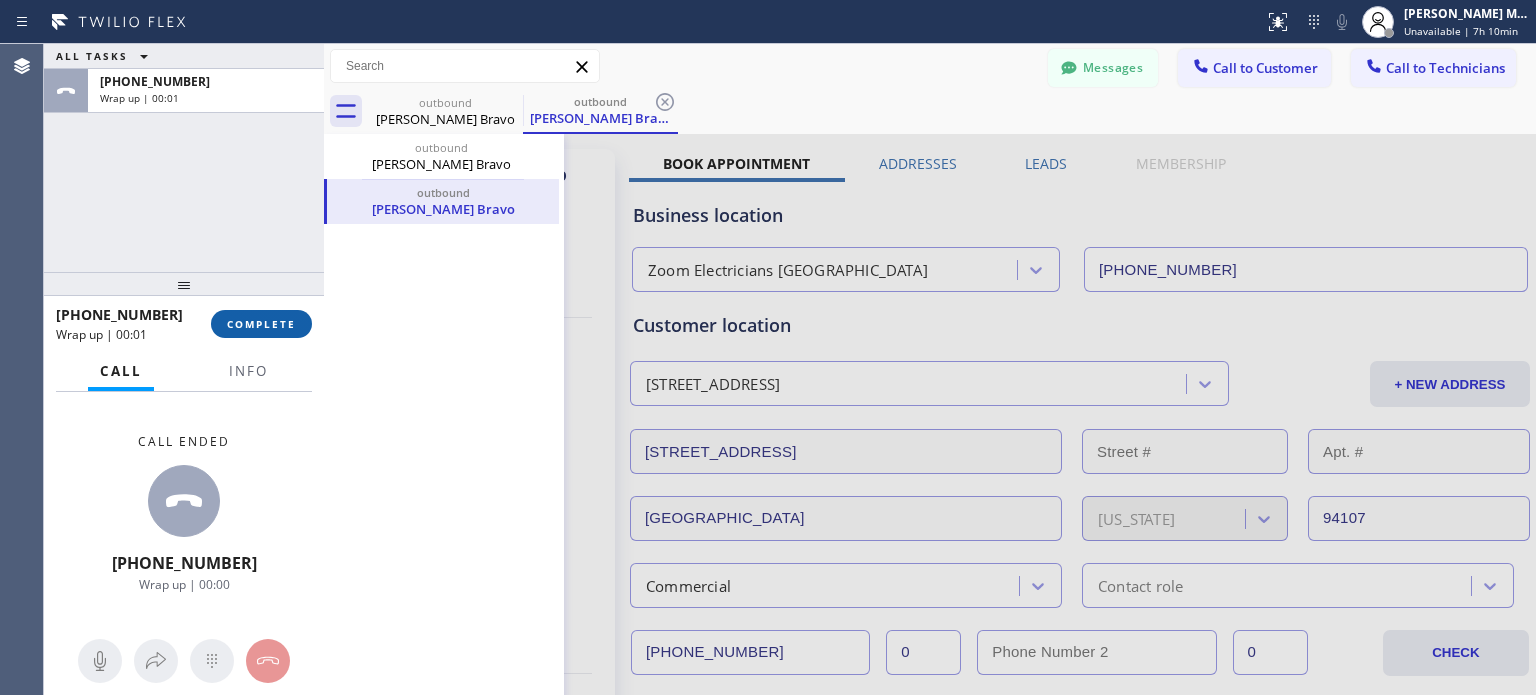 click on "COMPLETE" at bounding box center (261, 324) 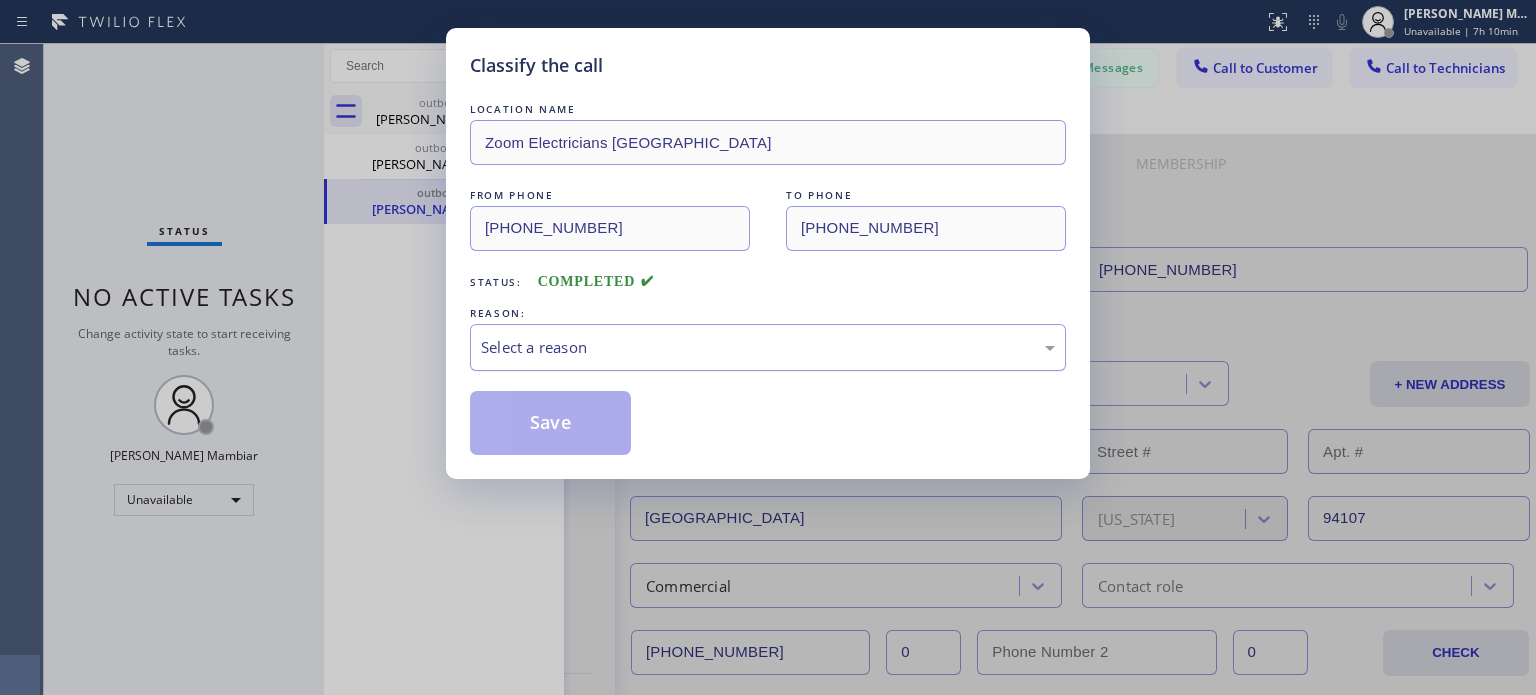 click on "Select a reason" at bounding box center [768, 347] 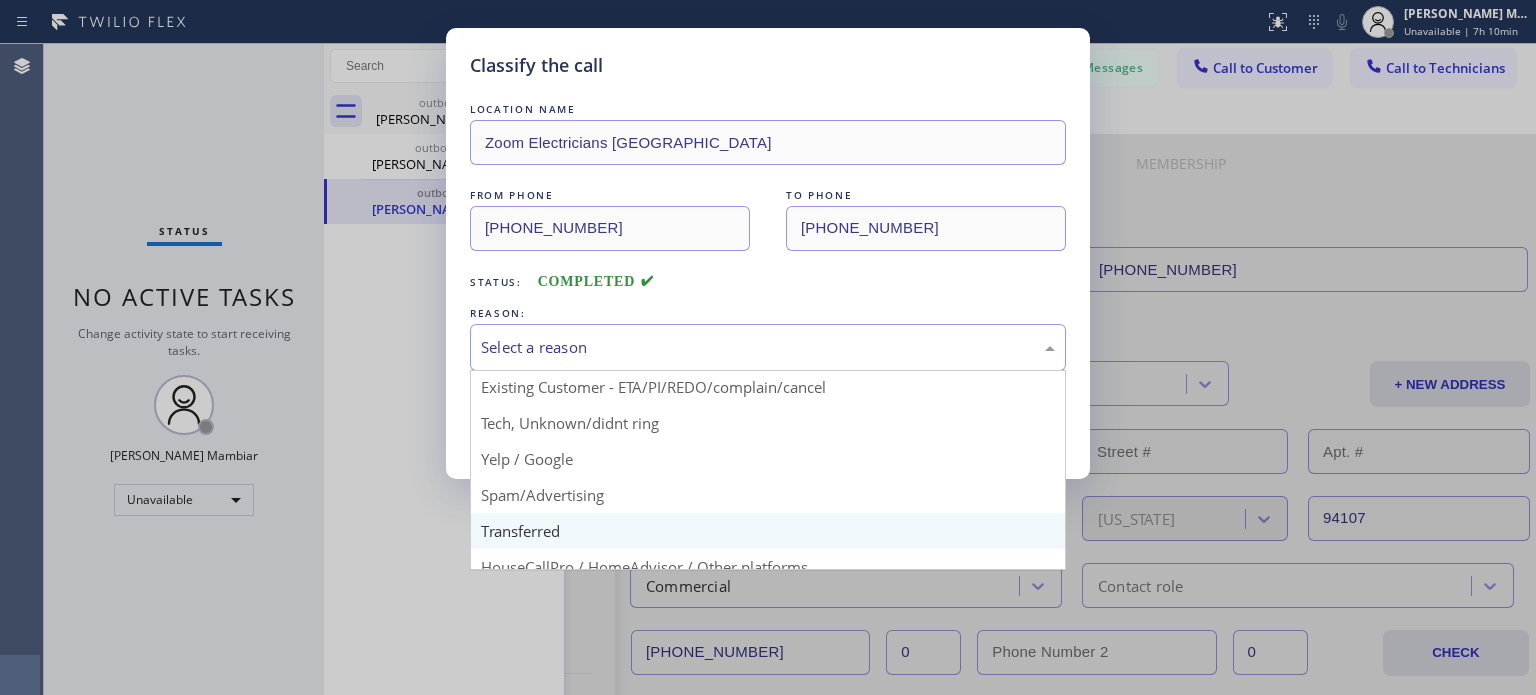 scroll, scrollTop: 125, scrollLeft: 0, axis: vertical 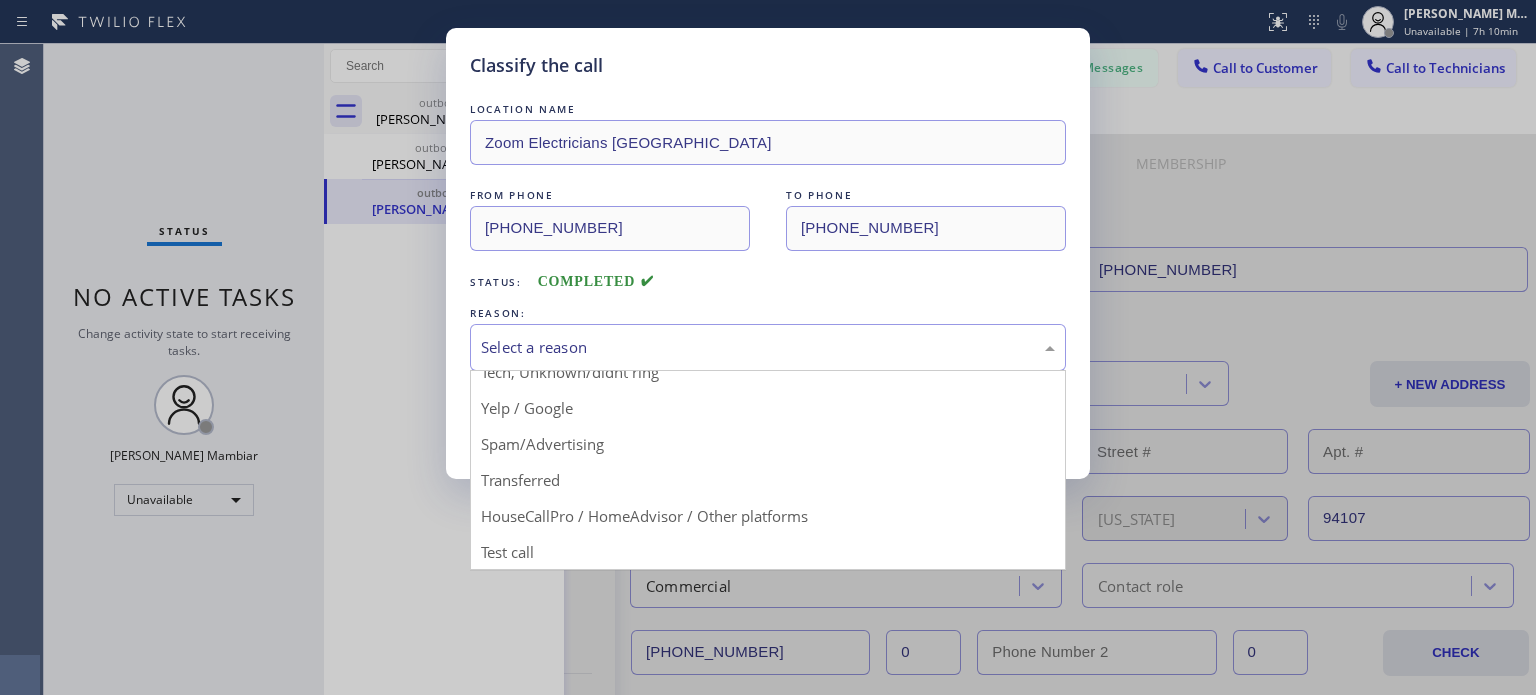 drag, startPoint x: 518, startPoint y: 546, endPoint x: 519, endPoint y: 526, distance: 20.024984 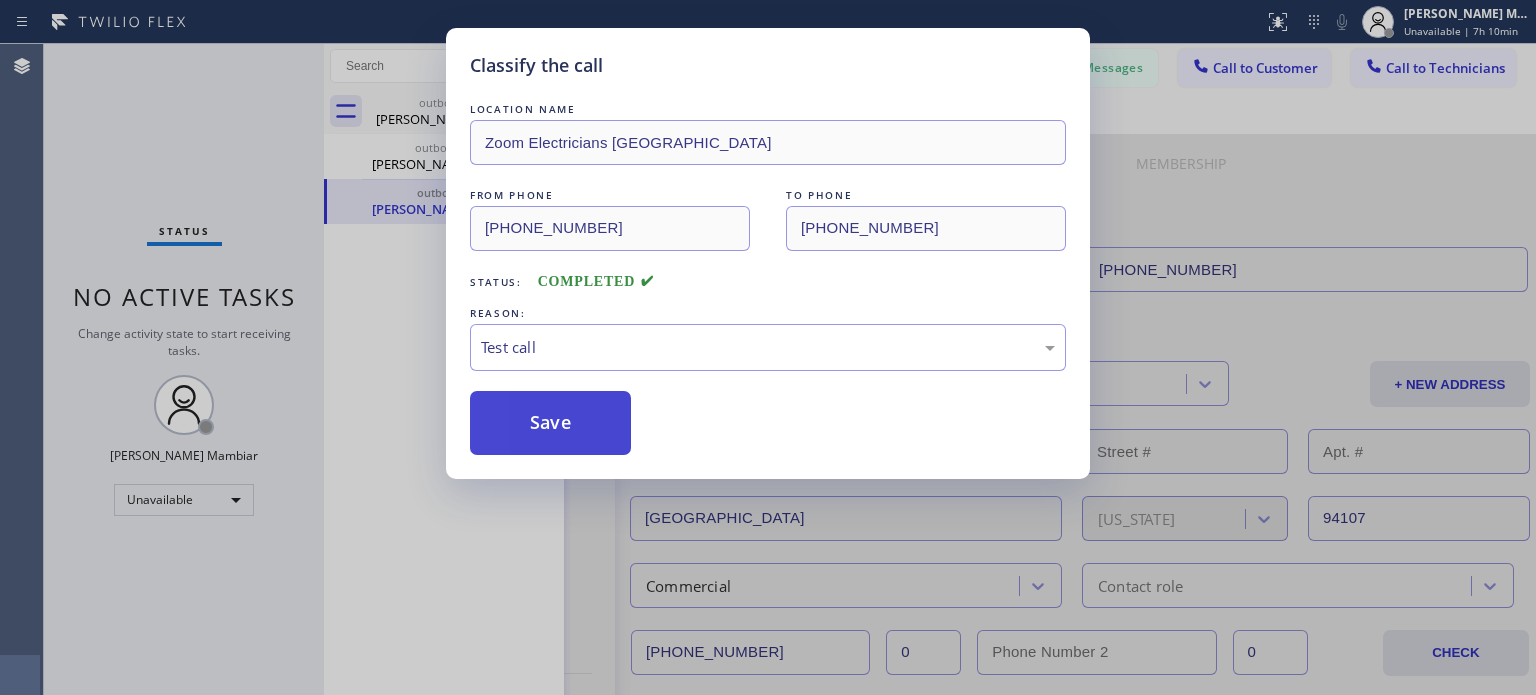 click on "Save" at bounding box center [550, 423] 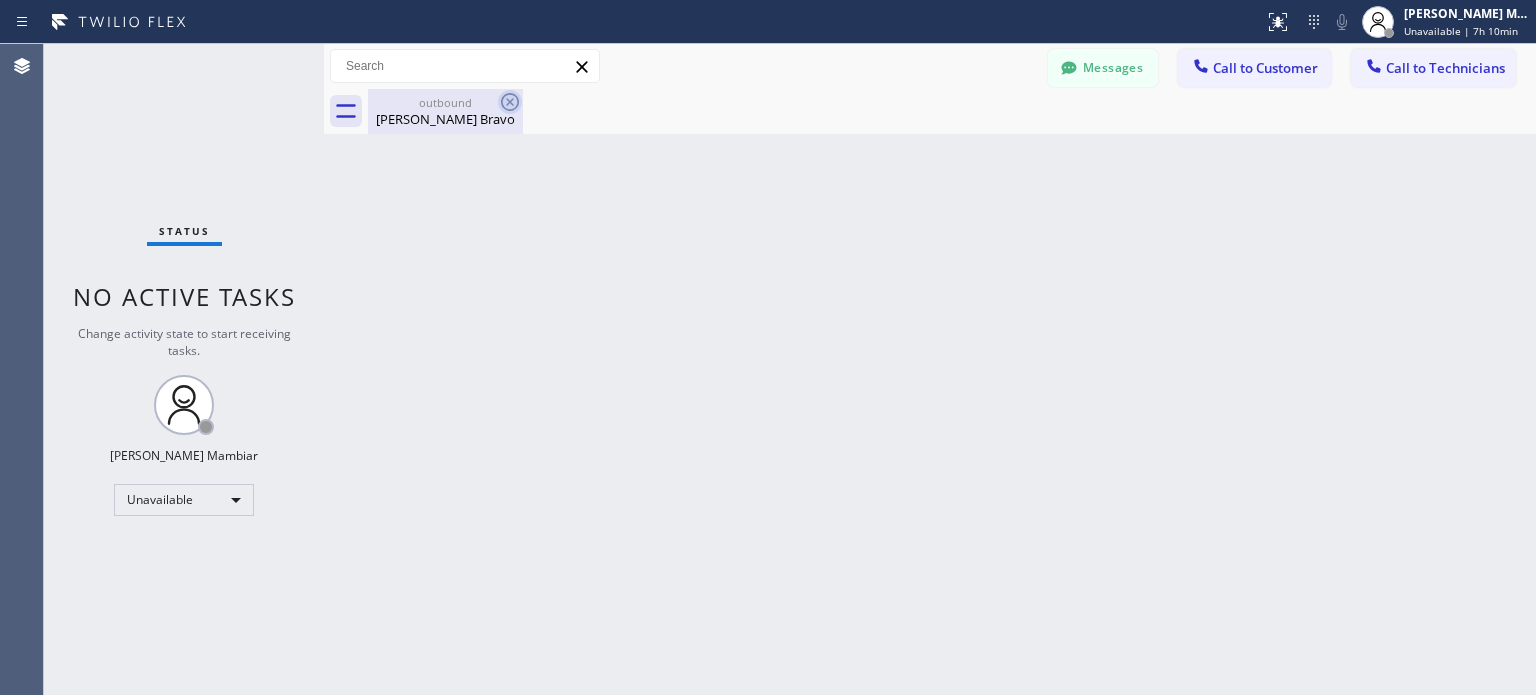 click 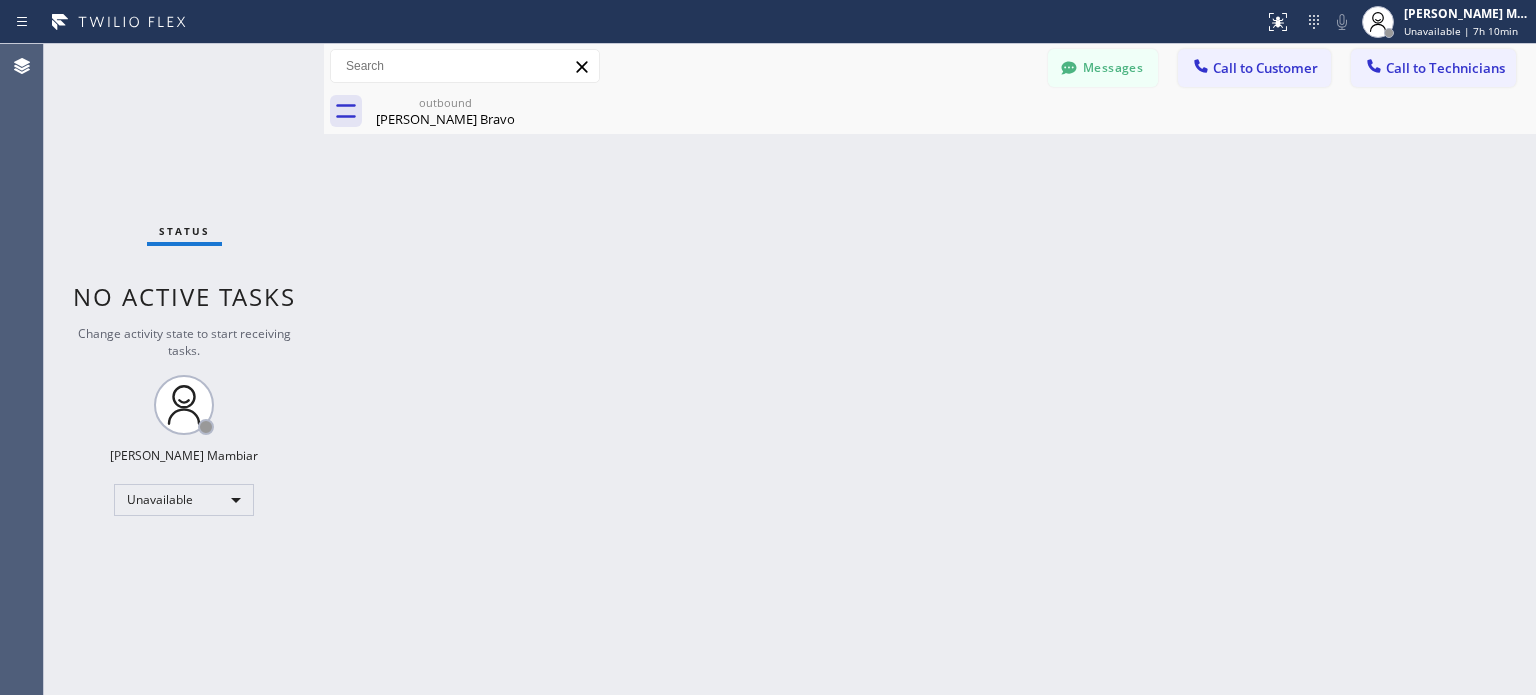 click on "Messages" at bounding box center [1103, 68] 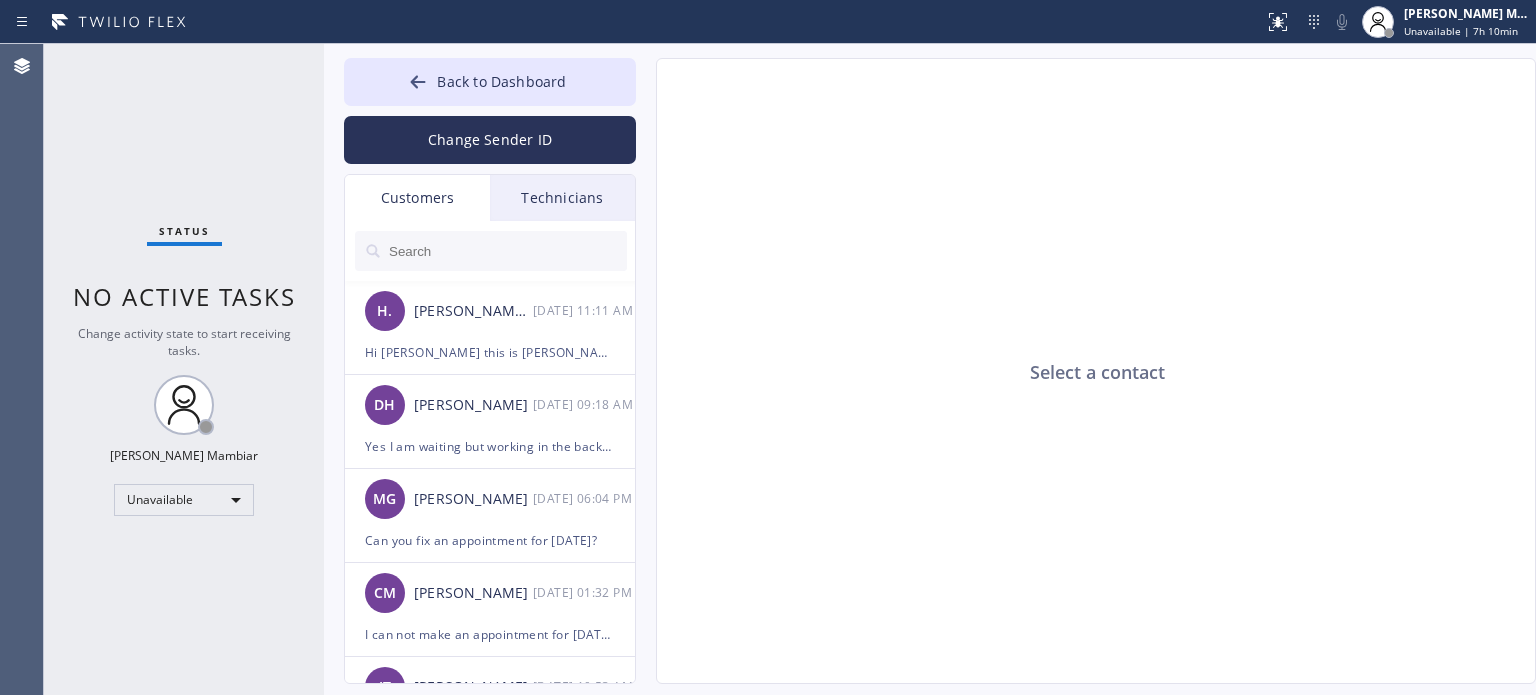 click on "Customers" at bounding box center [417, 198] 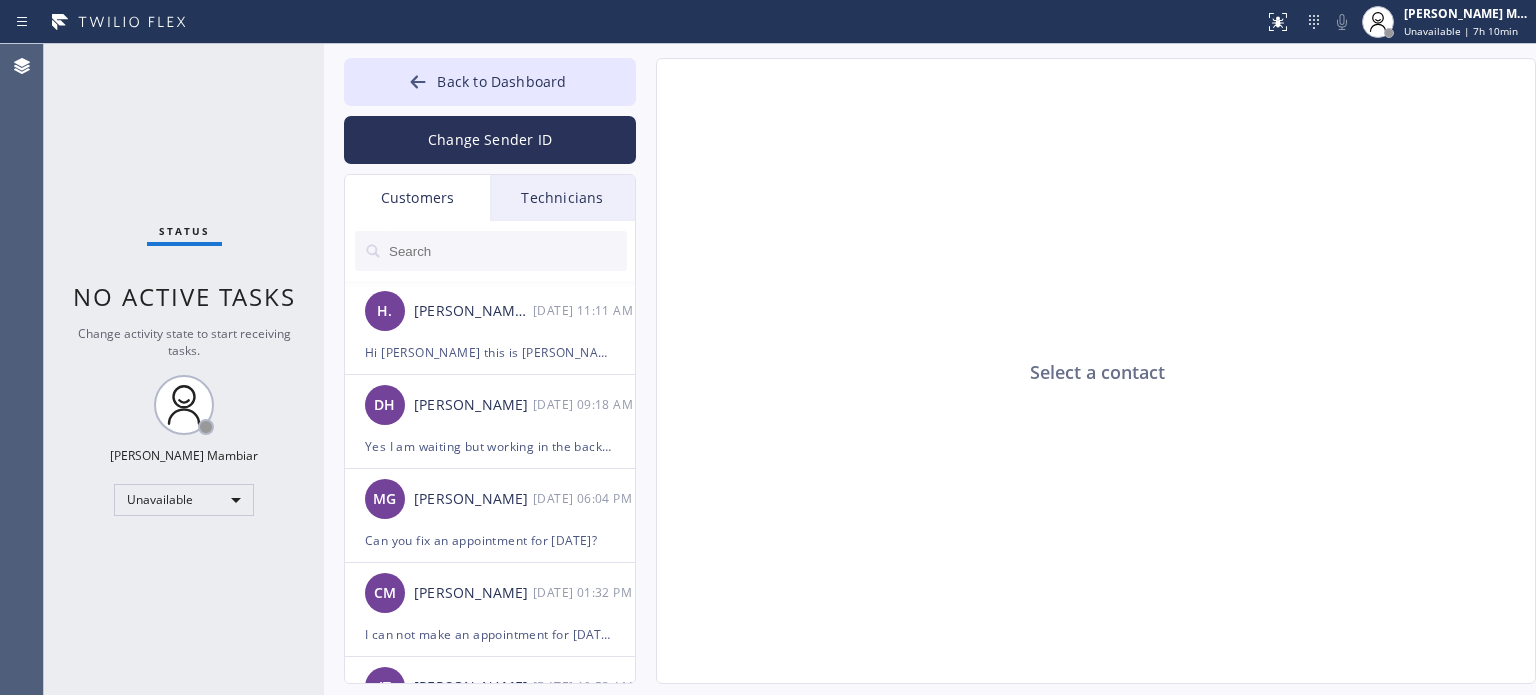 paste on "858) 252-9398" 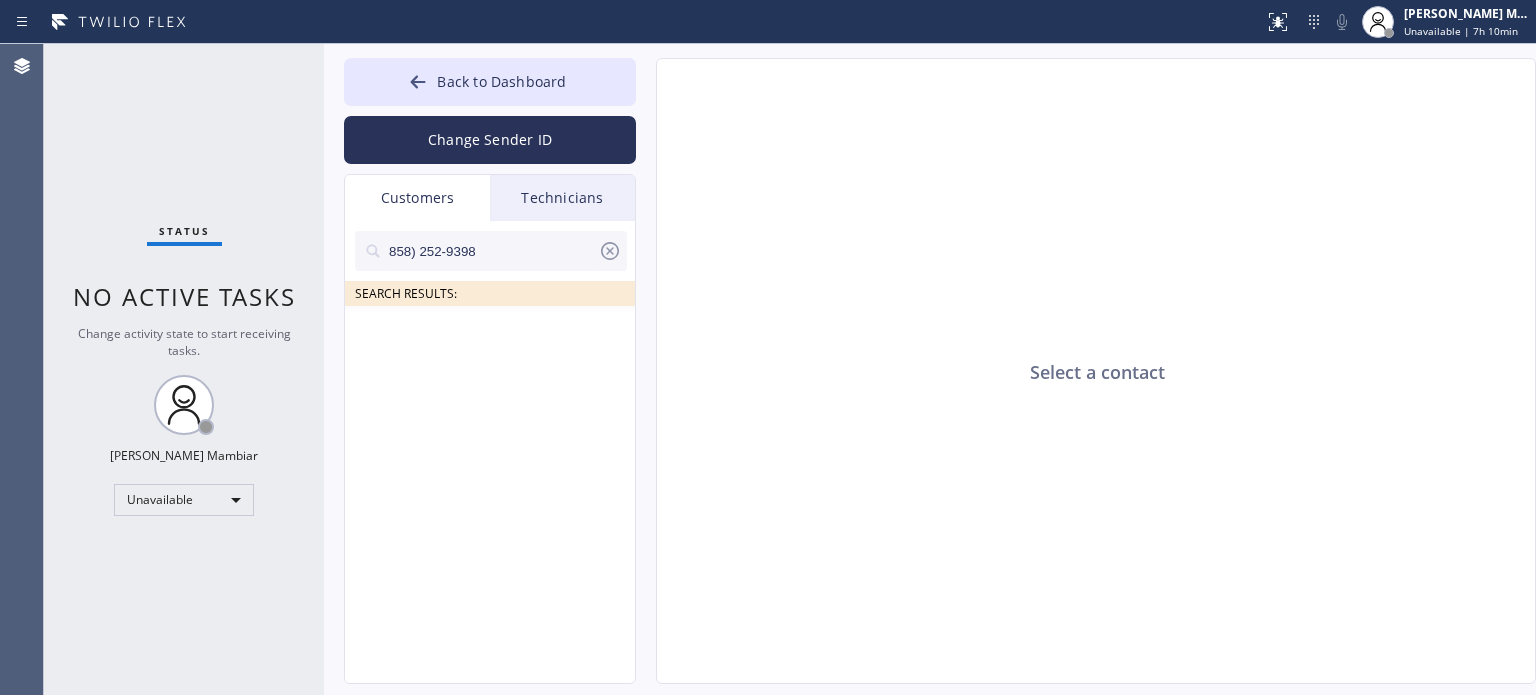 click on "858) 252-9398" at bounding box center [492, 251] 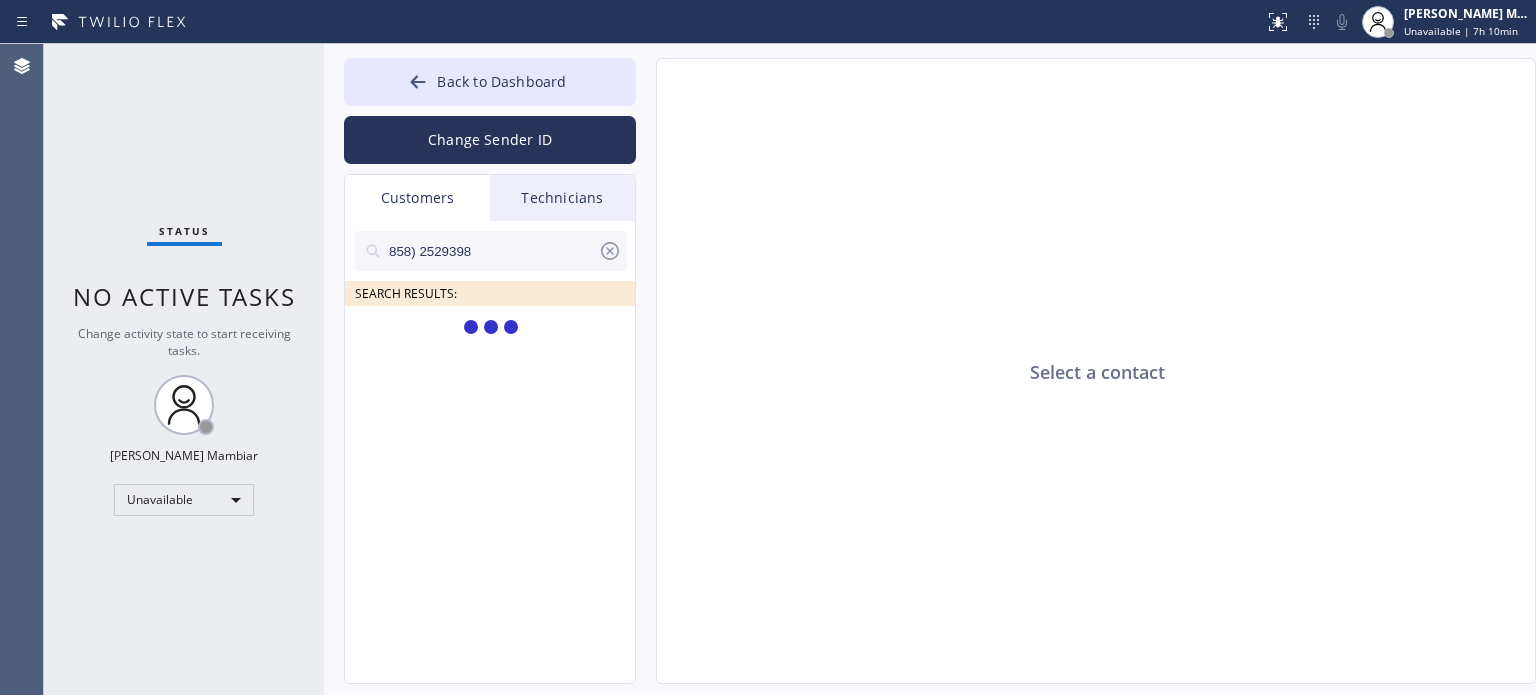 click on "858) 2529398" at bounding box center [492, 251] 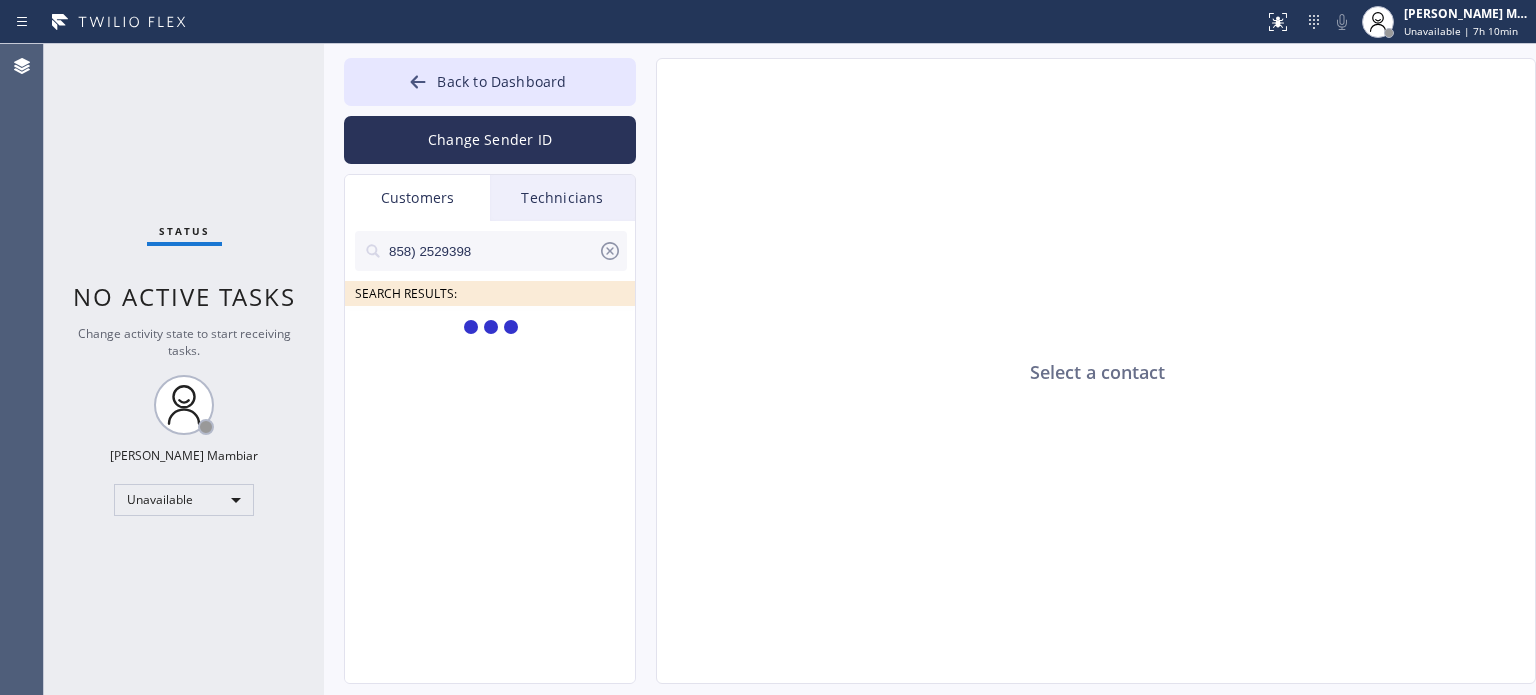 type on "858)2529398" 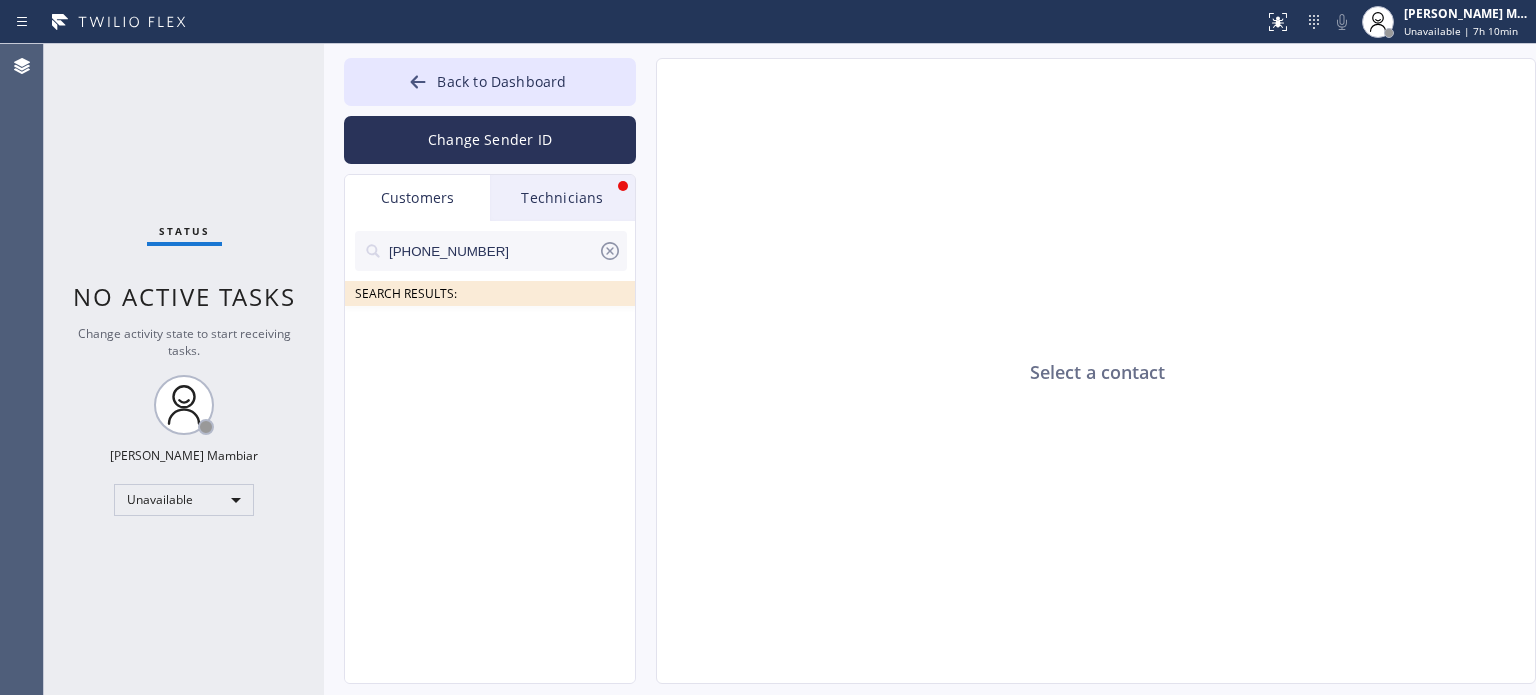 click at bounding box center (491, 328) 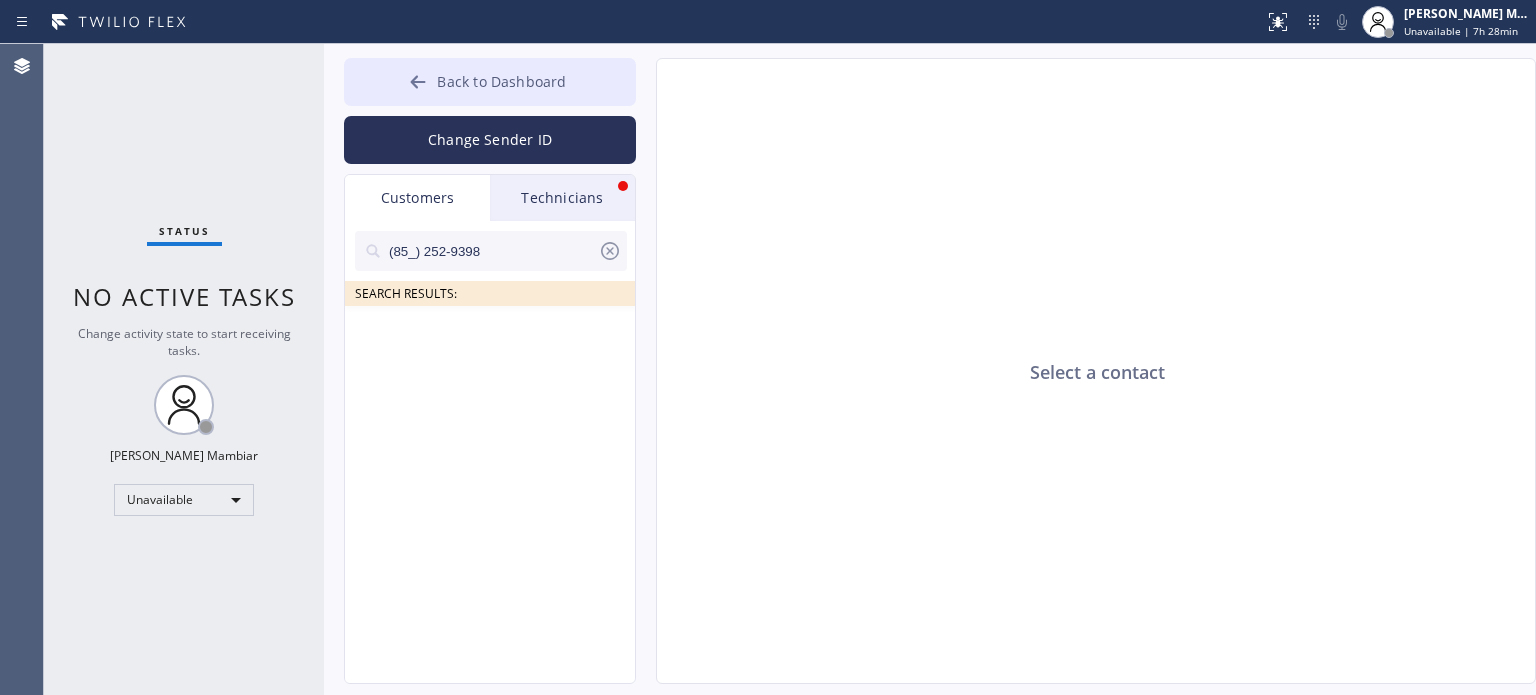 click on "Back to Dashboard" at bounding box center [501, 81] 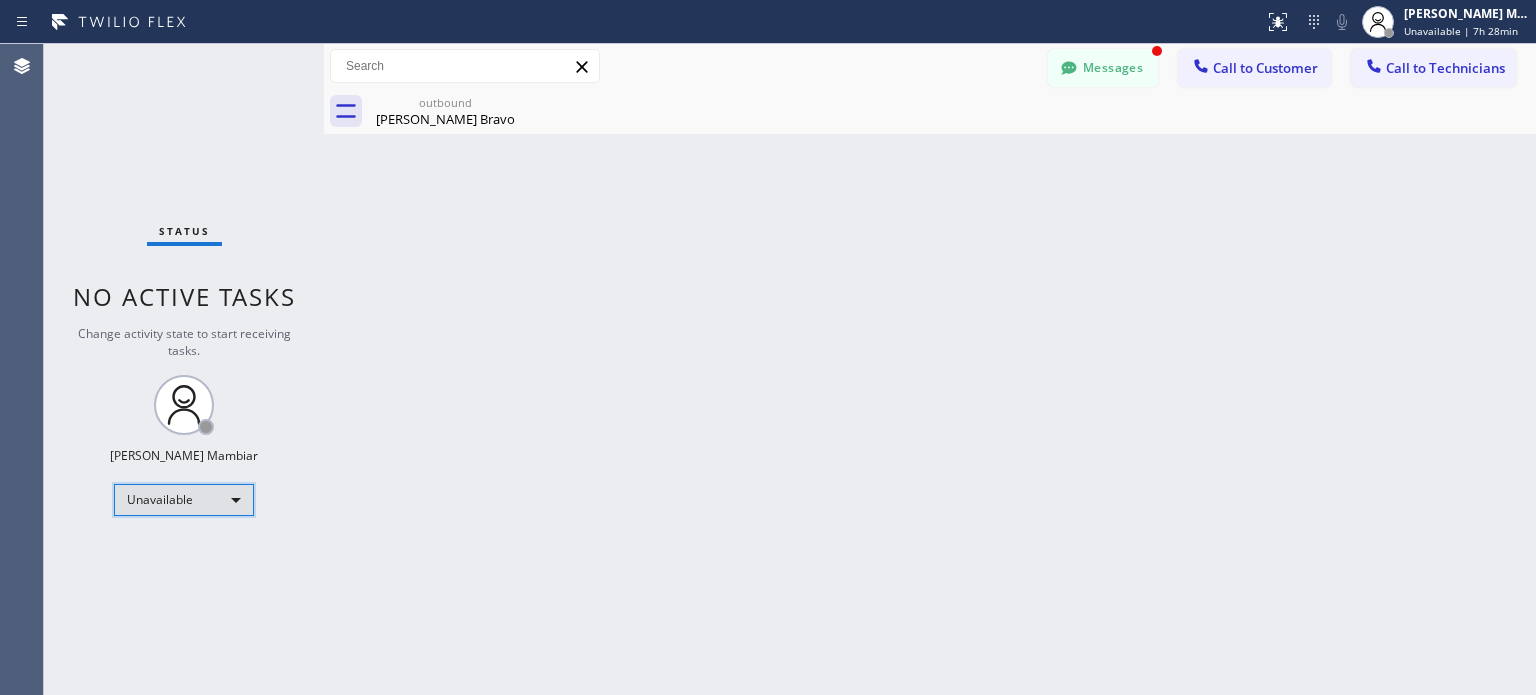 click on "Unavailable" at bounding box center (184, 500) 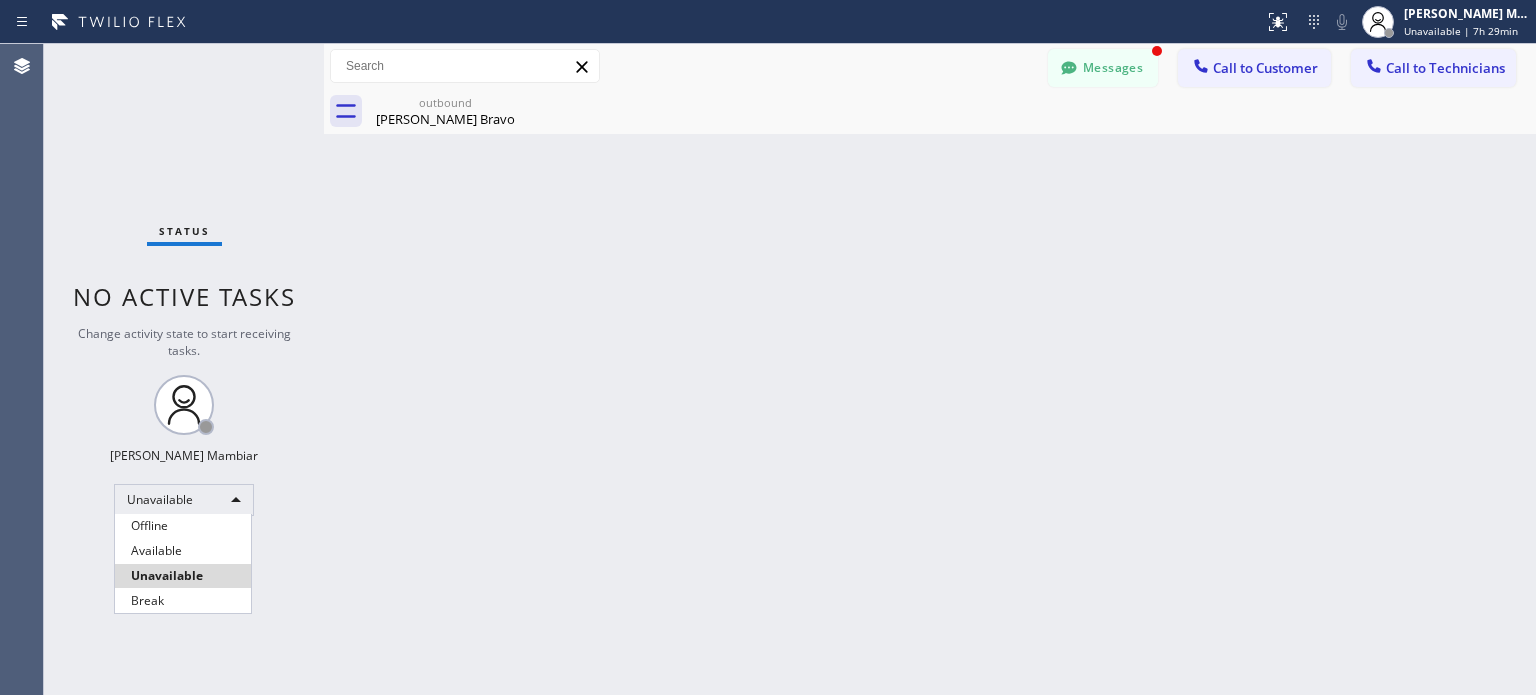 click on "Available" at bounding box center (183, 551) 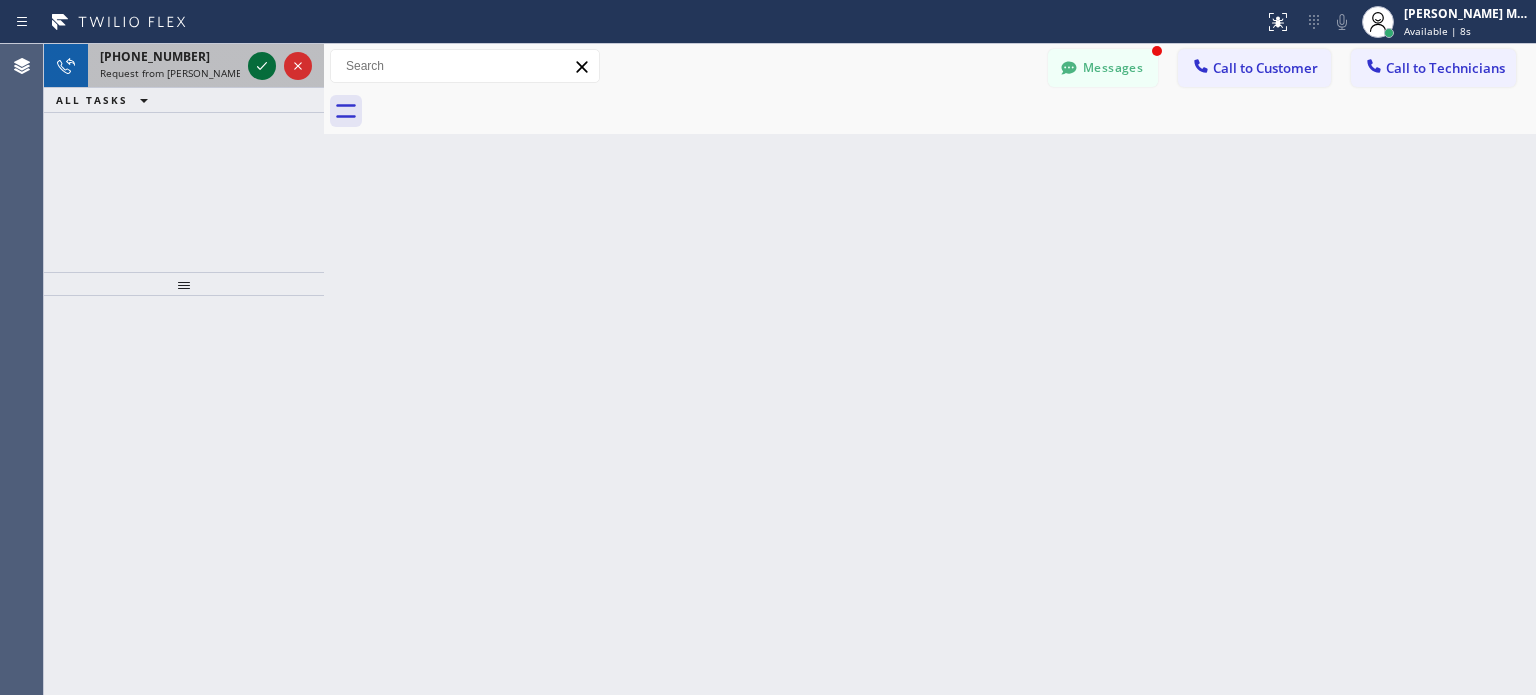 click 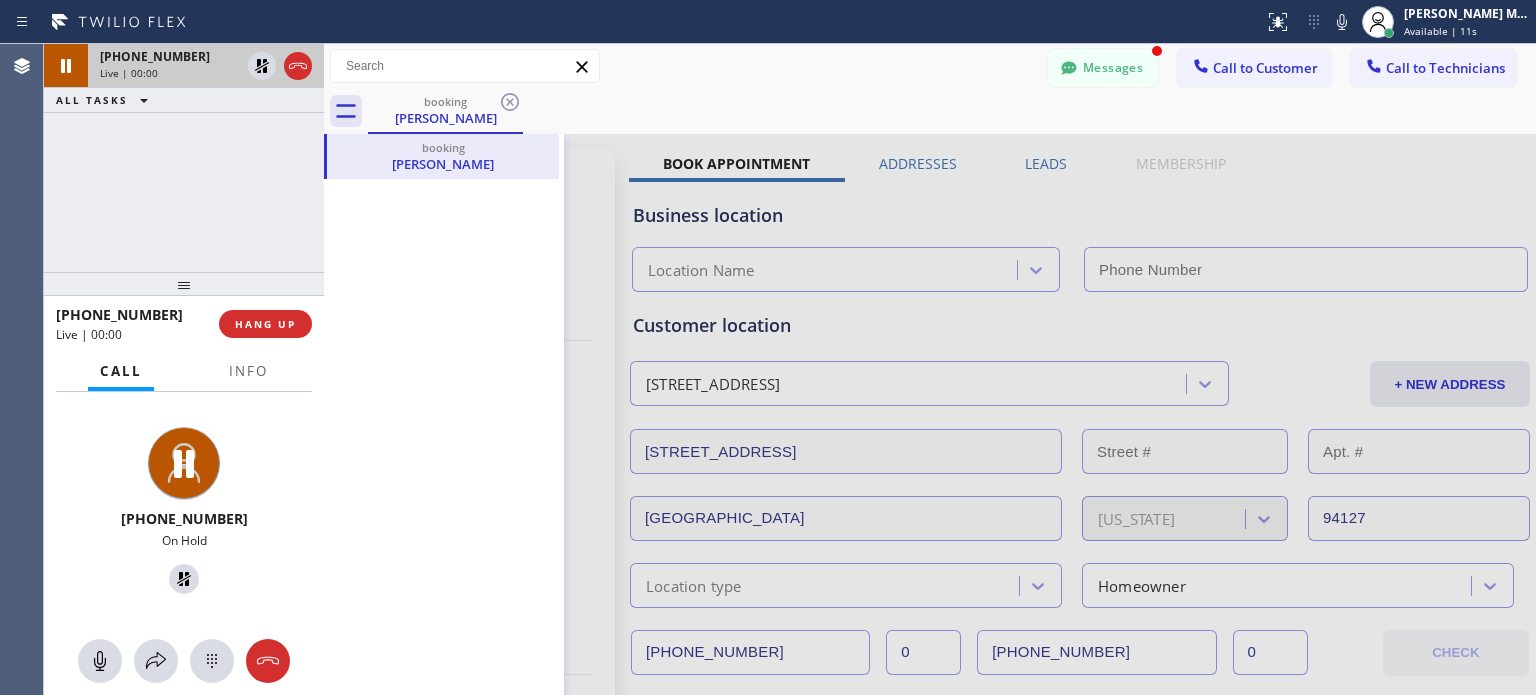 type on "(415) 727-4640" 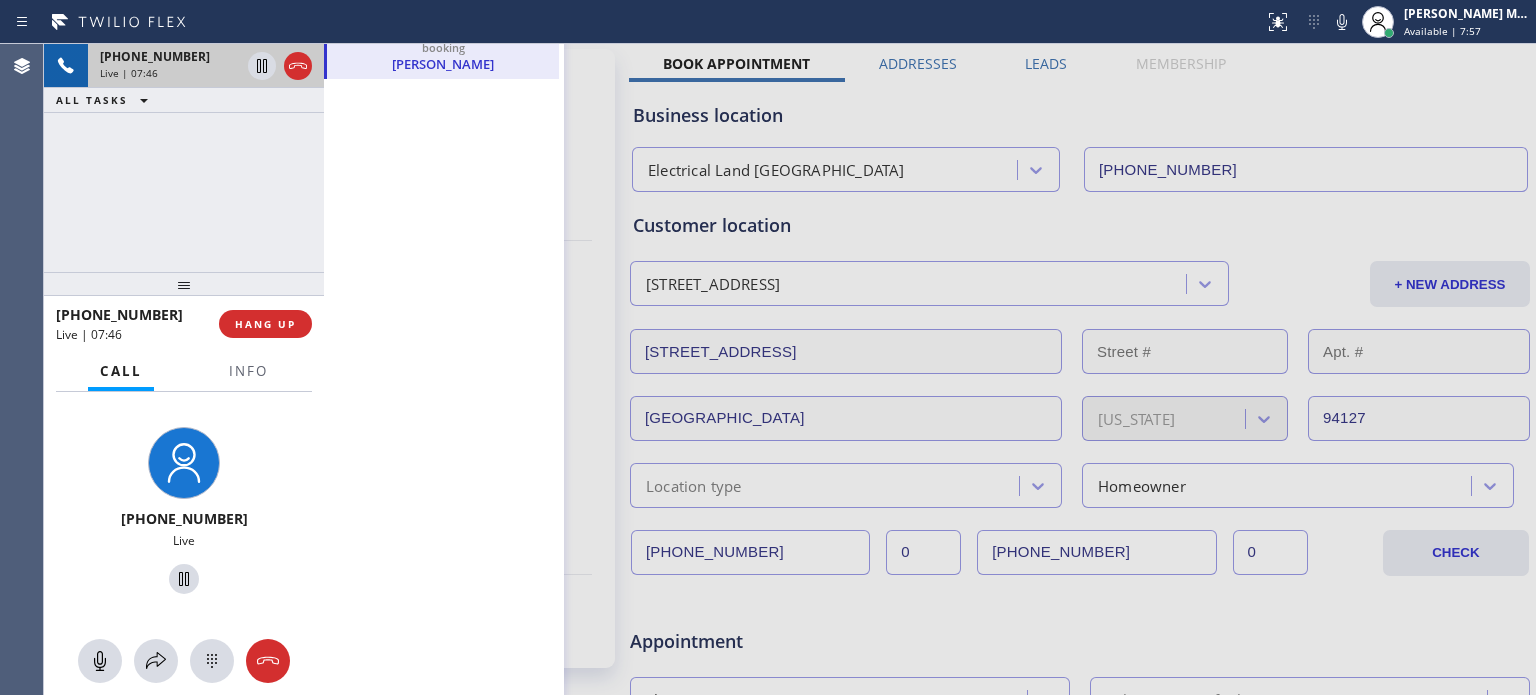 scroll, scrollTop: 0, scrollLeft: 0, axis: both 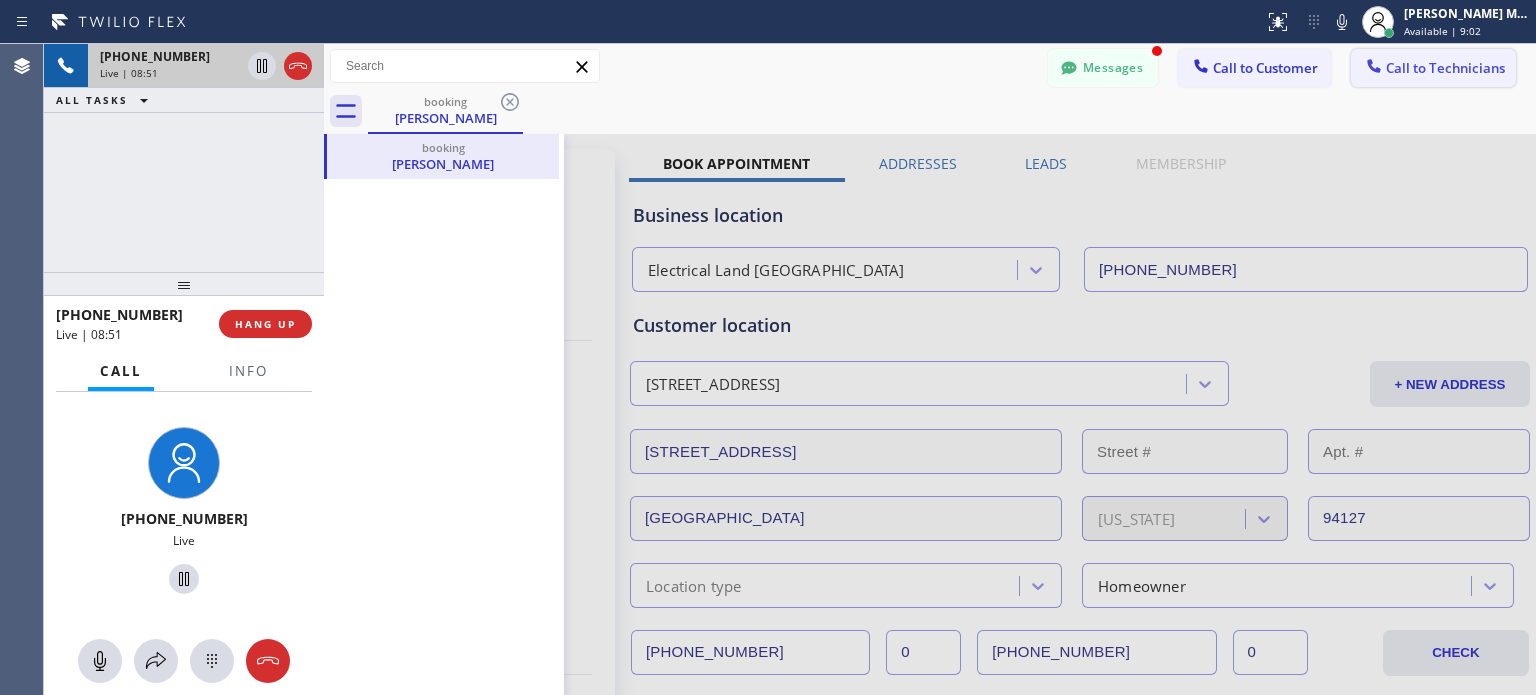 click on "Call to Technicians" at bounding box center [1445, 68] 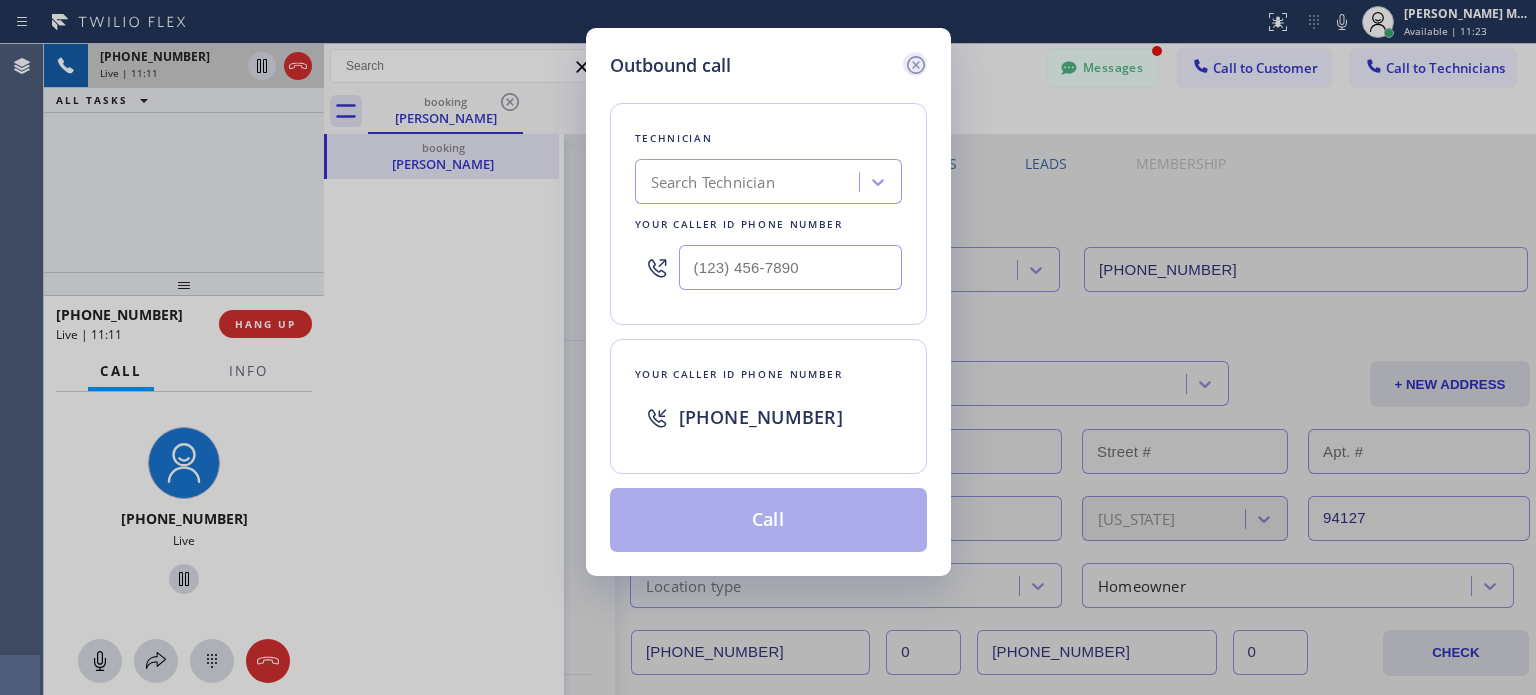 click 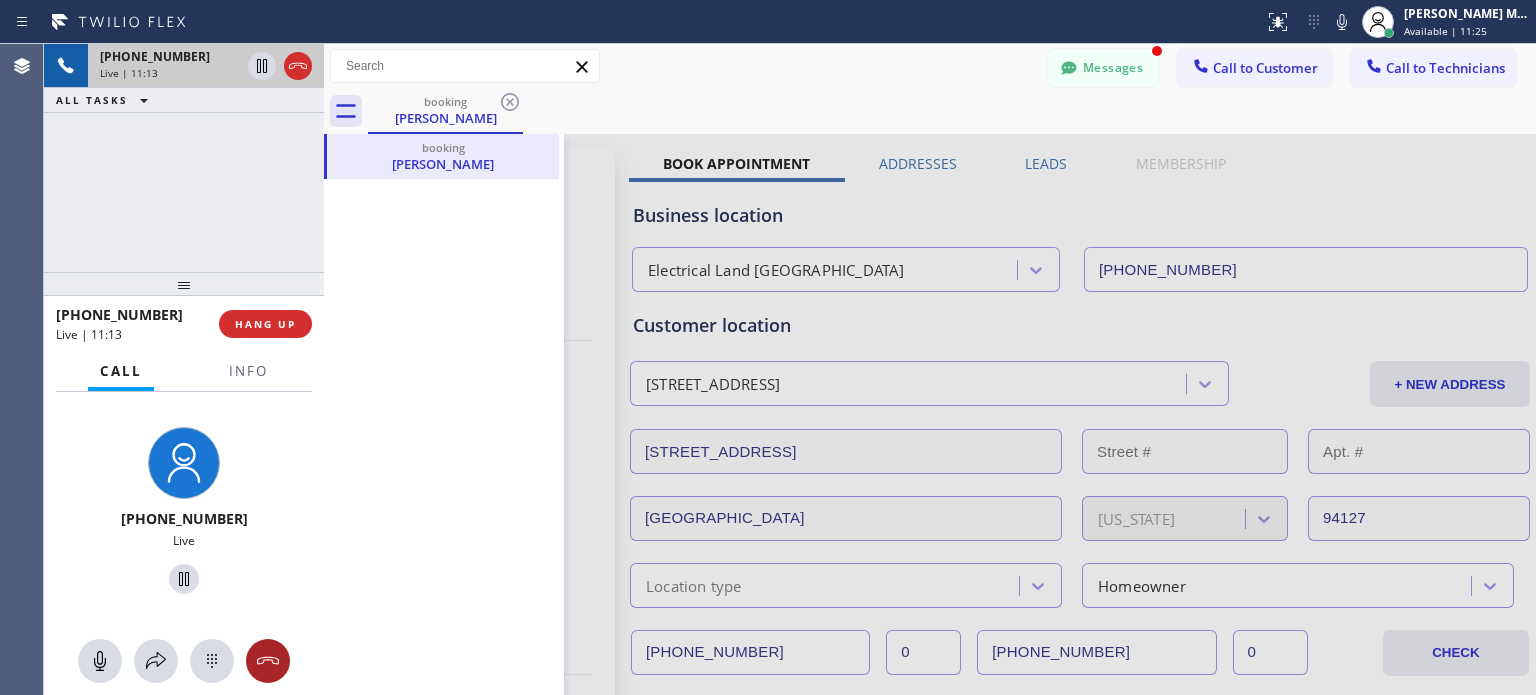 click 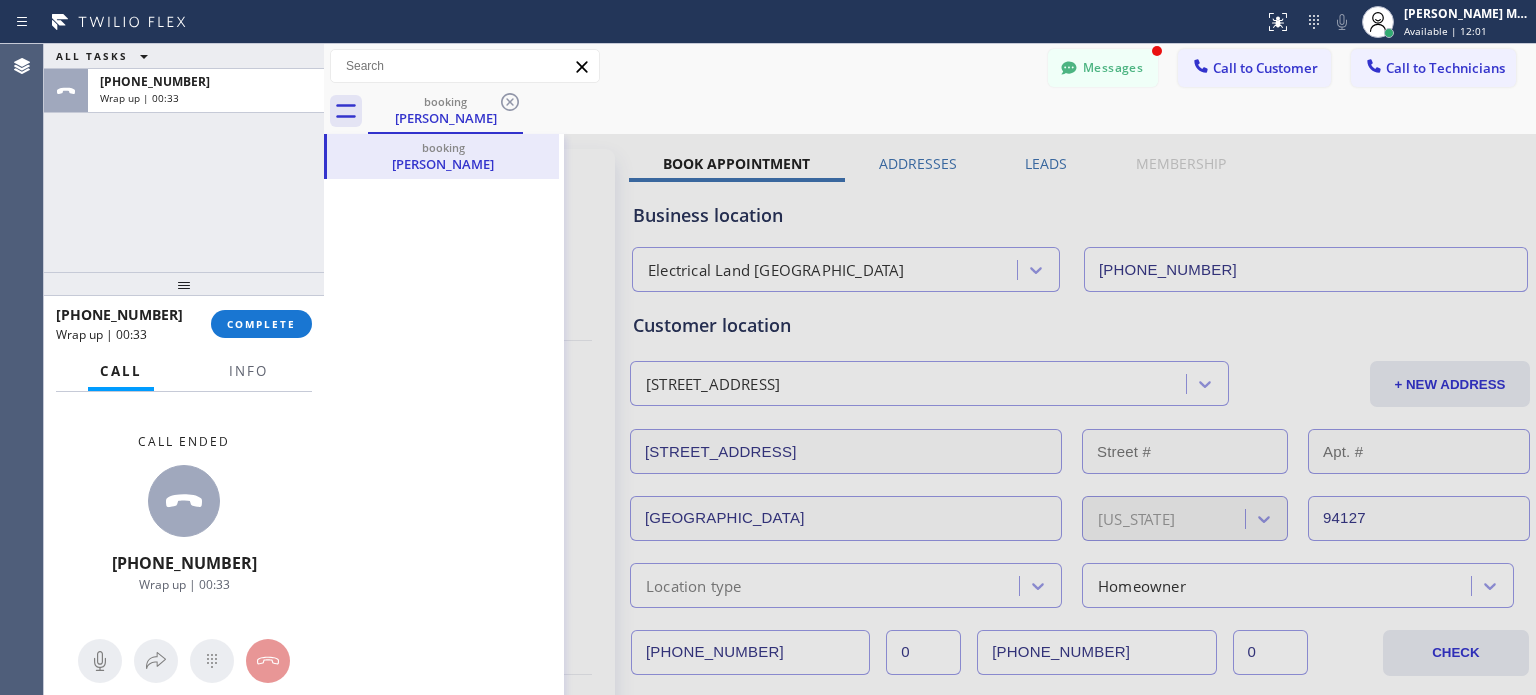 click at bounding box center [930, 787] 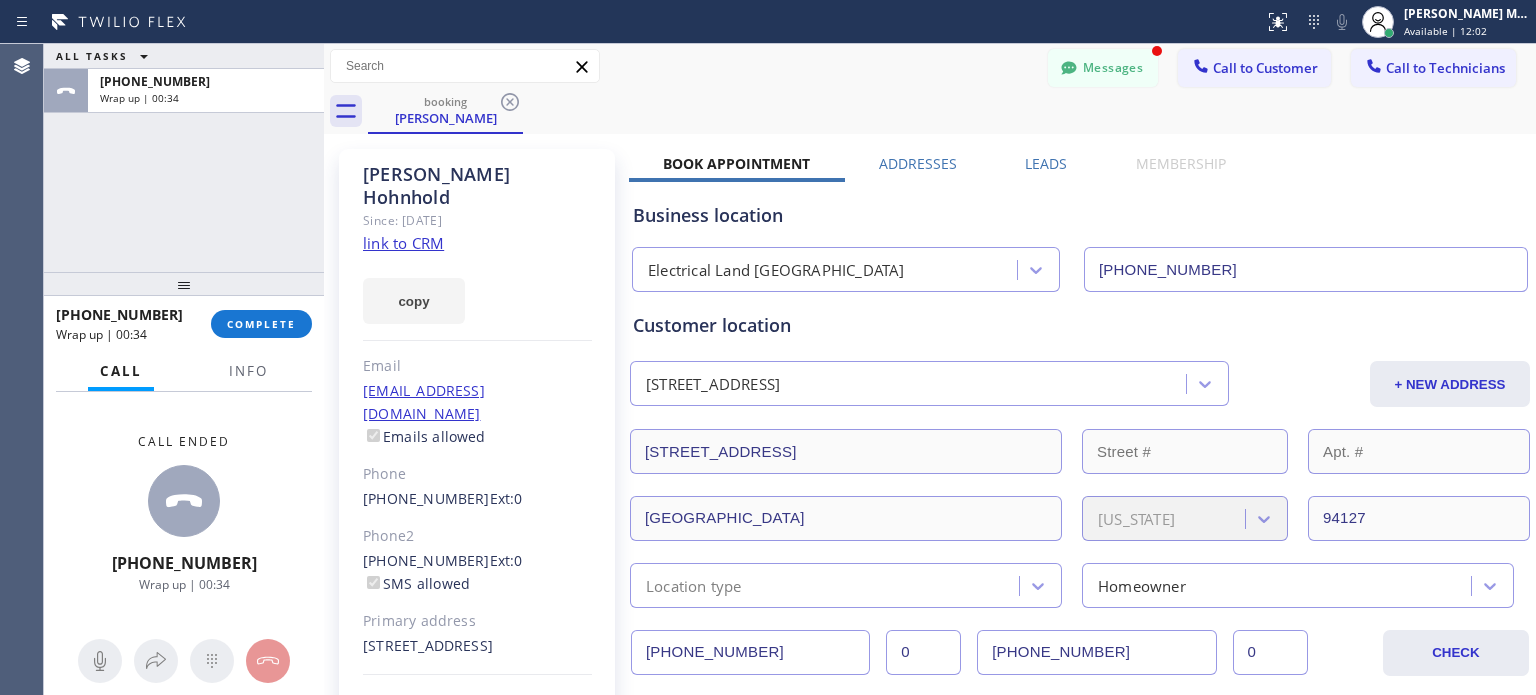 click 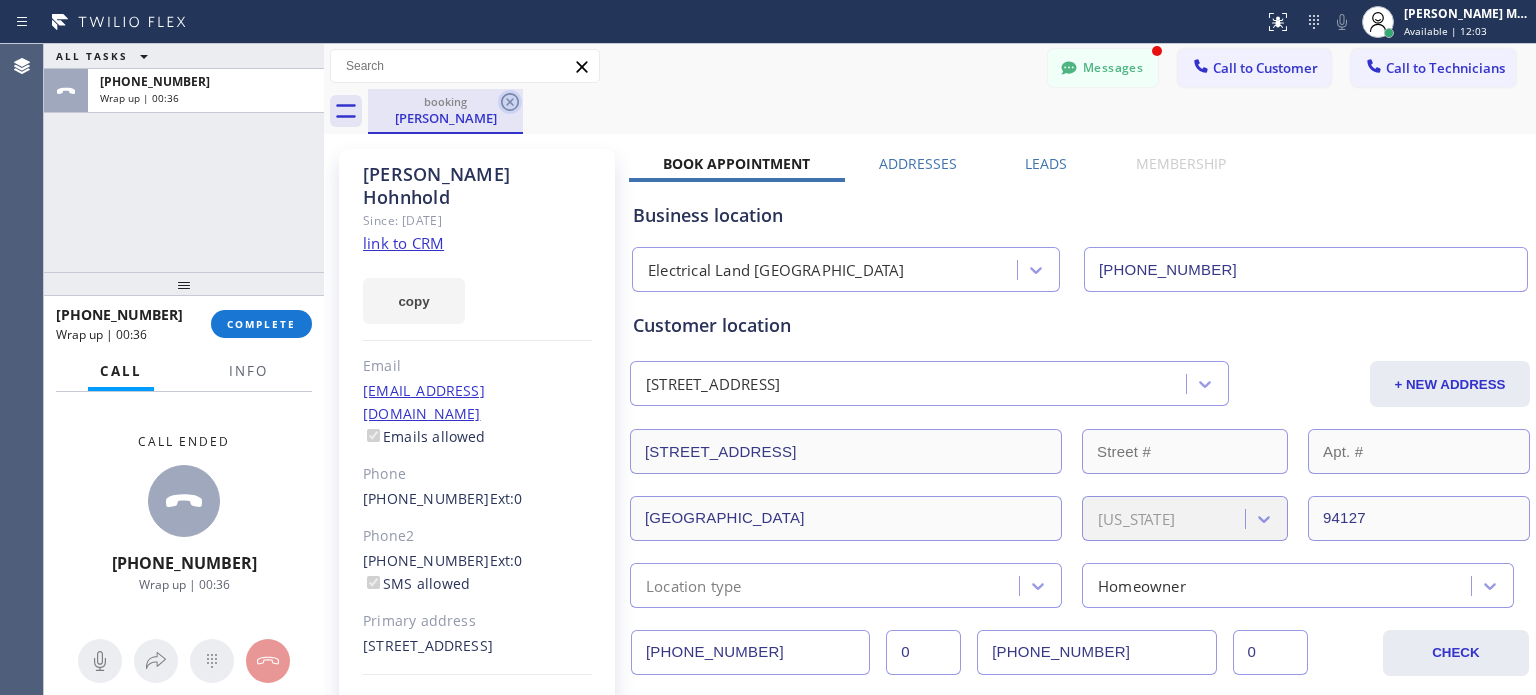 click 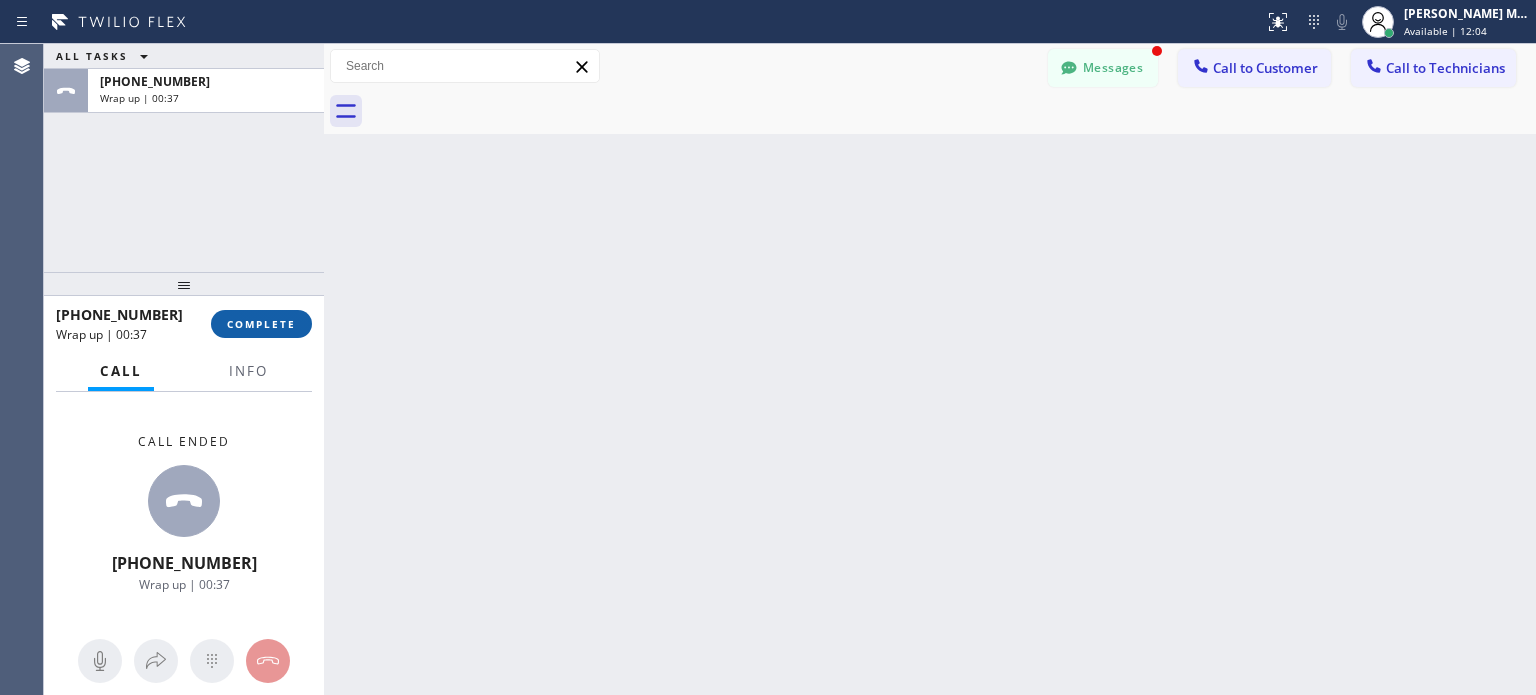click on "COMPLETE" at bounding box center (261, 324) 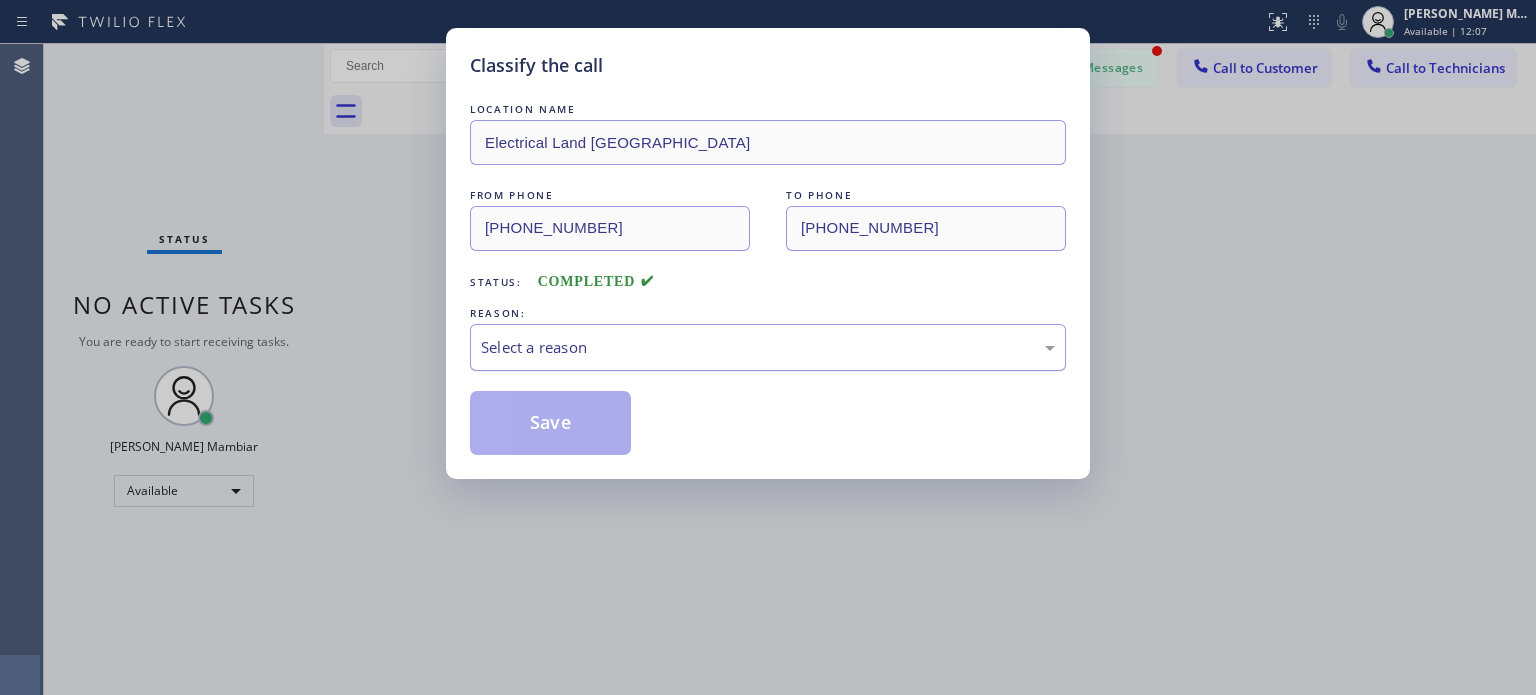 click on "Select a reason" at bounding box center [768, 347] 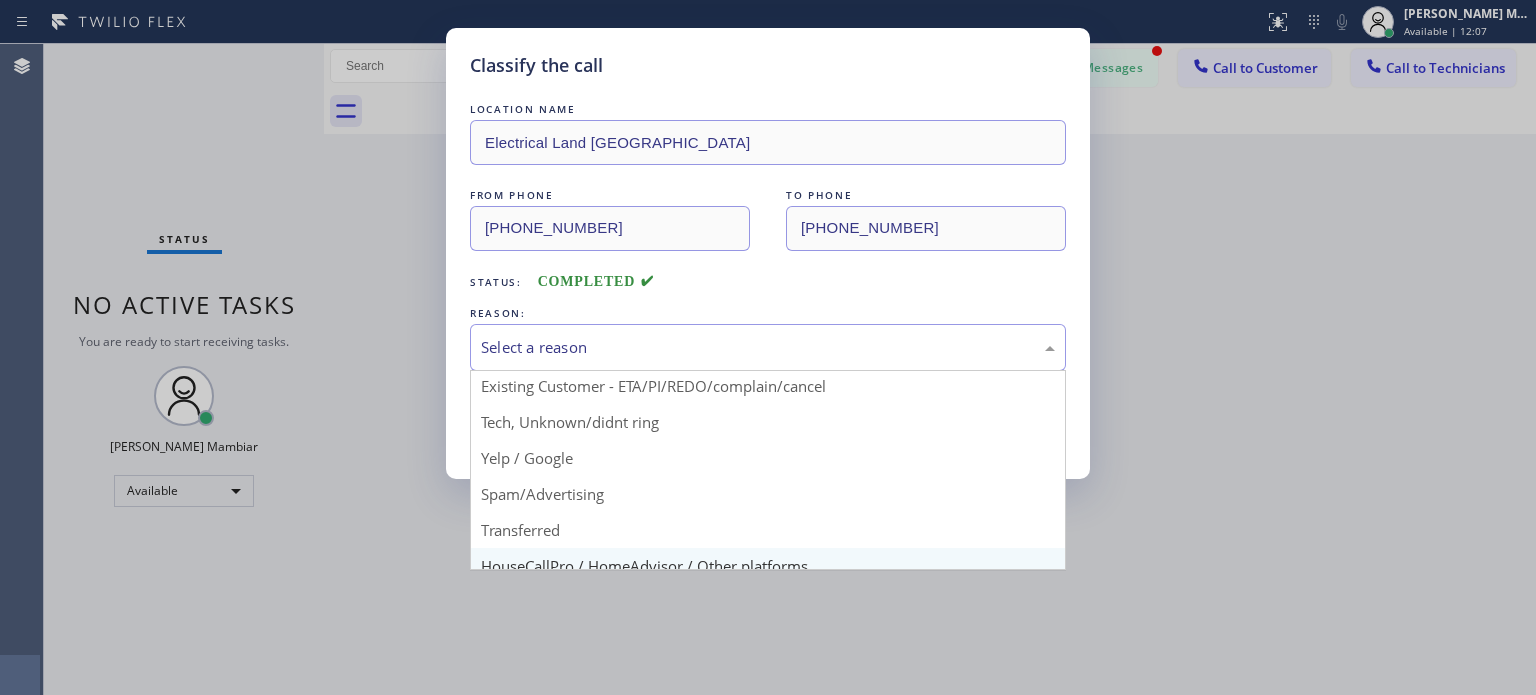 scroll, scrollTop: 125, scrollLeft: 0, axis: vertical 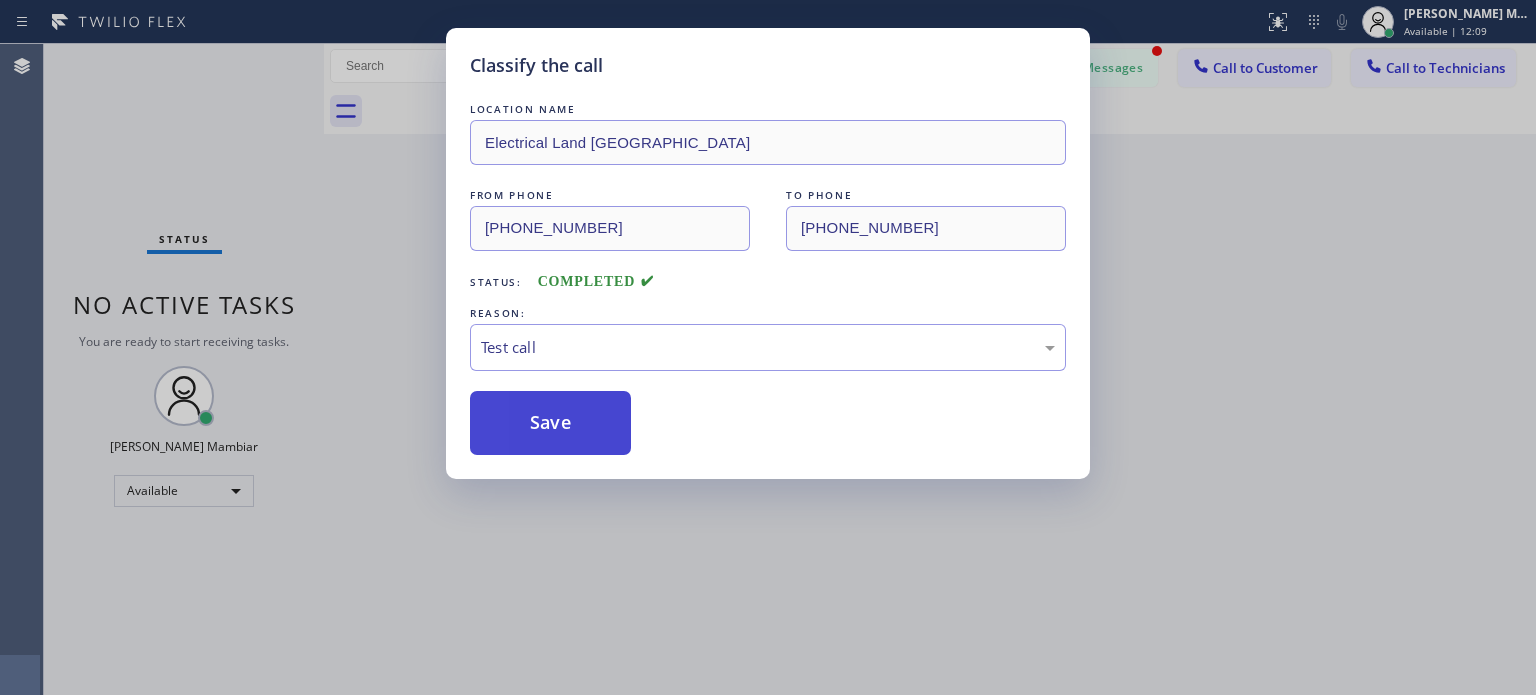 click on "Save" at bounding box center (550, 423) 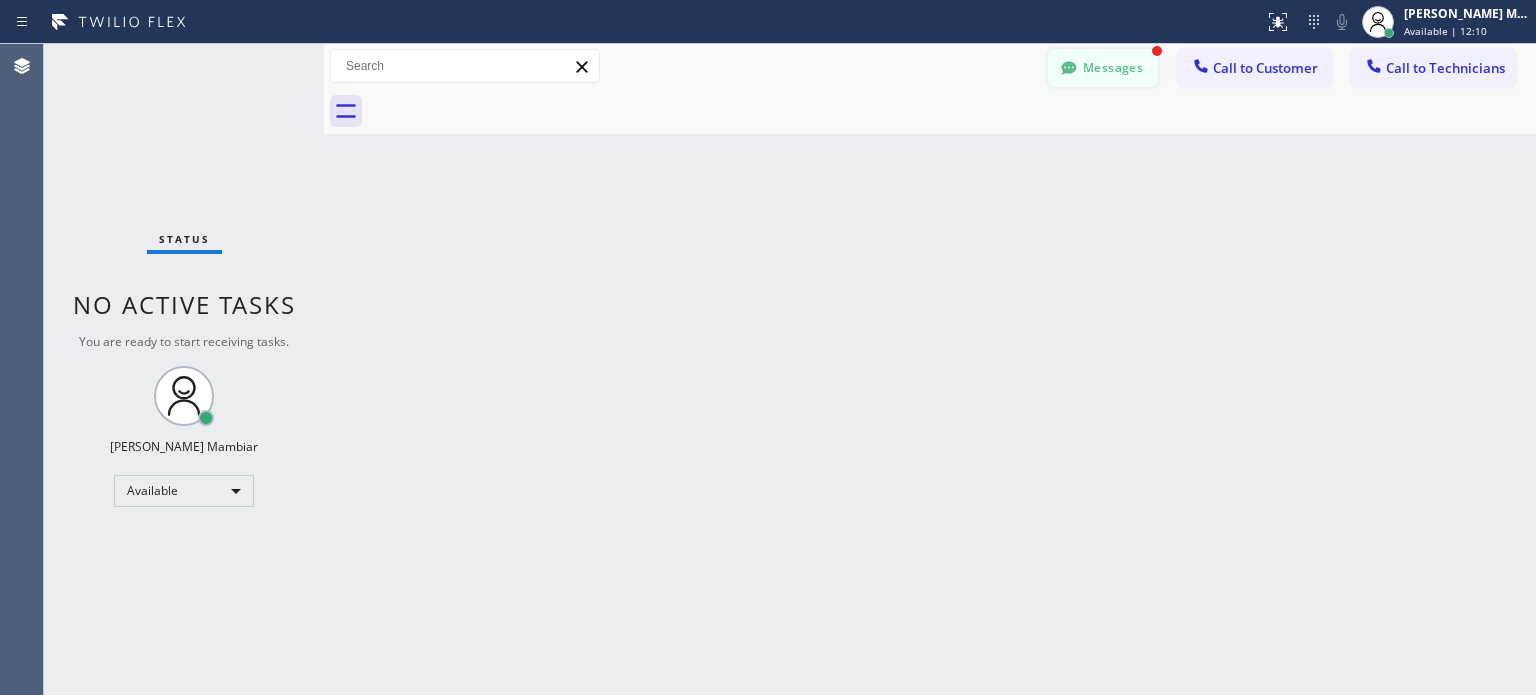 click on "Messages" at bounding box center (1103, 68) 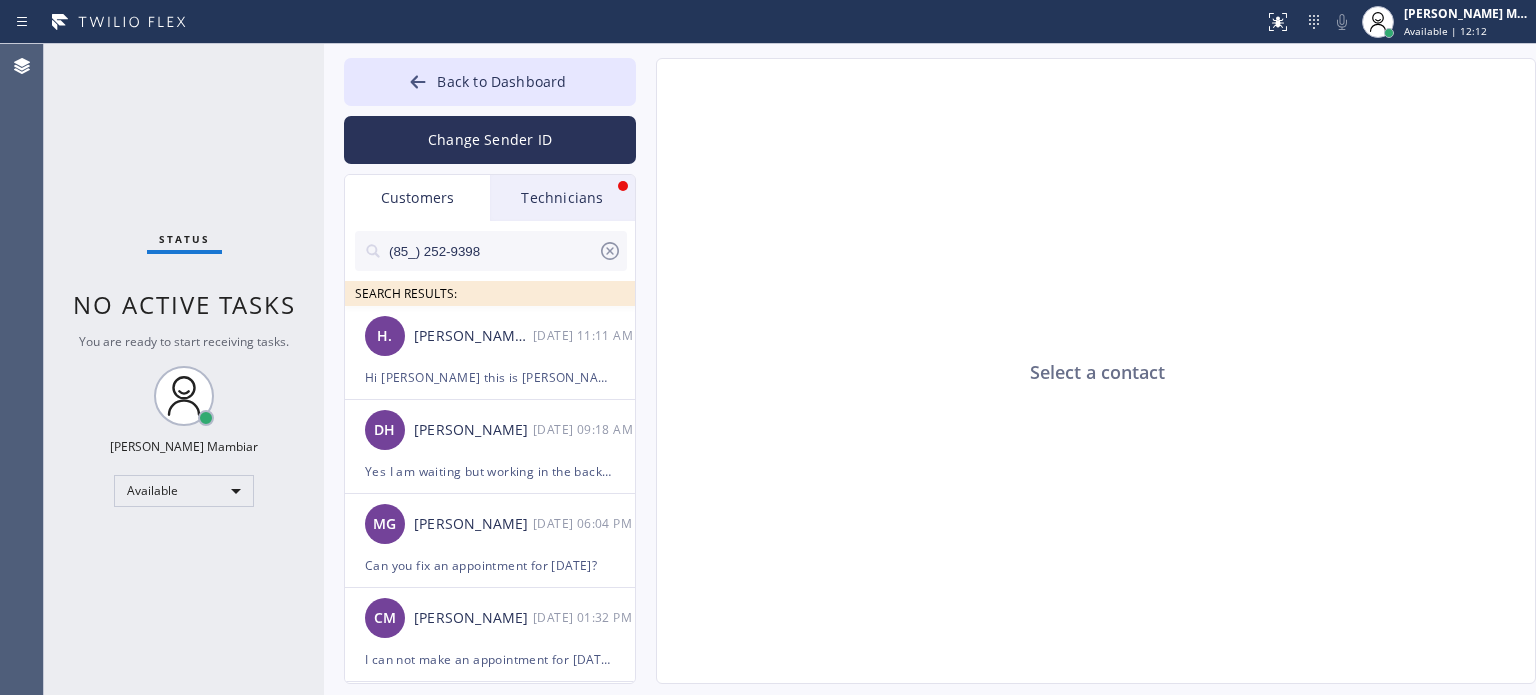 click on "Technicians" at bounding box center [562, 198] 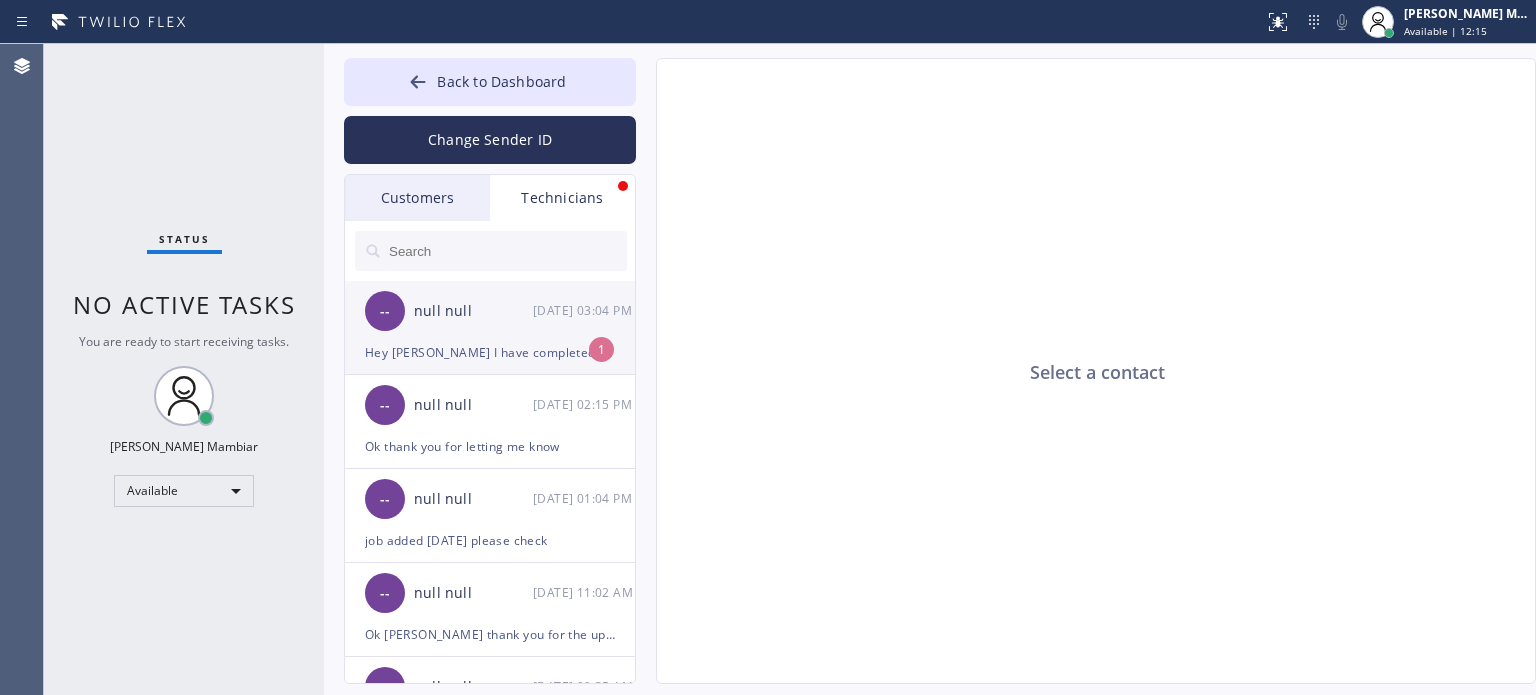 click on "-- null null 07/15 03:04 PM" at bounding box center [491, 311] 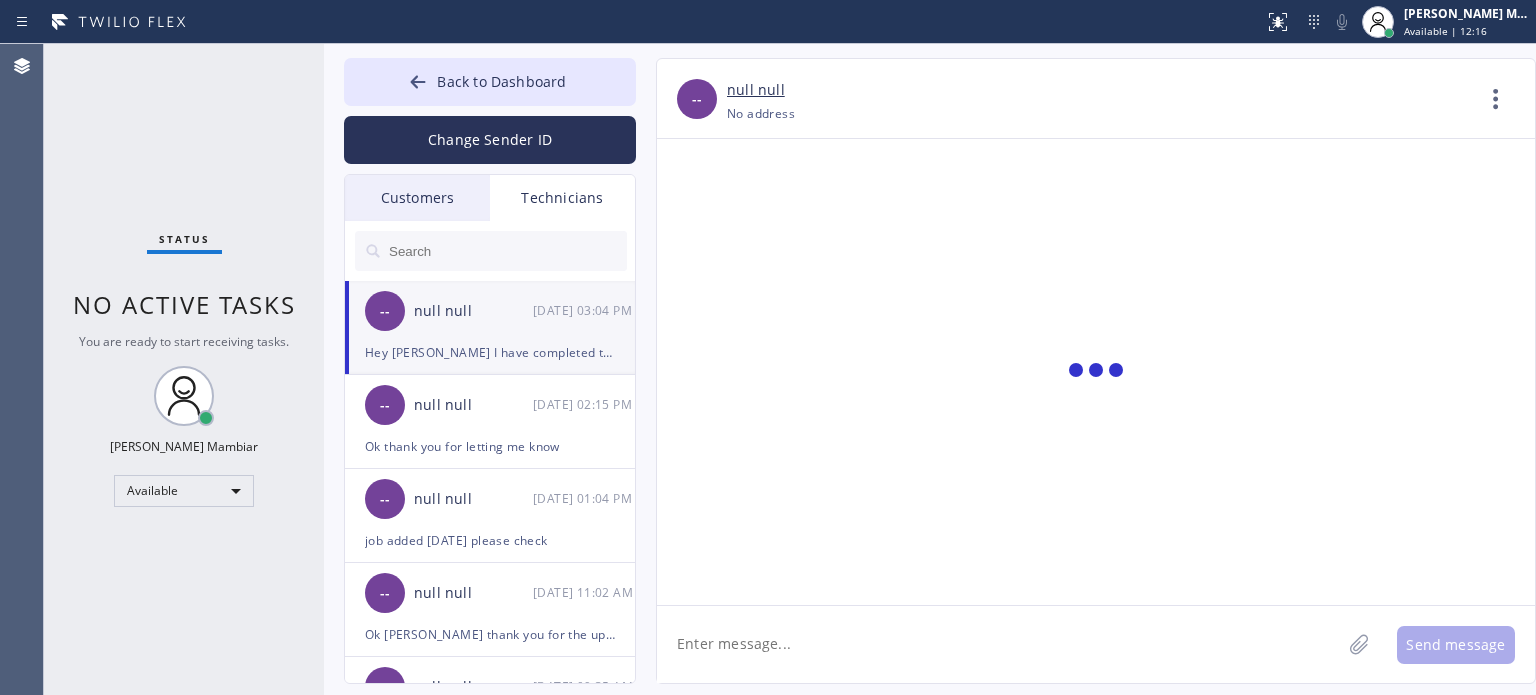 scroll, scrollTop: 1441, scrollLeft: 0, axis: vertical 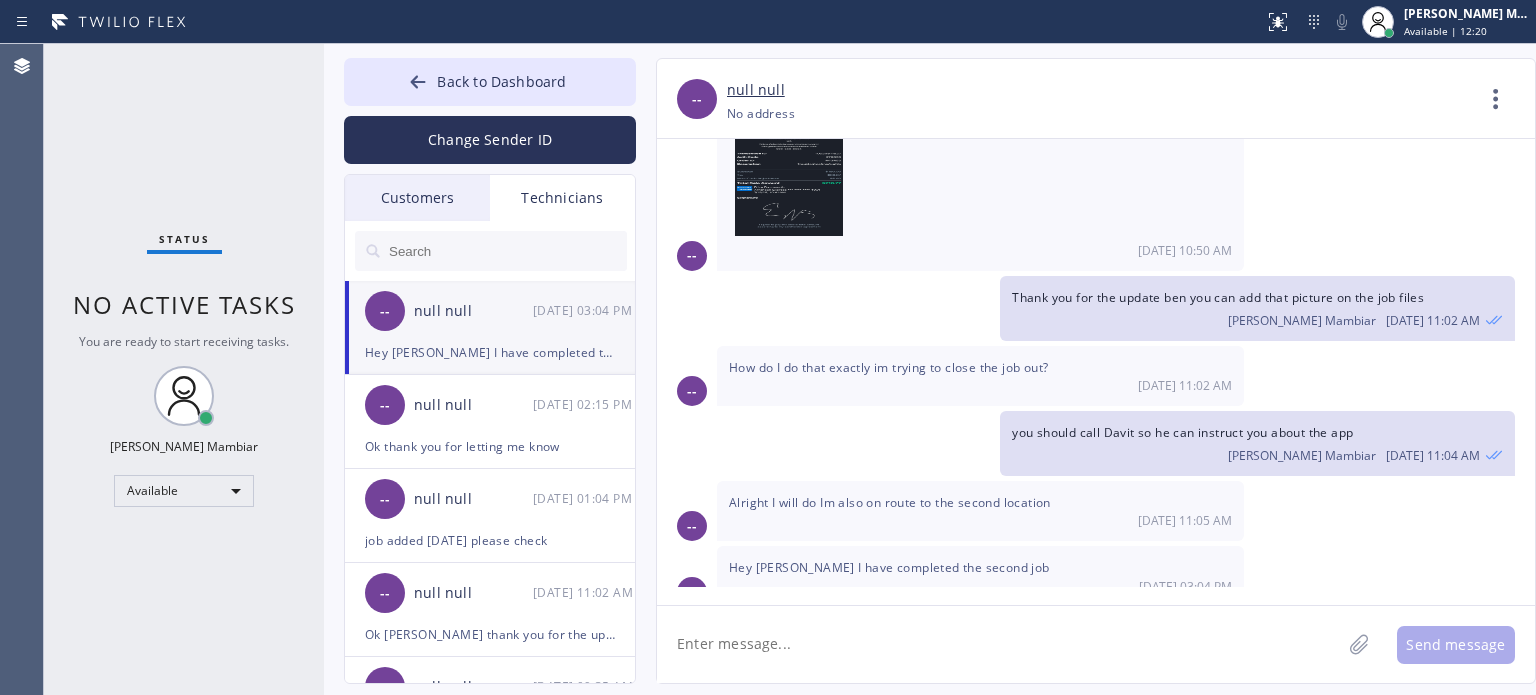 click 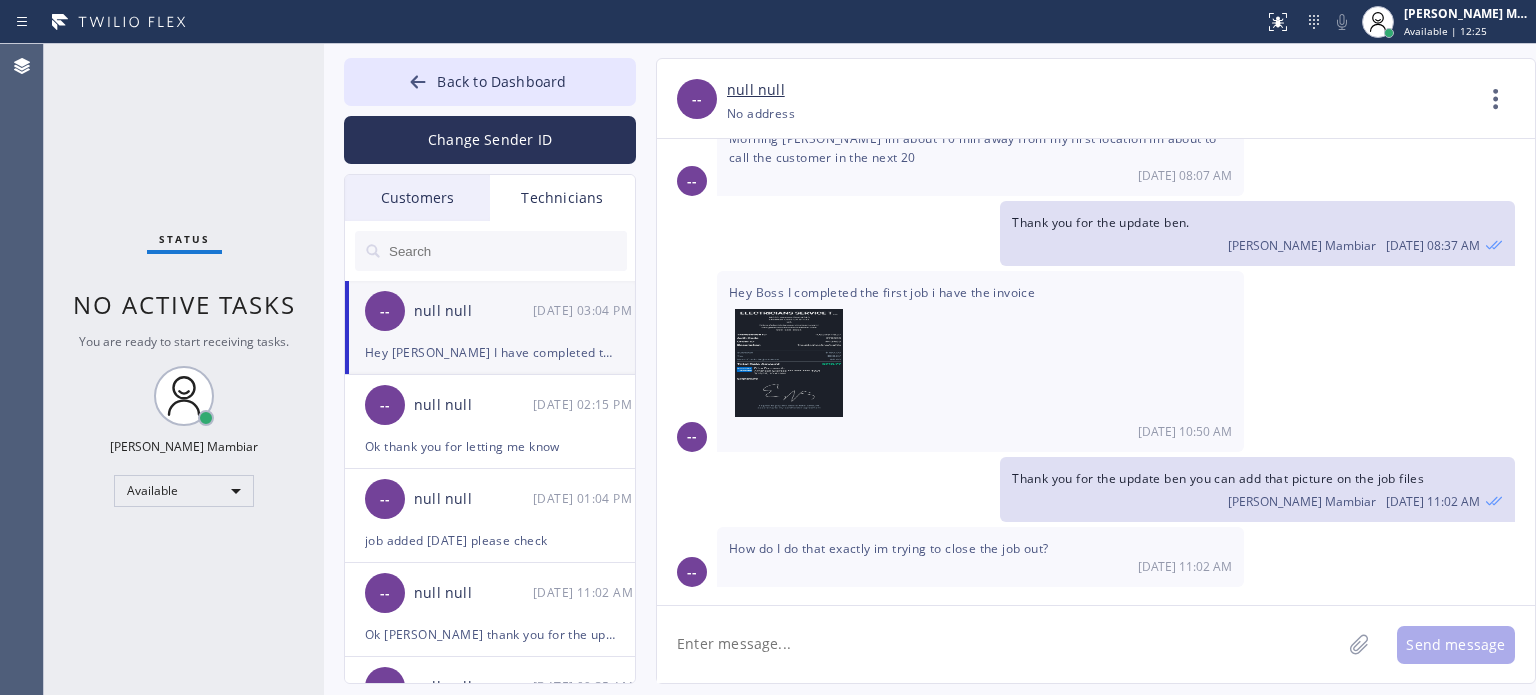 scroll, scrollTop: 1441, scrollLeft: 0, axis: vertical 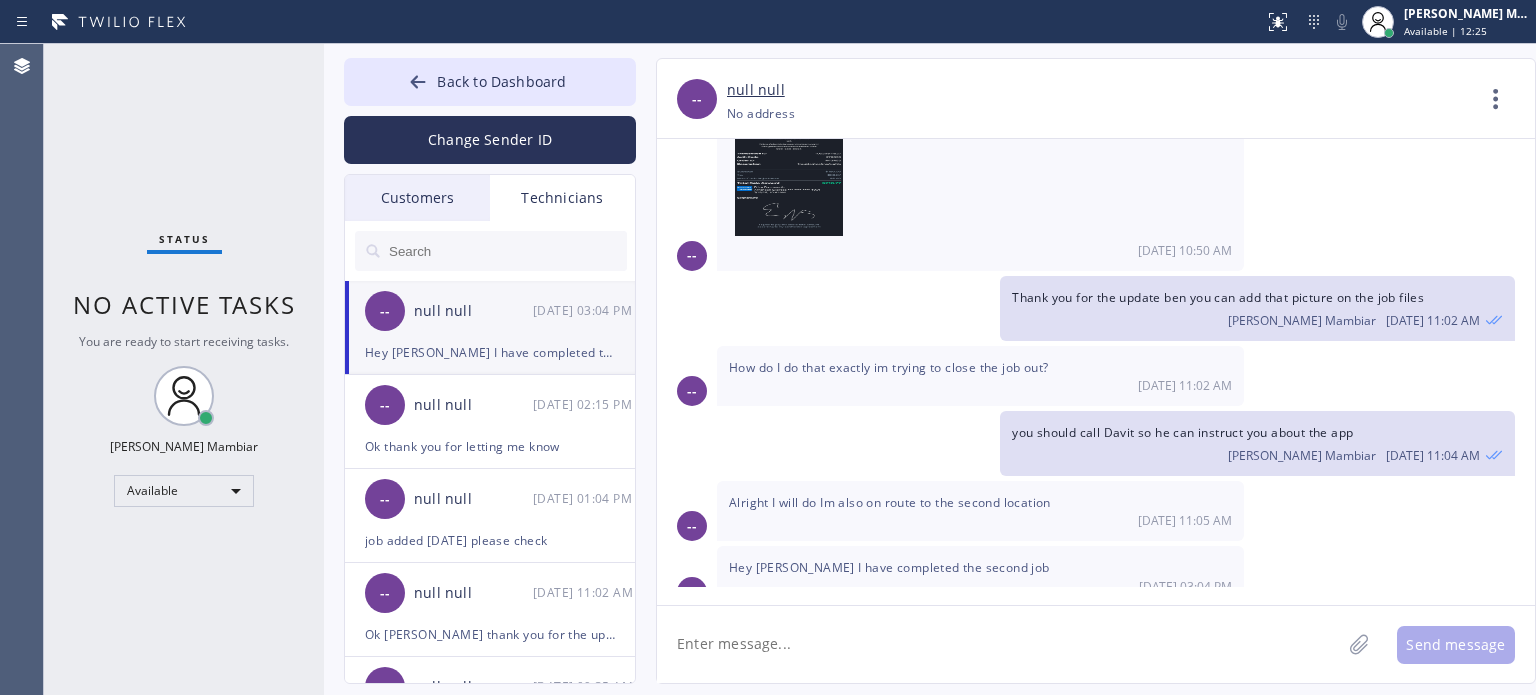 click 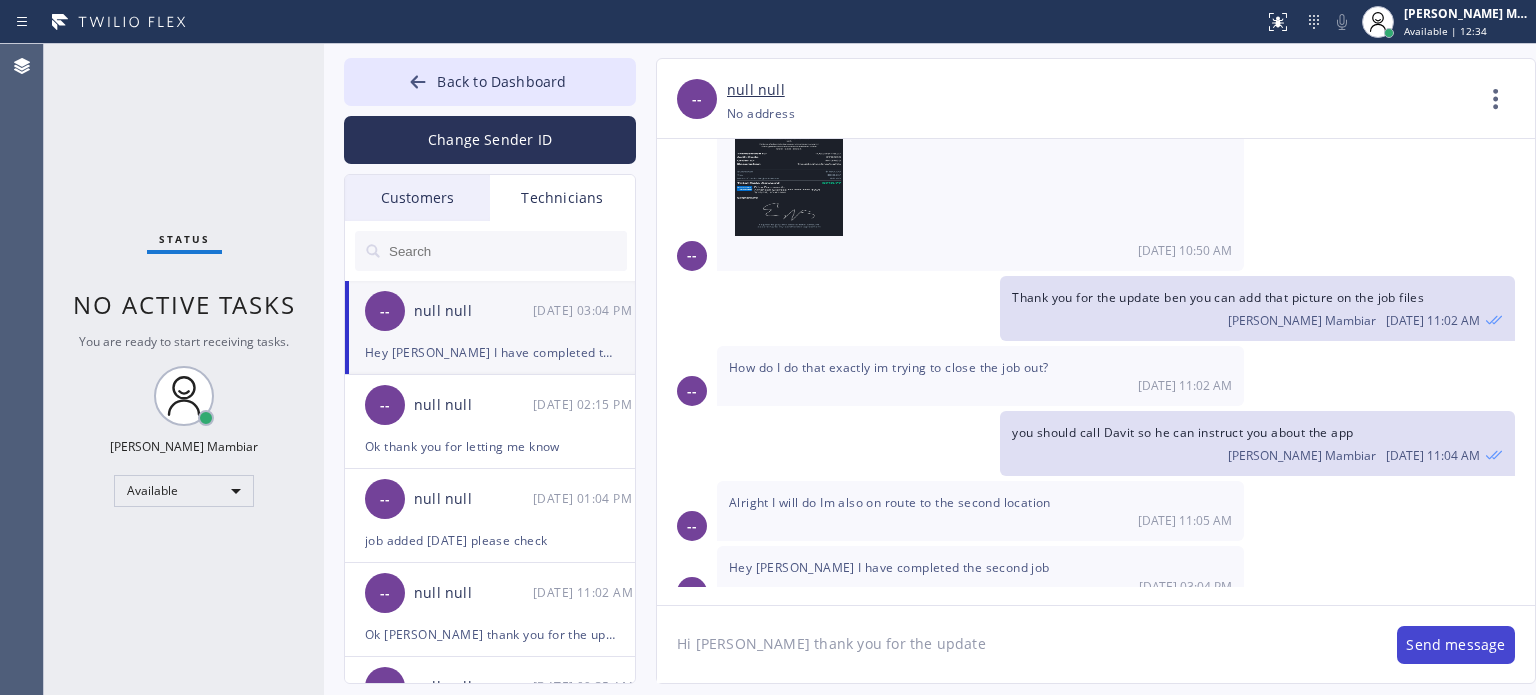 type on "Hi ben thank you for the update" 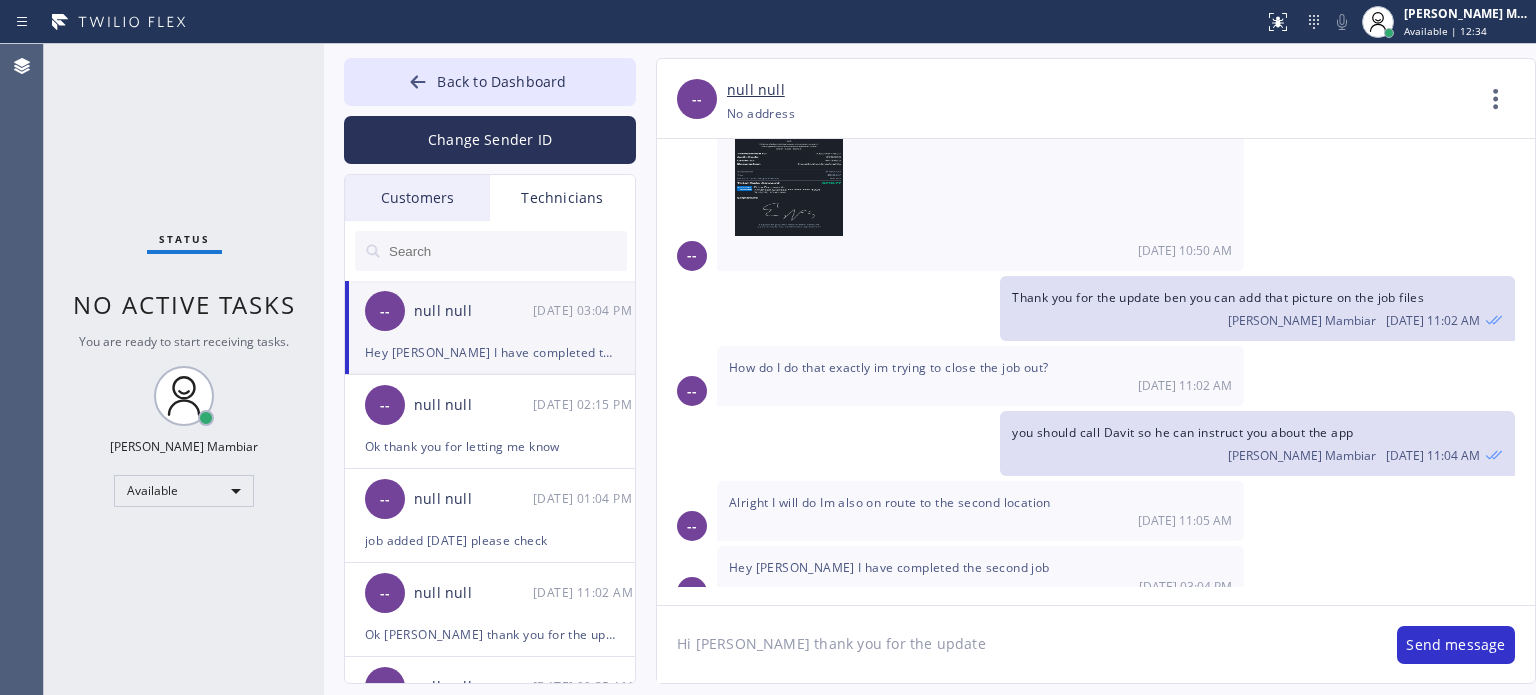 type 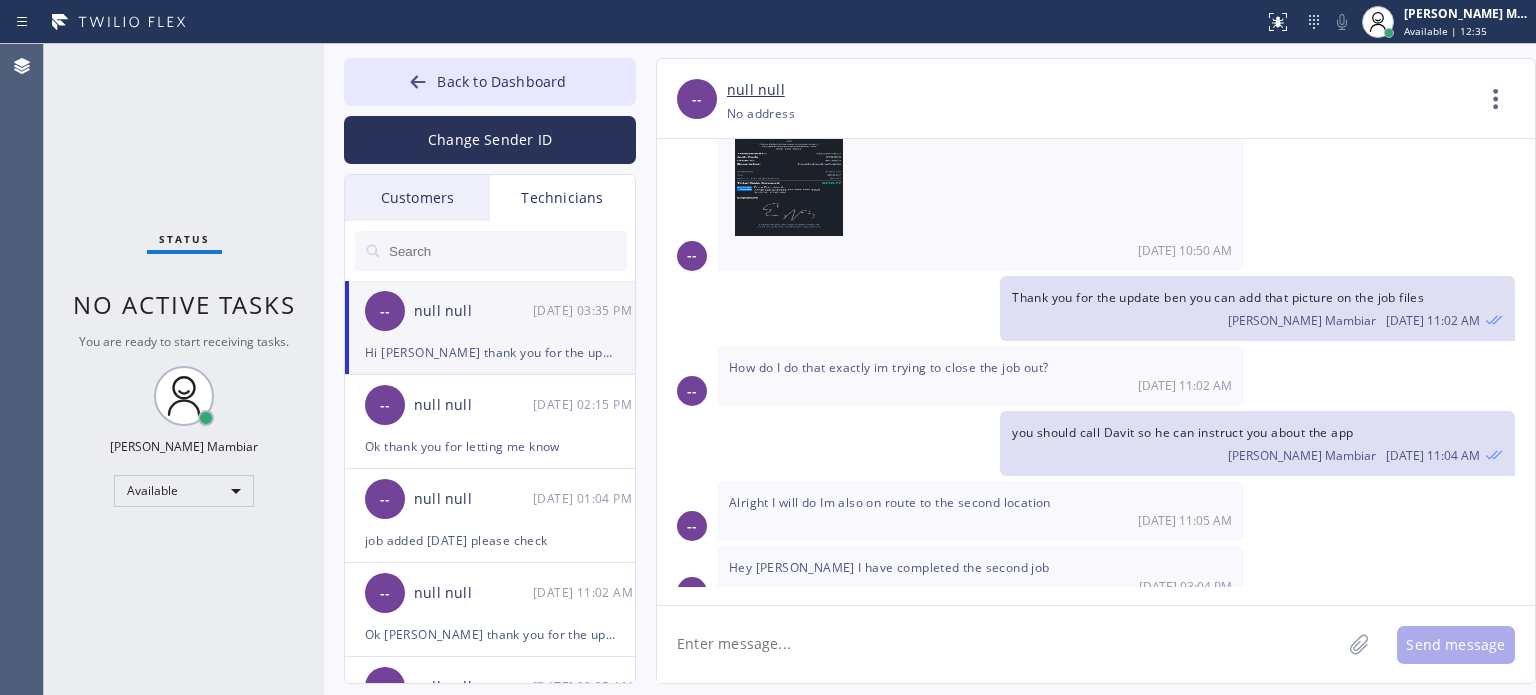 scroll, scrollTop: 1510, scrollLeft: 0, axis: vertical 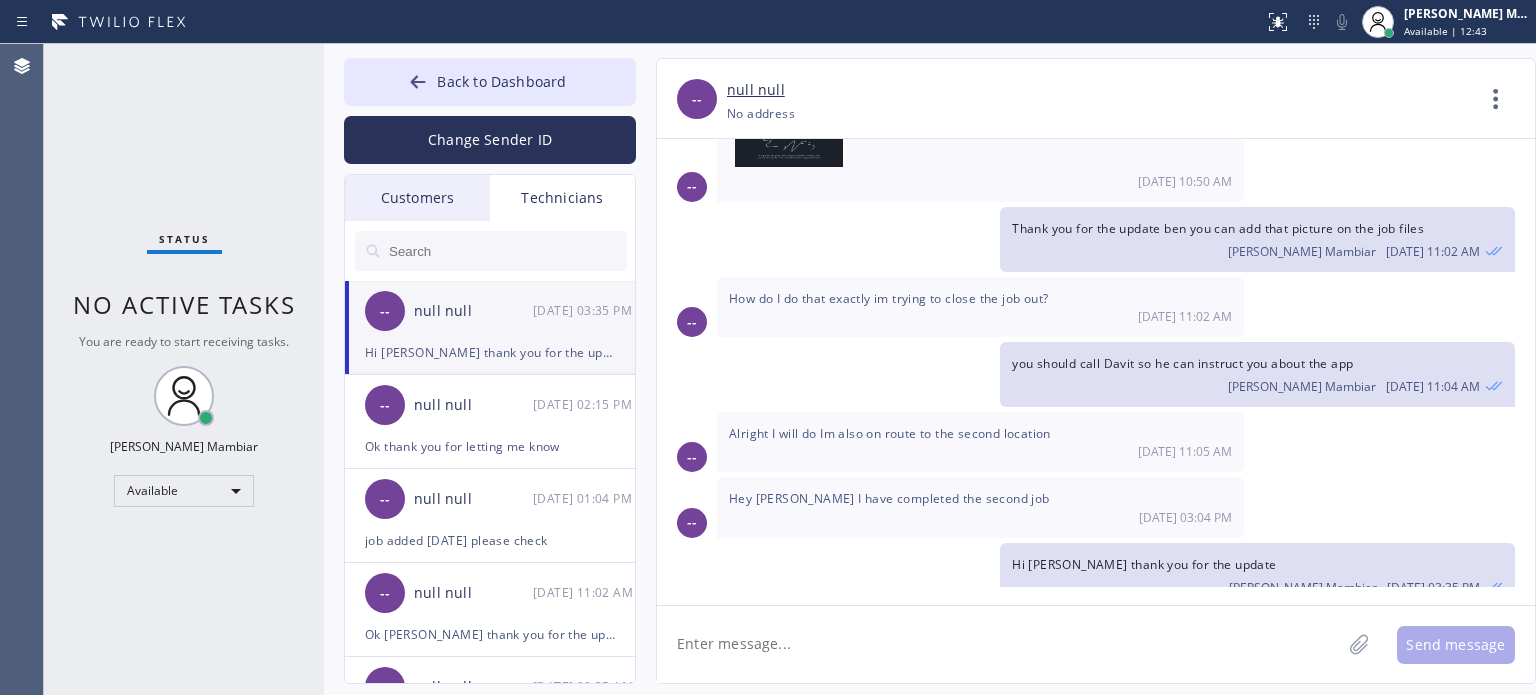click on "Status   No active tasks     You are ready to start receiving tasks.   Harvey James P. Mambiar Available" at bounding box center [184, 369] 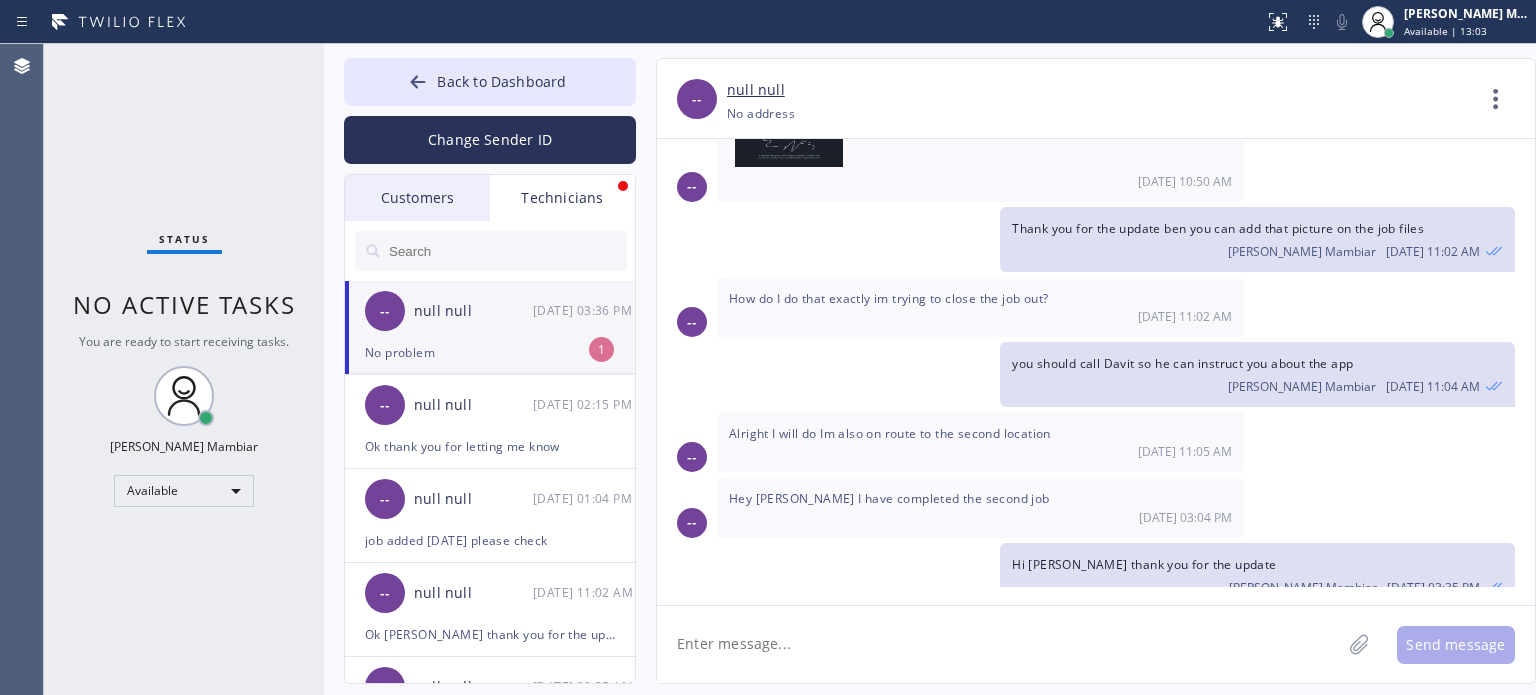 scroll, scrollTop: 1575, scrollLeft: 0, axis: vertical 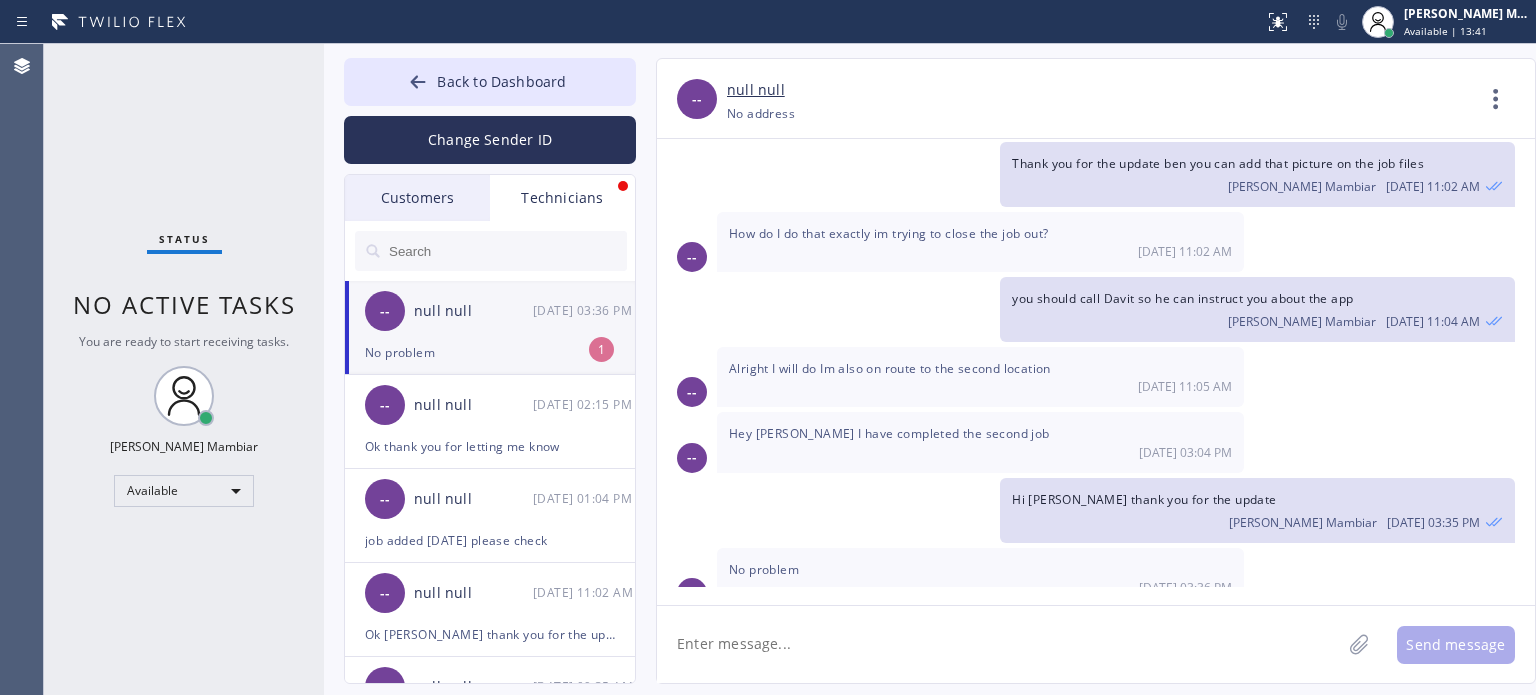 click 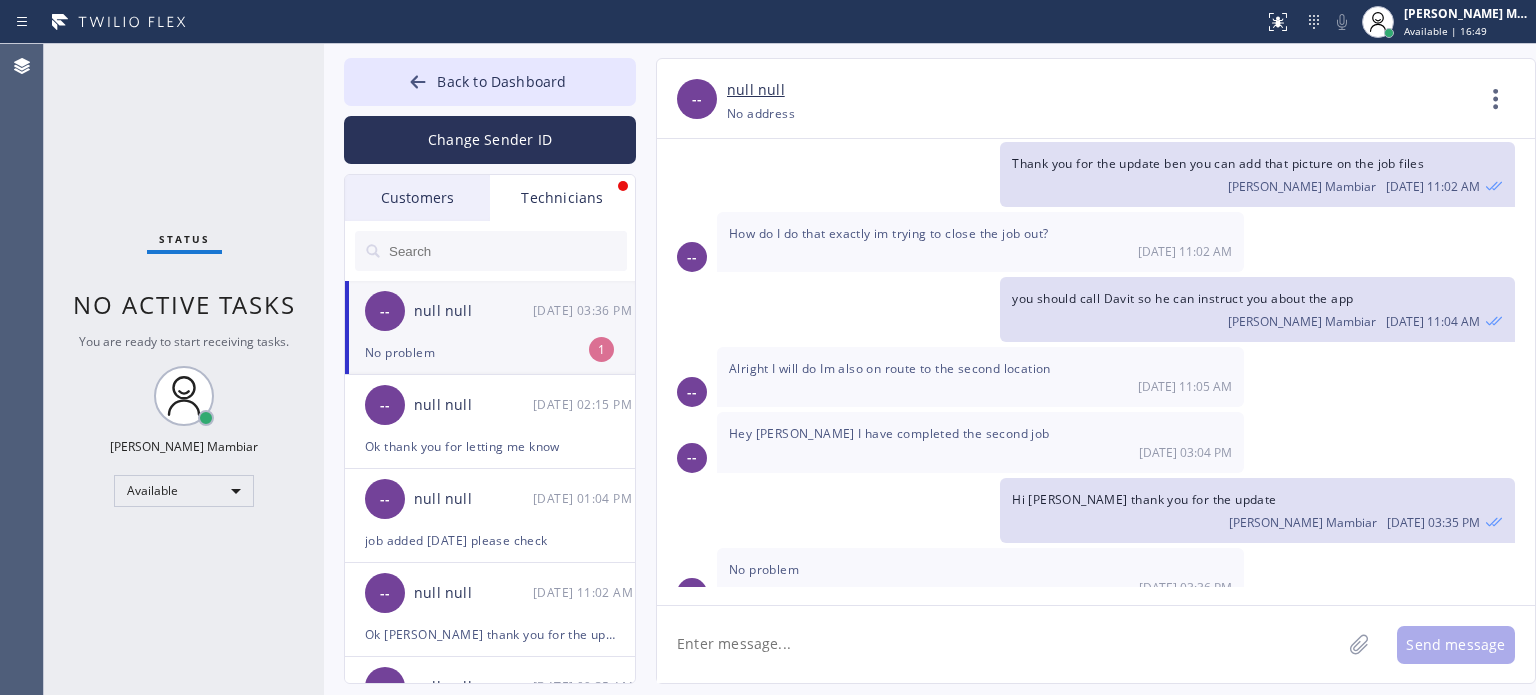 click on "Status   No active tasks     You are ready to start receiving tasks.   Harvey James P. Mambiar Available" at bounding box center (184, 369) 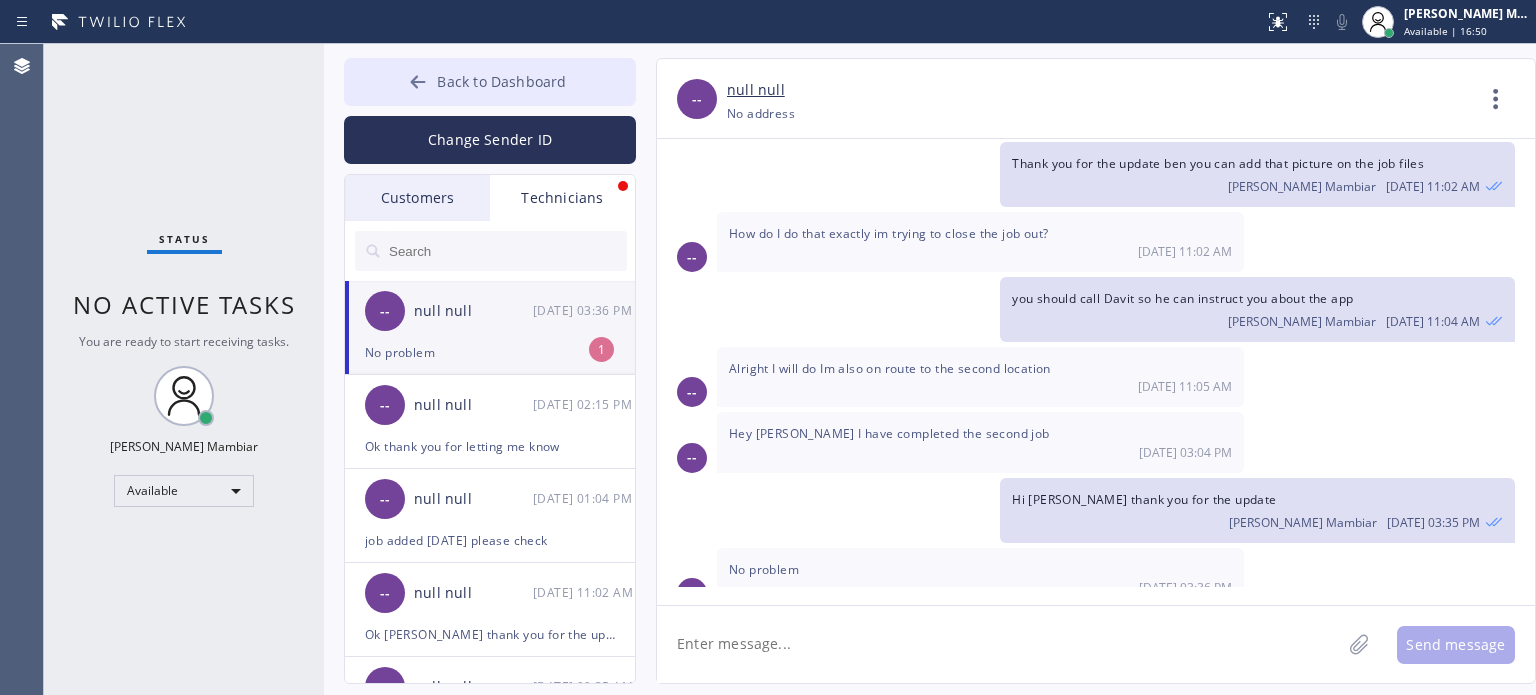 click on "Back to Dashboard" at bounding box center (501, 81) 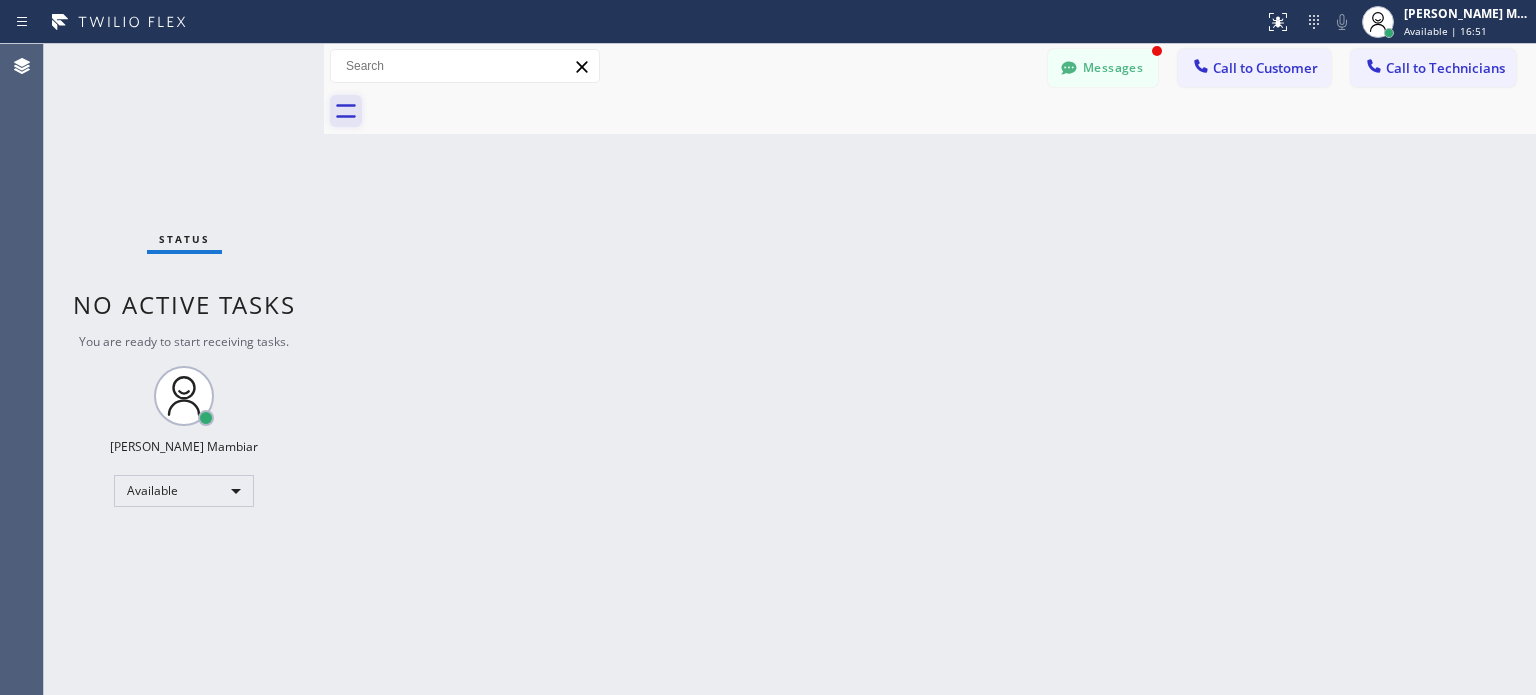 click 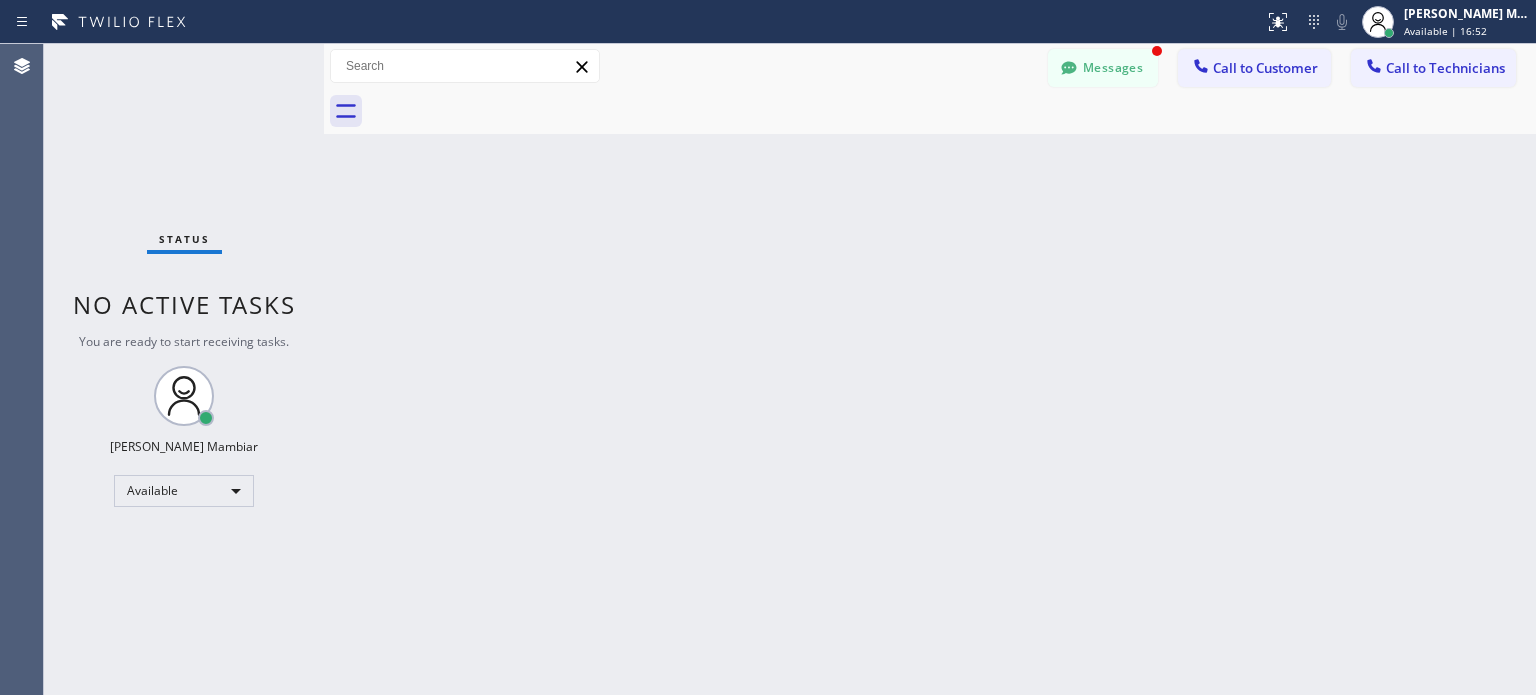 click at bounding box center [930, 111] 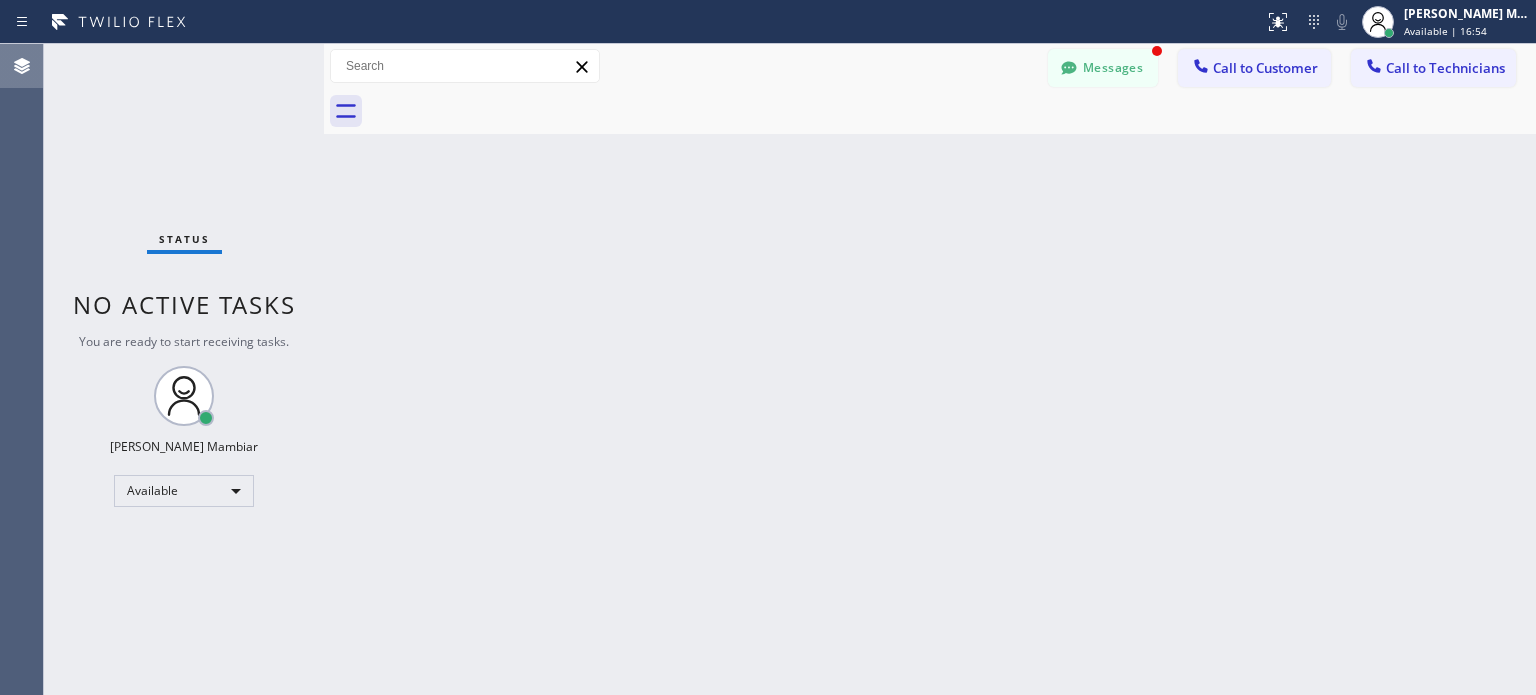 click at bounding box center [22, 66] 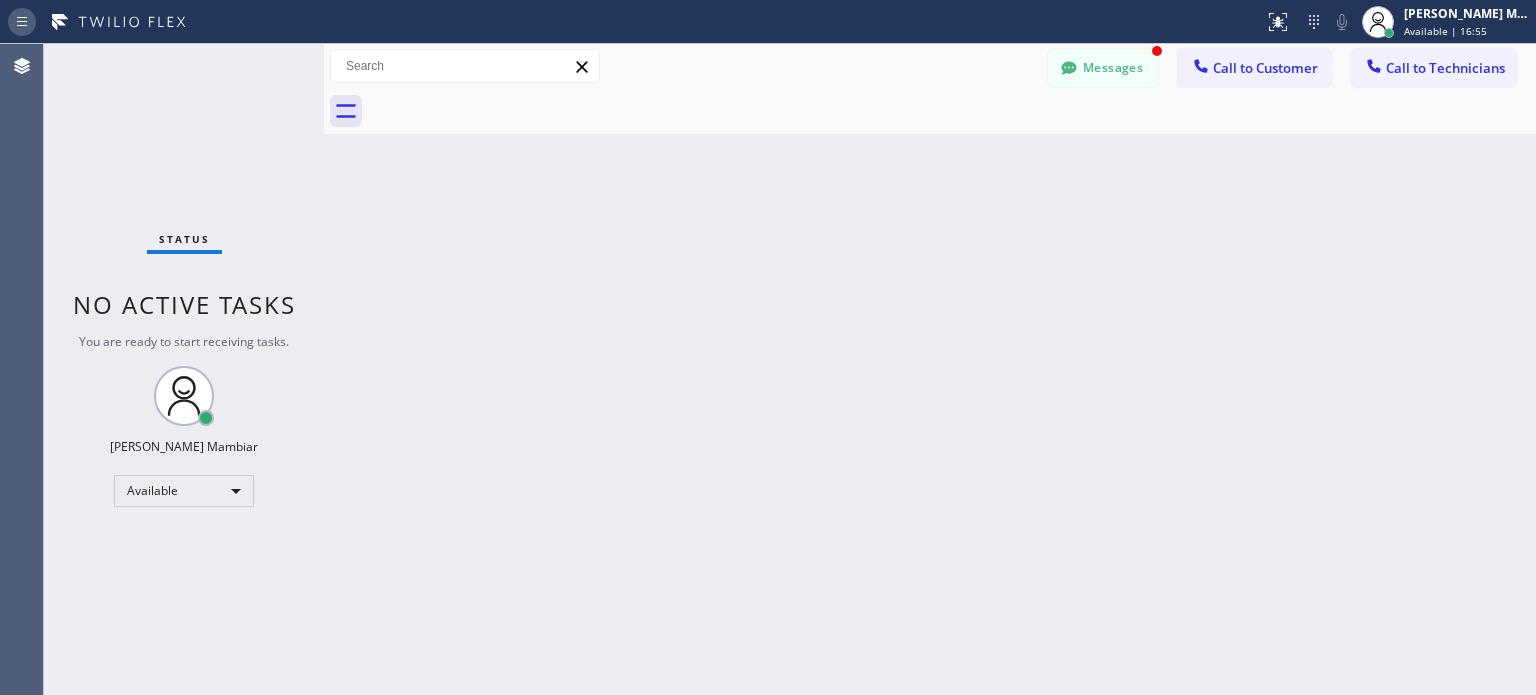 click 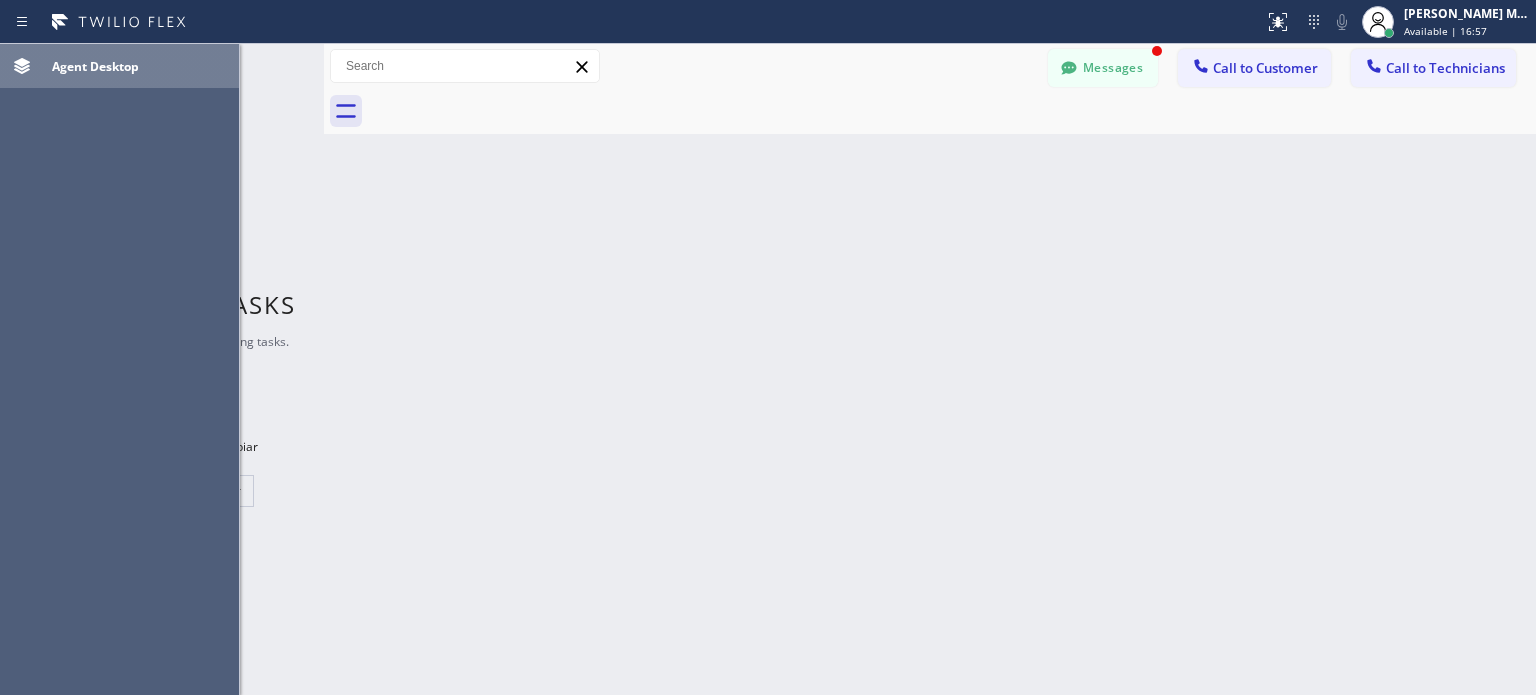 click on "Agent Desktop" at bounding box center (141, 66) 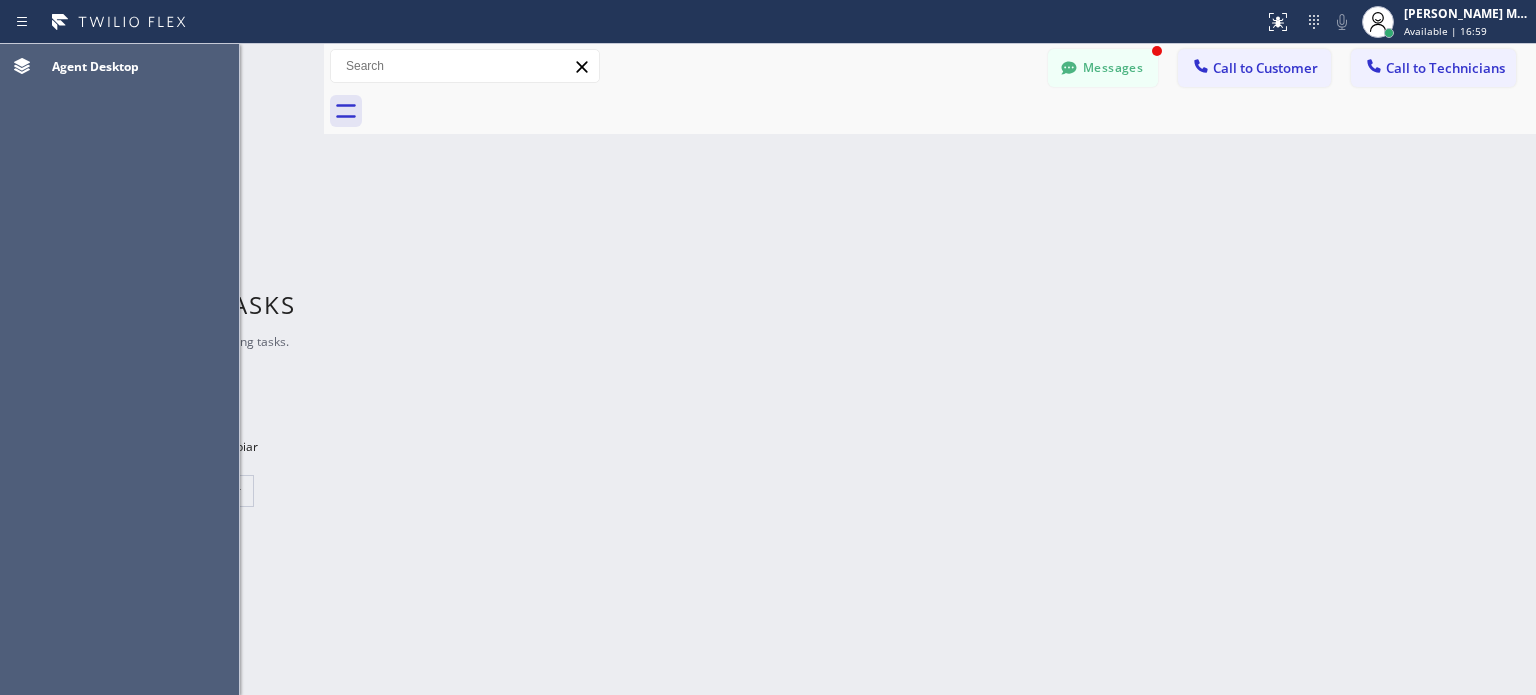 click on "Back to Dashboard Change Sender ID Customers Technicians (85_) 252-9398 SEARCH RESULTS: H. Hyun . 07/15 11:11 AM Hi Hyun this is Harvey from Red Electricians. Our tech is trying to contact you and he is already on the location.. DH Dominic H. 07/15 09:18 AM Yes I am waiting but working in the backyard  MG Manoj  Gangavarapu 07/11 06:04 PM Can you fix an appointment for Monday? CM Carol Mac Vicar 07/11 01:32 PM I can not make an appointment for tomorrow.  What other options are available? JT Jack Tsai 07/08 10:53 AM Ok -- null null 07/15 03:36 PM No problem  1 -- null null 07/15 02:15 PM Ok thank you for letting me know -- null null 07/15 01:04 PM job added today please check -- null null 07/15 11:02 AM Ok luis thank you for the update -- null null 07/15 09:35 AM No longer available thanks  Thomas Zachary Noble 07/15 08:46 AM Ok thank you I will take note of that Salvador Barbosa 07/14 05:14 PM Yes i can make it Lucas Ryan Felger 07/14 05:12 PM Unfortunately no Edward Lee 07/14 03:25 PM -- null null -- -- -- ." at bounding box center (930, 369) 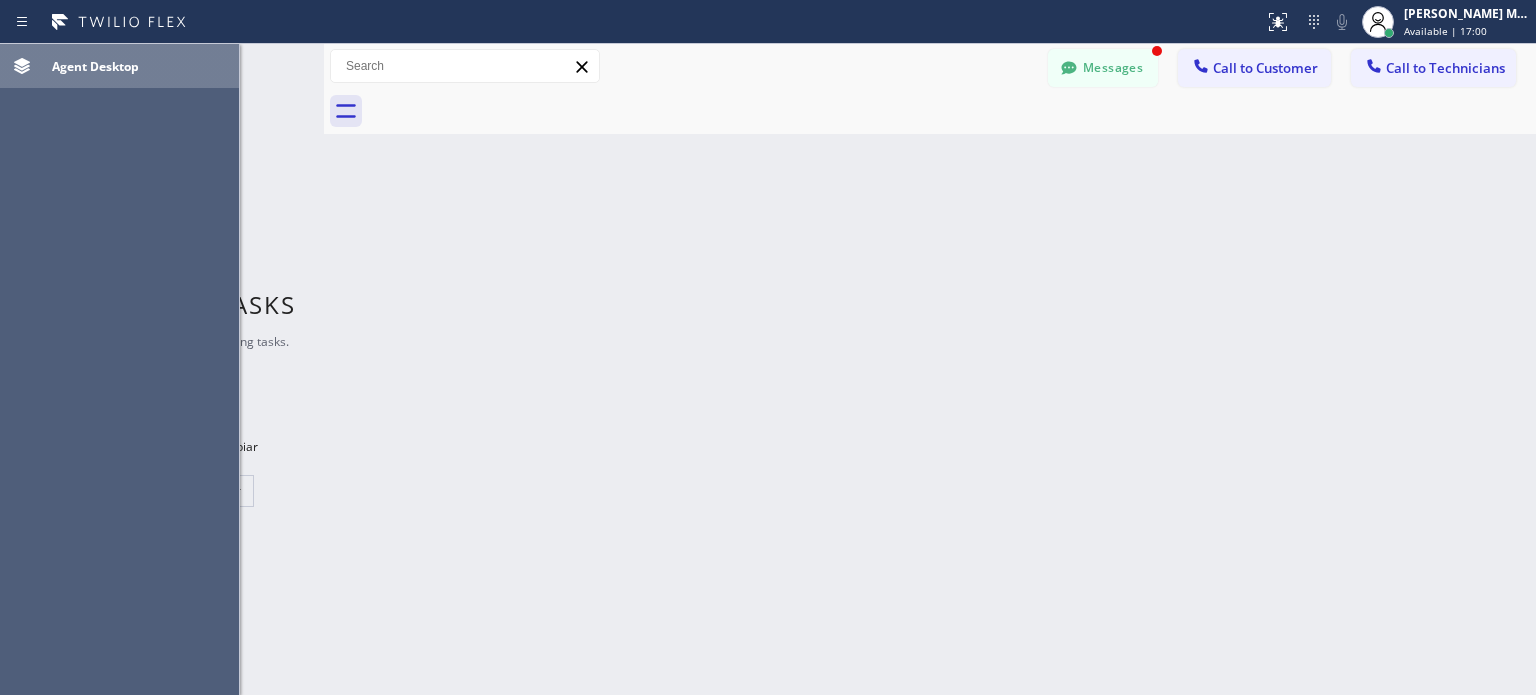 click on "Agent Desktop" at bounding box center [141, 66] 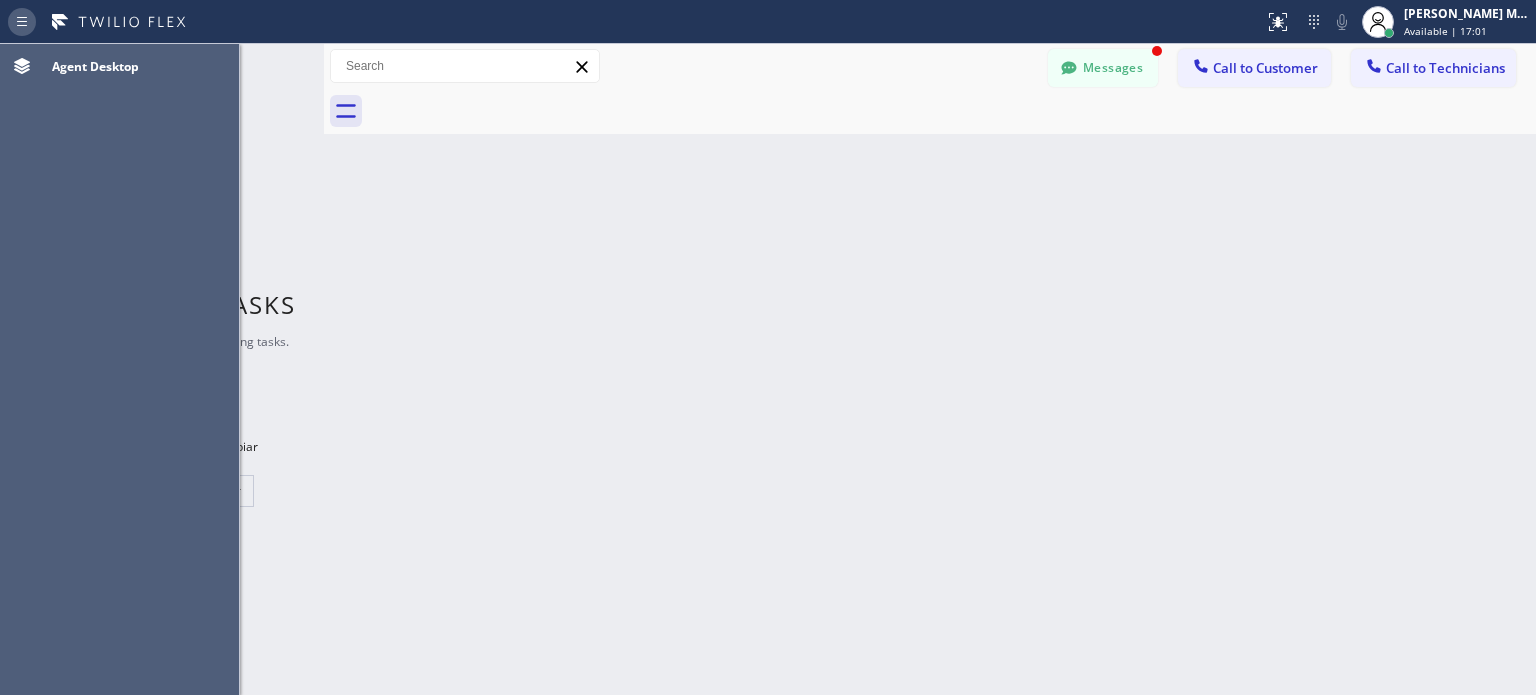 click 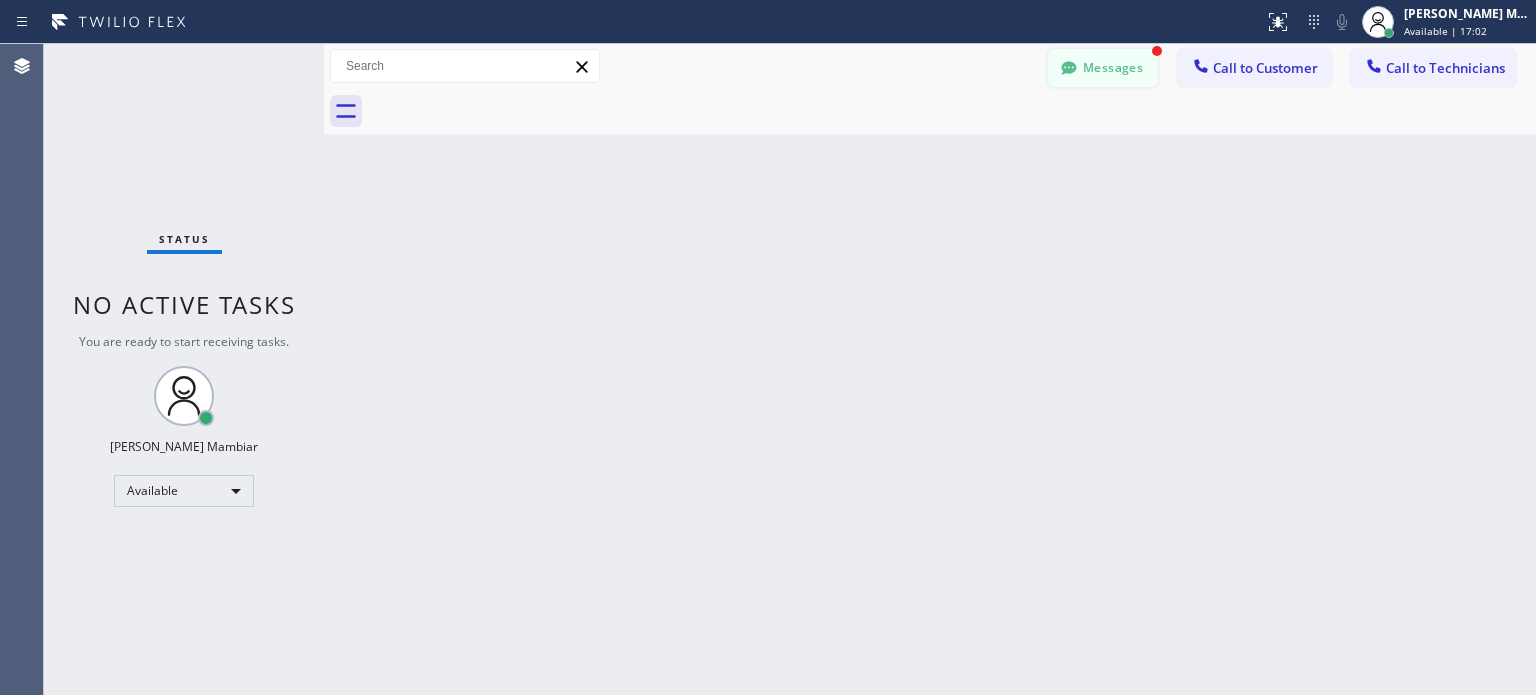 click on "Messages" at bounding box center (1103, 68) 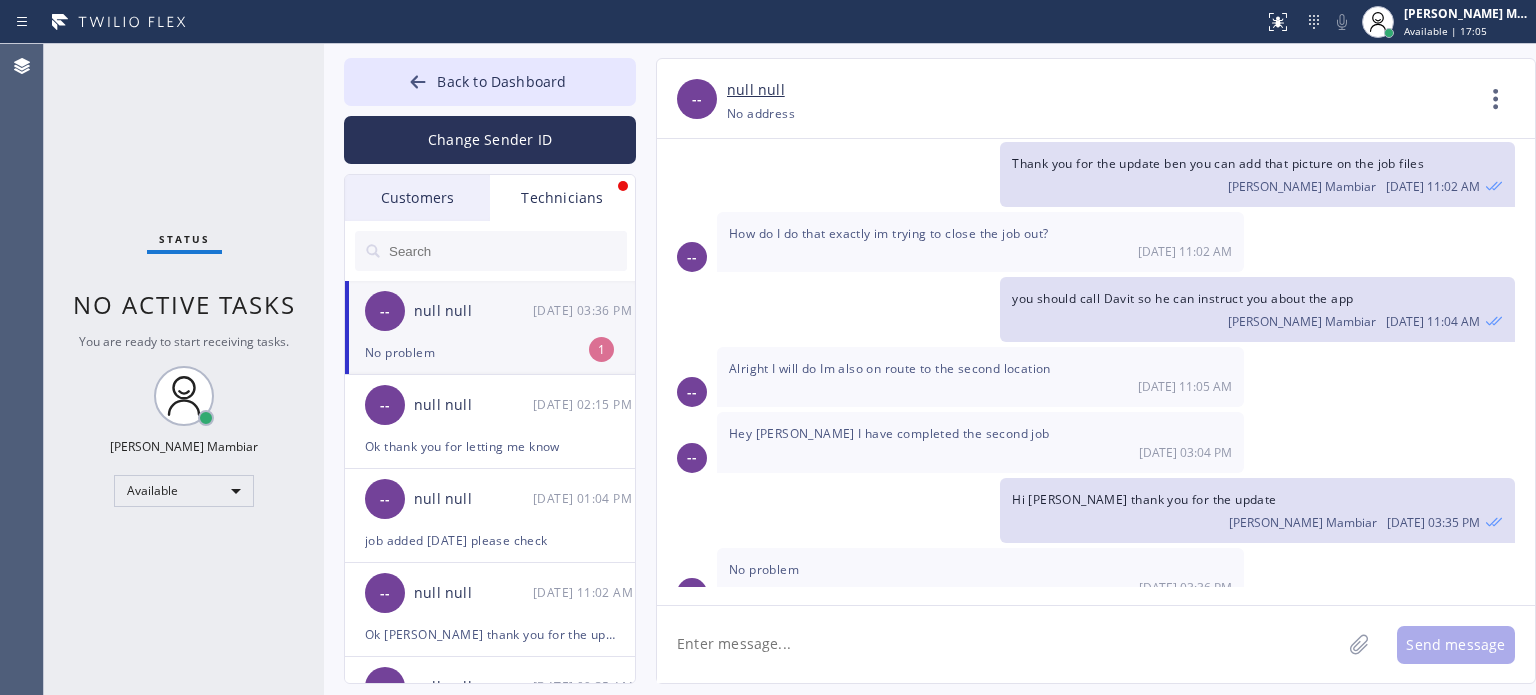 click on "Customers" at bounding box center (417, 198) 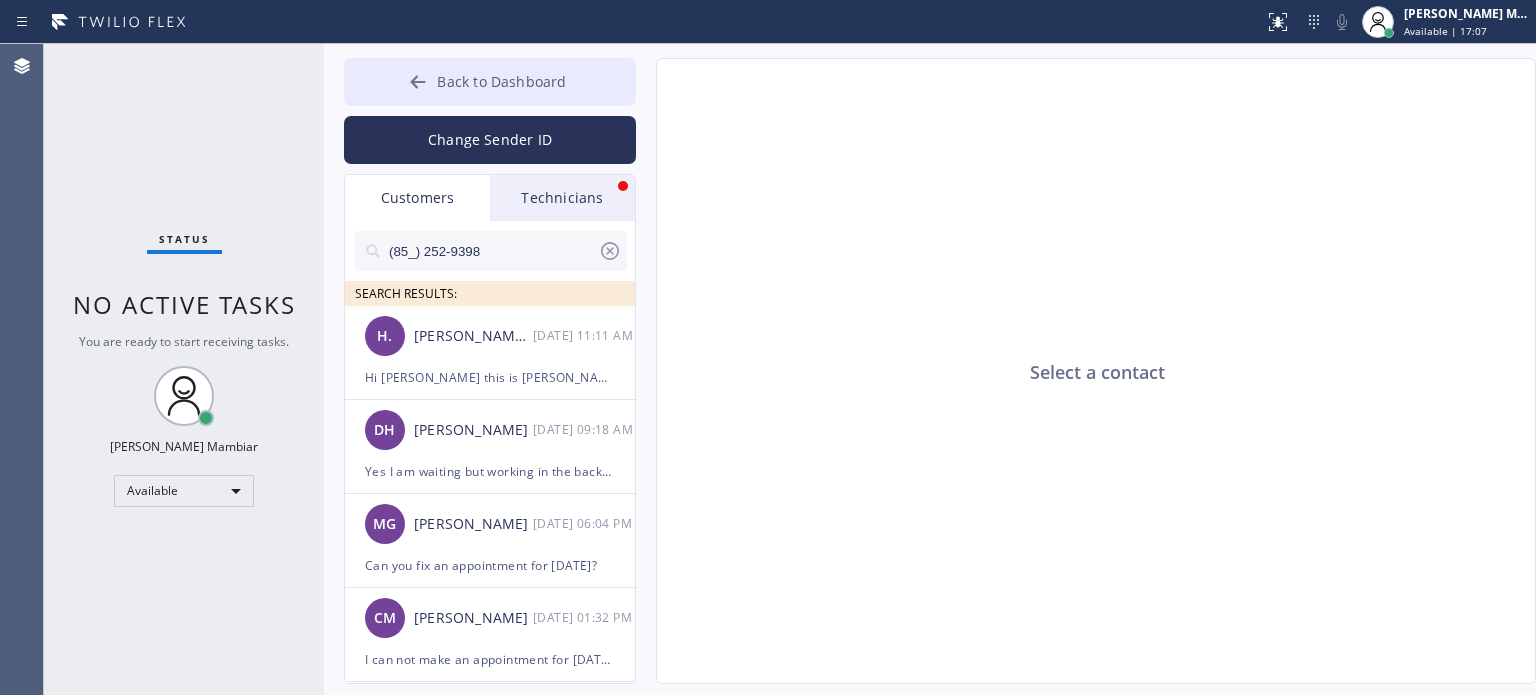 click on "Back to Dashboard" at bounding box center (501, 81) 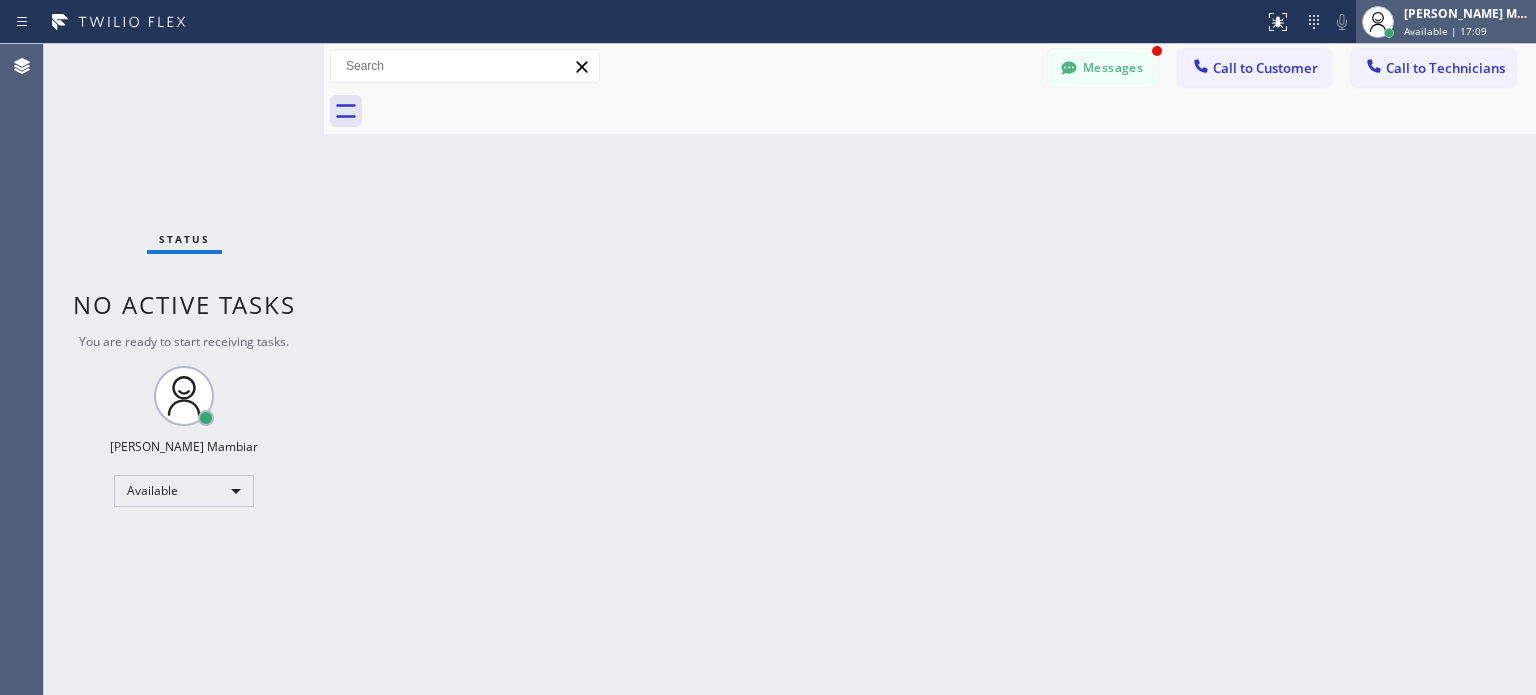 click on "[PERSON_NAME] Mambiar" at bounding box center [1467, 13] 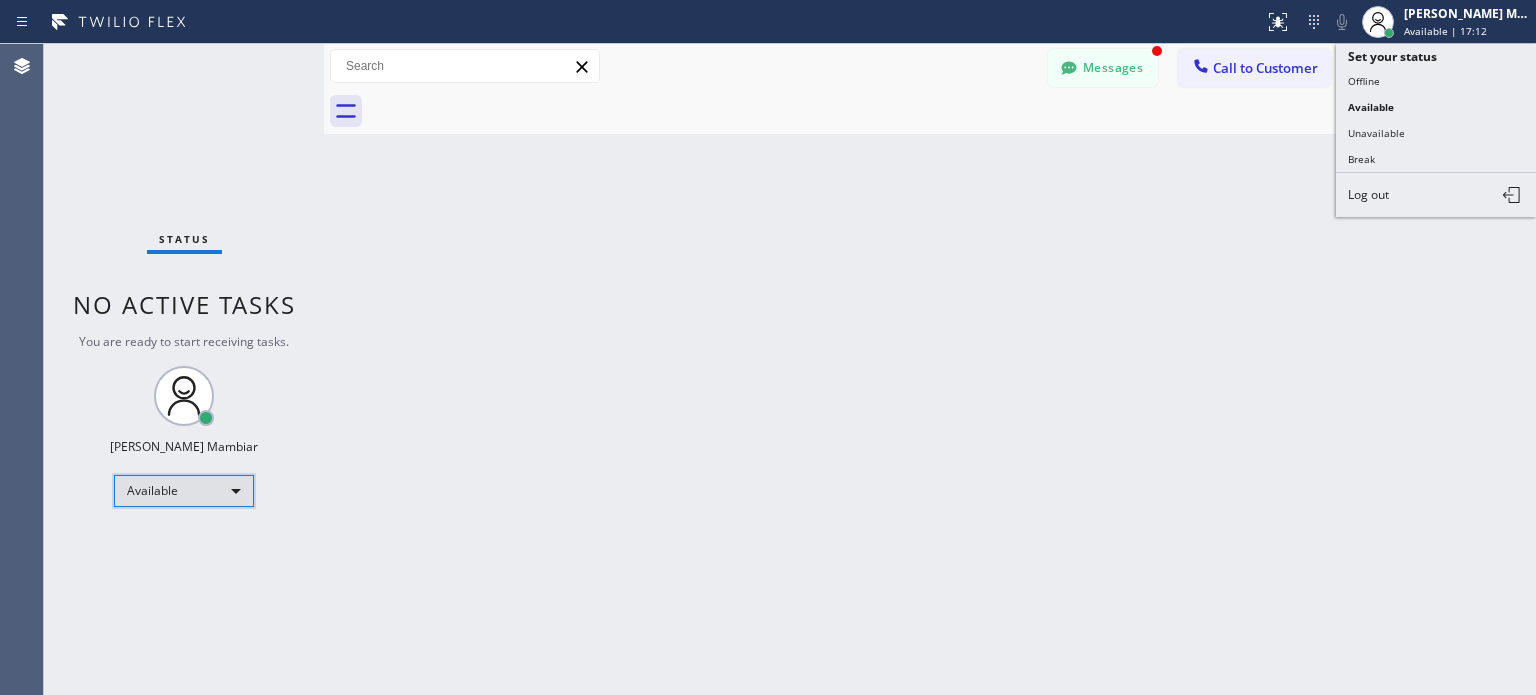 click on "Available" at bounding box center (184, 491) 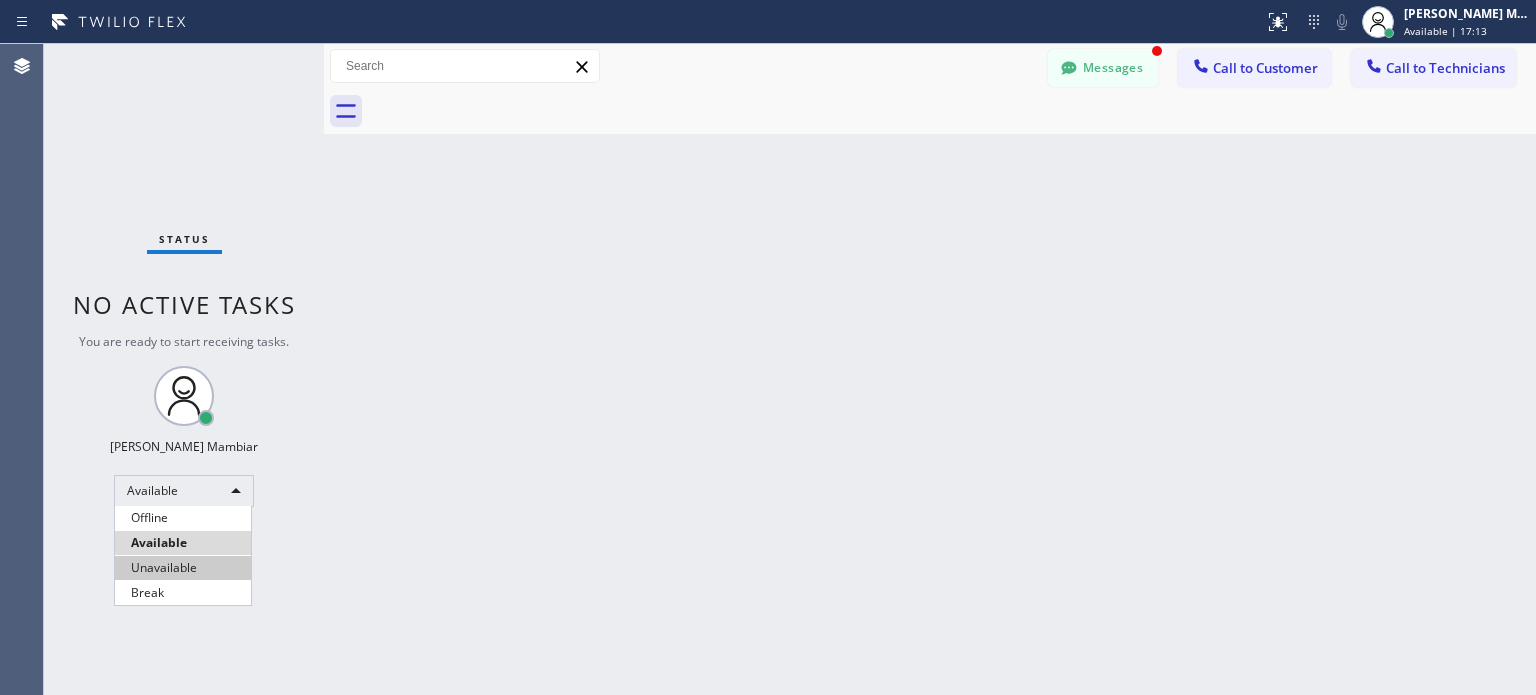 click on "Unavailable" at bounding box center (183, 568) 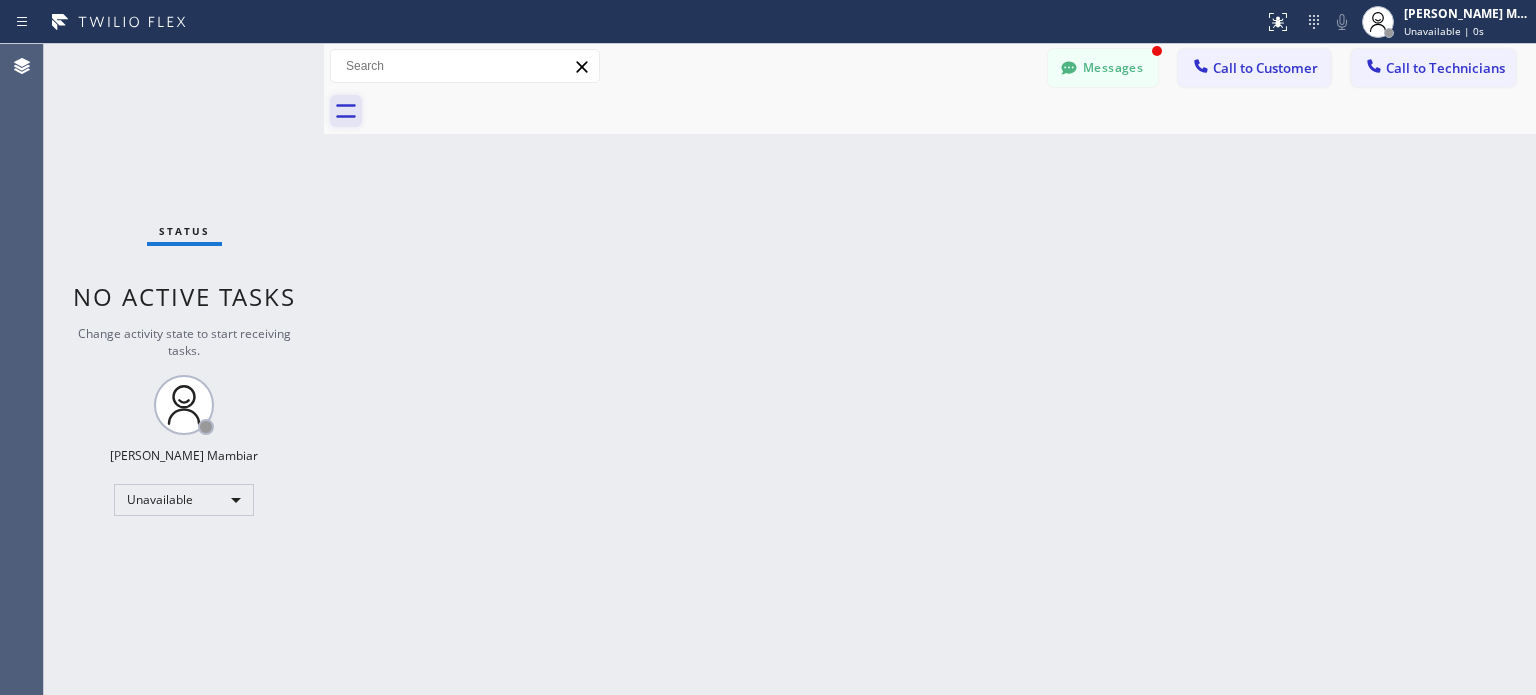 click 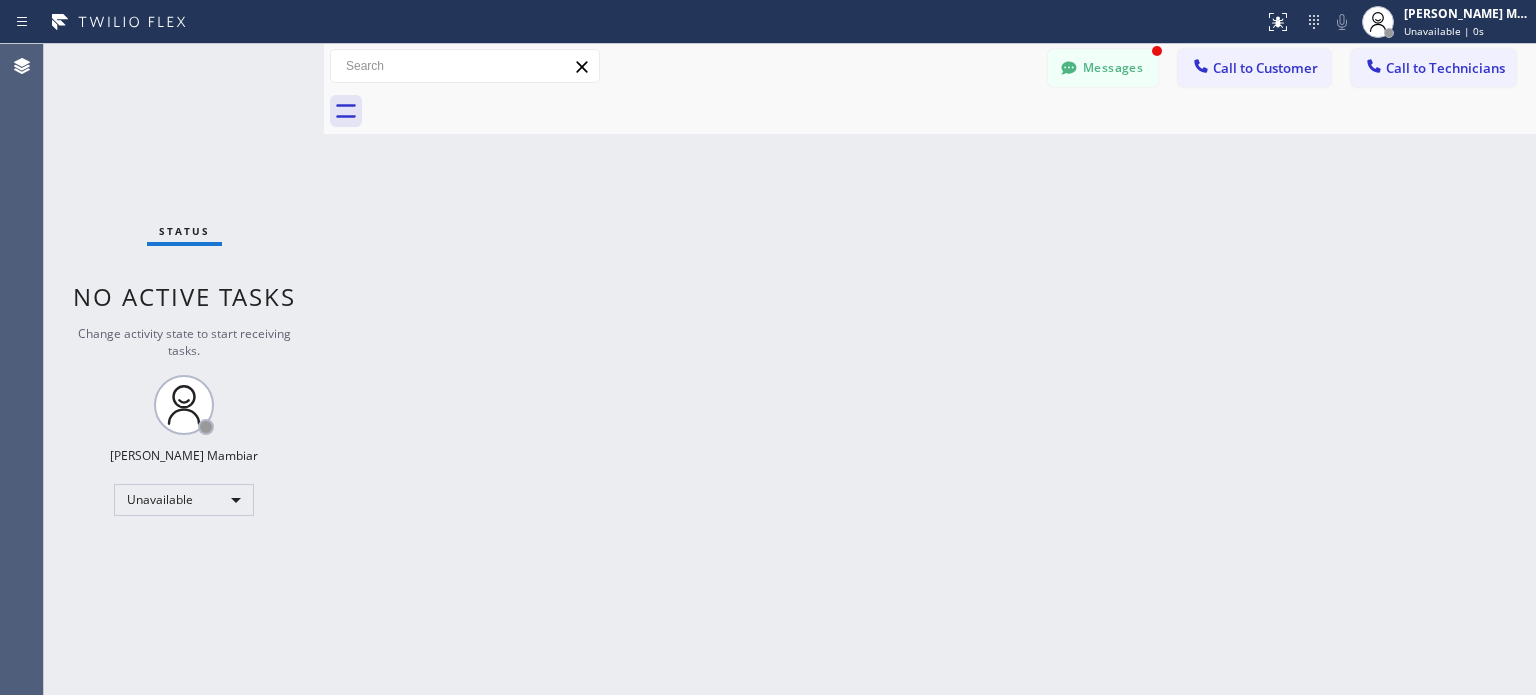 click at bounding box center [465, 66] 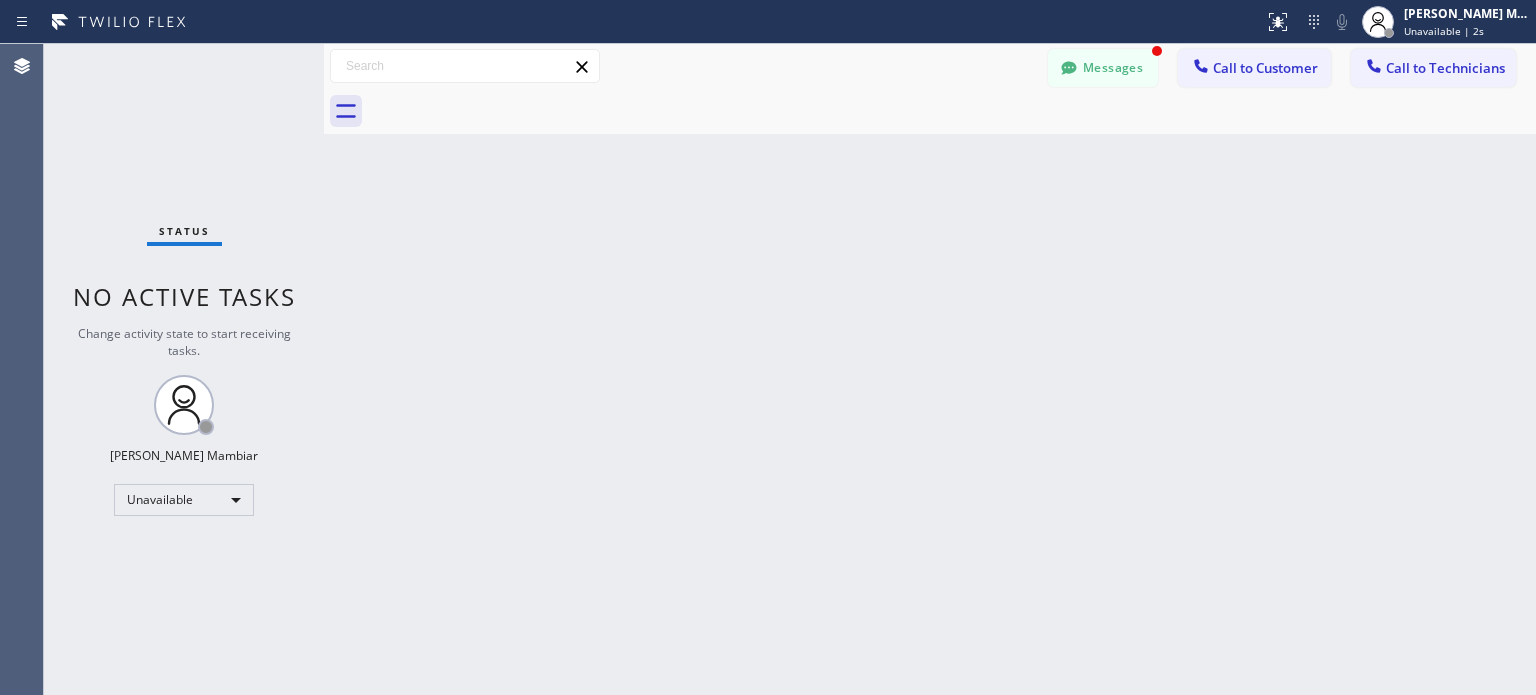 click 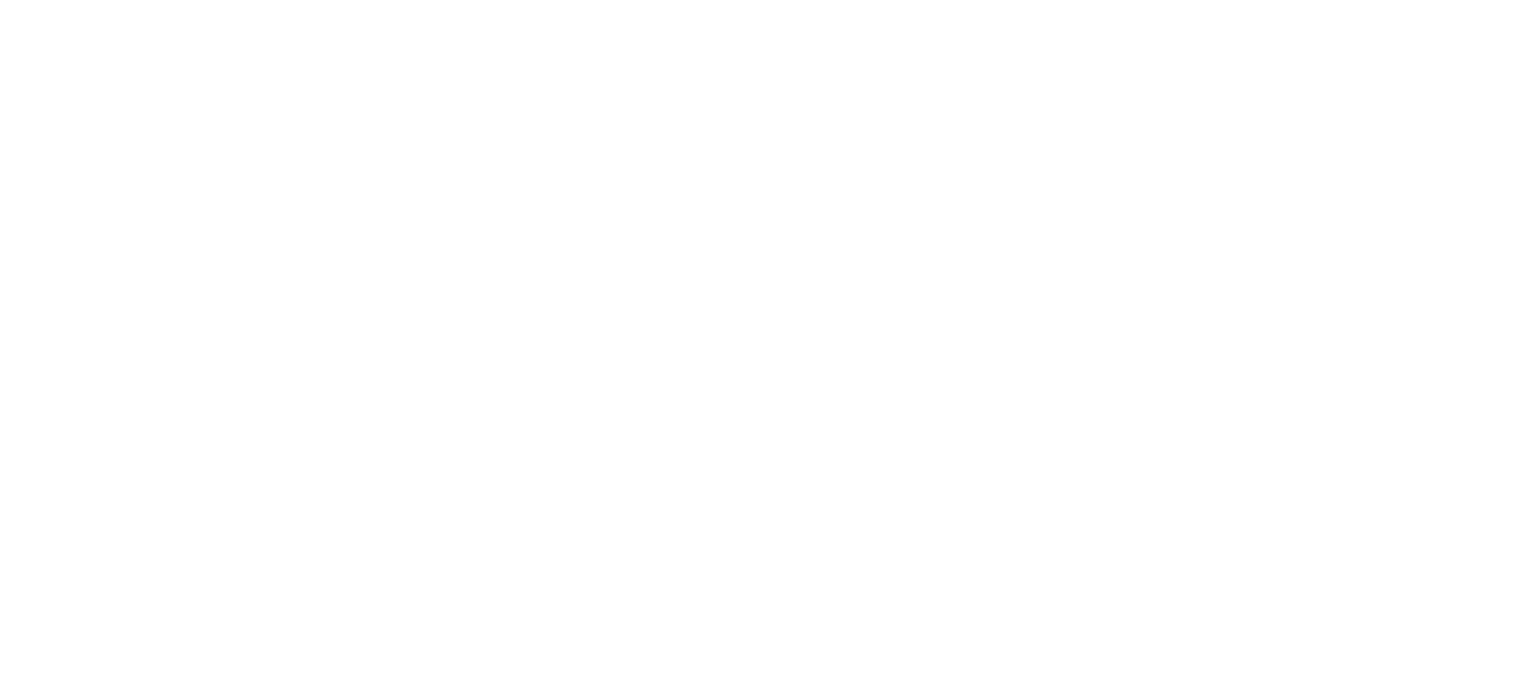 scroll, scrollTop: 0, scrollLeft: 0, axis: both 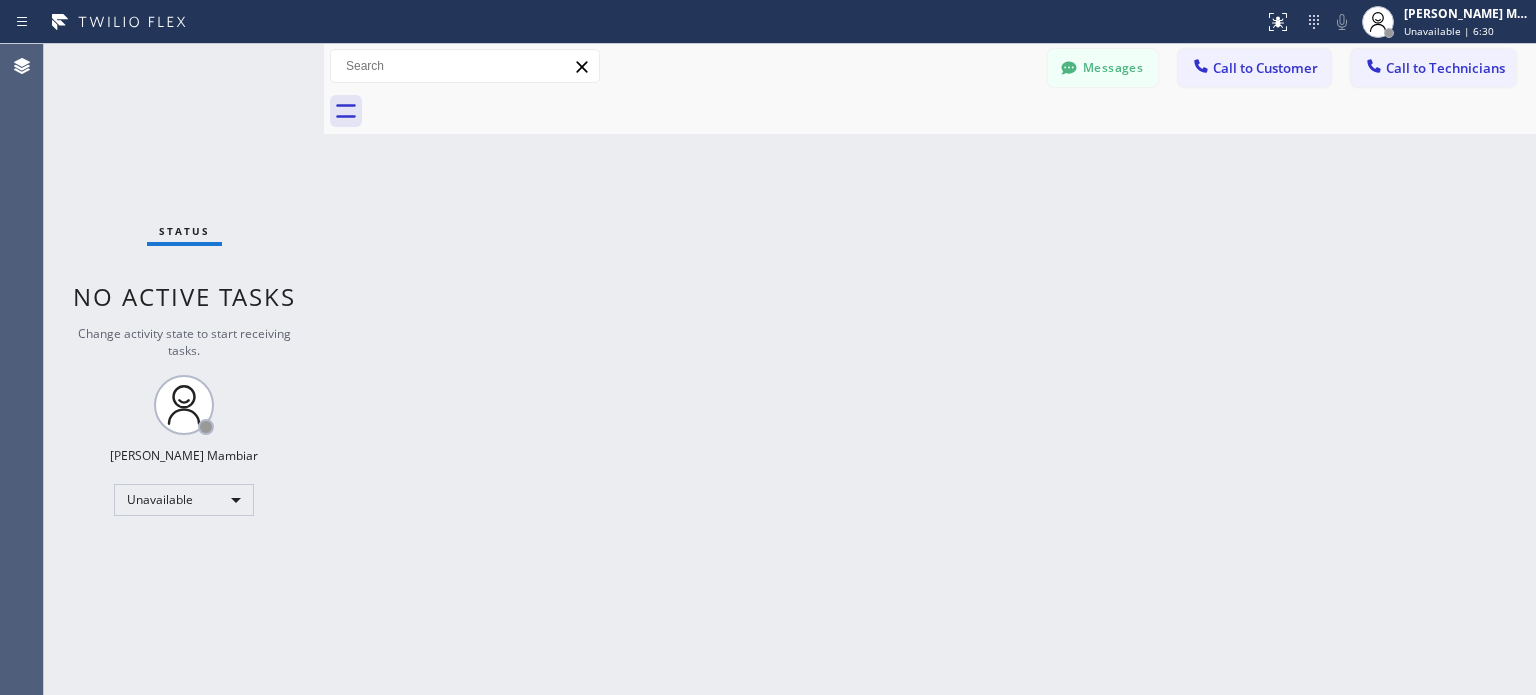 click on "Back to Dashboard Change Sender ID Customers Technicians [PERSON_NAME] . [DATE] 11:11 AM Hi [PERSON_NAME] this is [PERSON_NAME] from Red Electricians. Our tech is trying to contact you and he is already on the location.. DH [PERSON_NAME] [DATE] 09:18 AM Yes I am waiting but working in the backyard  MG [PERSON_NAME] [DATE] 06:04 PM Can you fix an appointment for [DATE]? CM [PERSON_NAME] [DATE] 01:32 PM I can not make an appointment for [DATE].  What other options are available? [PERSON_NAME] [DATE] 10:53 AM Ok -- null null [DATE] 03:36 PM No problem  -- null null [DATE] 02:15 PM Ok thank you for letting me know -- null null [DATE] 01:04 PM job added [DATE] please check -- null null [DATE] 11:02 AM Ok [PERSON_NAME] thank you for the update -- null null [DATE] 09:35 AM No longer available thanks  [PERSON_NAME] [DATE] 08:46 AM Ok thank you I will take note of that [PERSON_NAME] [DATE] 05:14 PM Yes i can make it [PERSON_NAME] [PERSON_NAME] [DATE] 05:12 PM Unfortunately no [PERSON_NAME] [DATE] 03:25 PM I rather not cover [GEOGRAPHIC_DATA]. -- null null -- -- --" at bounding box center [930, 369] 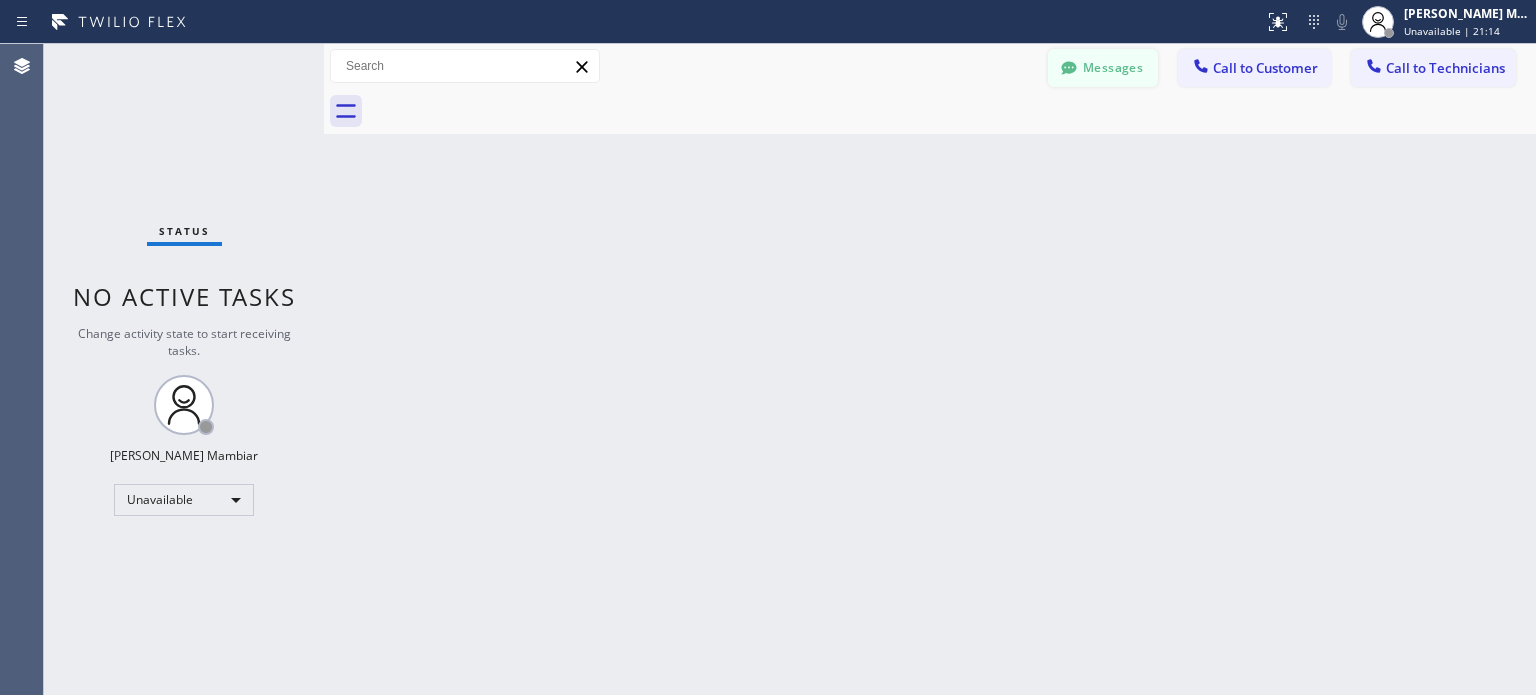 click on "Messages" at bounding box center (1103, 68) 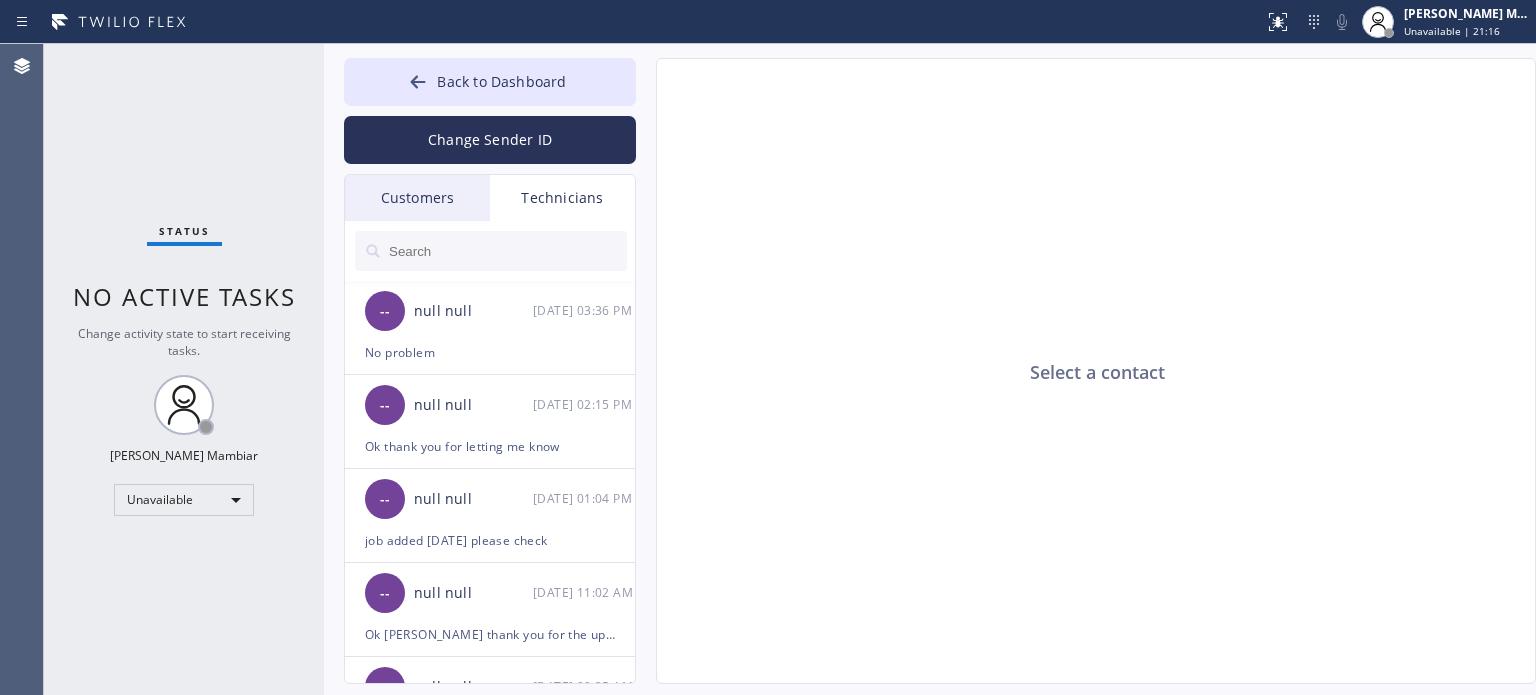 click at bounding box center [507, 251] 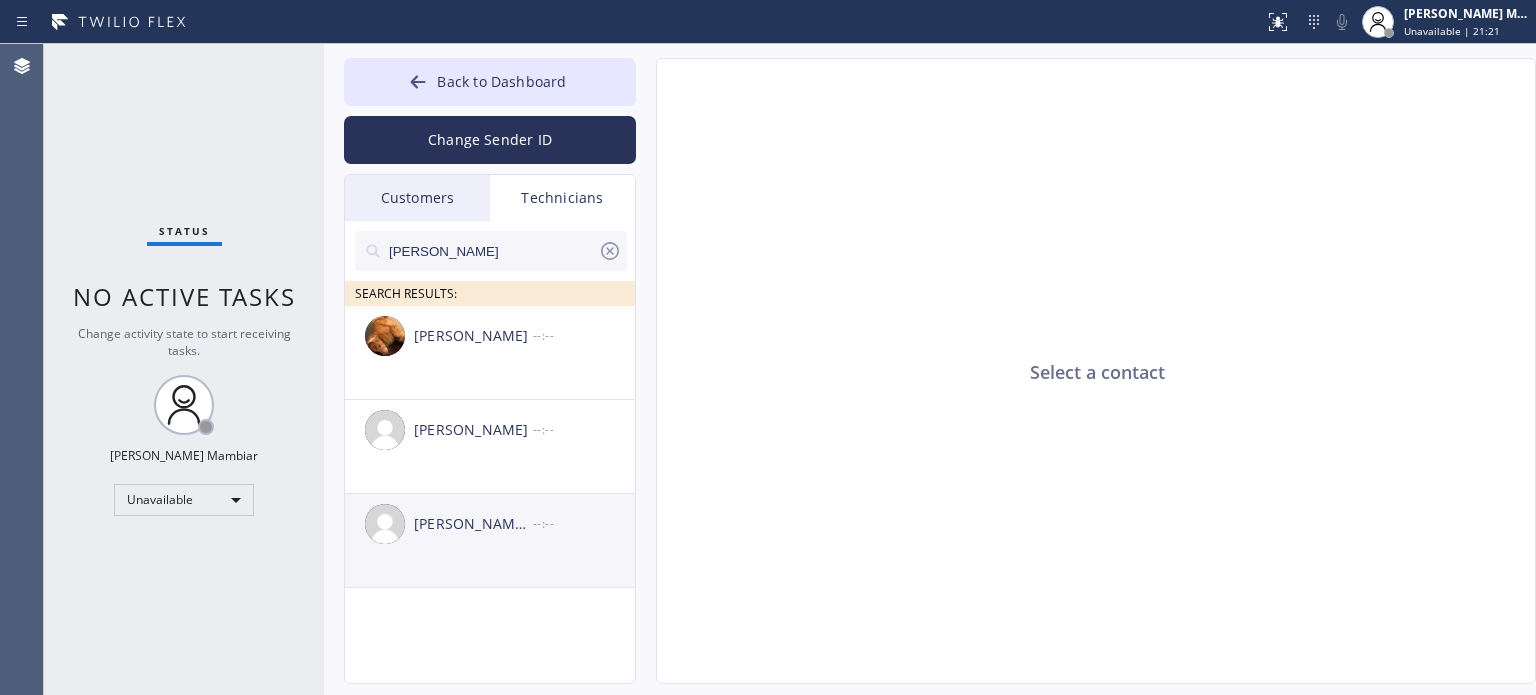 type on "[PERSON_NAME]" 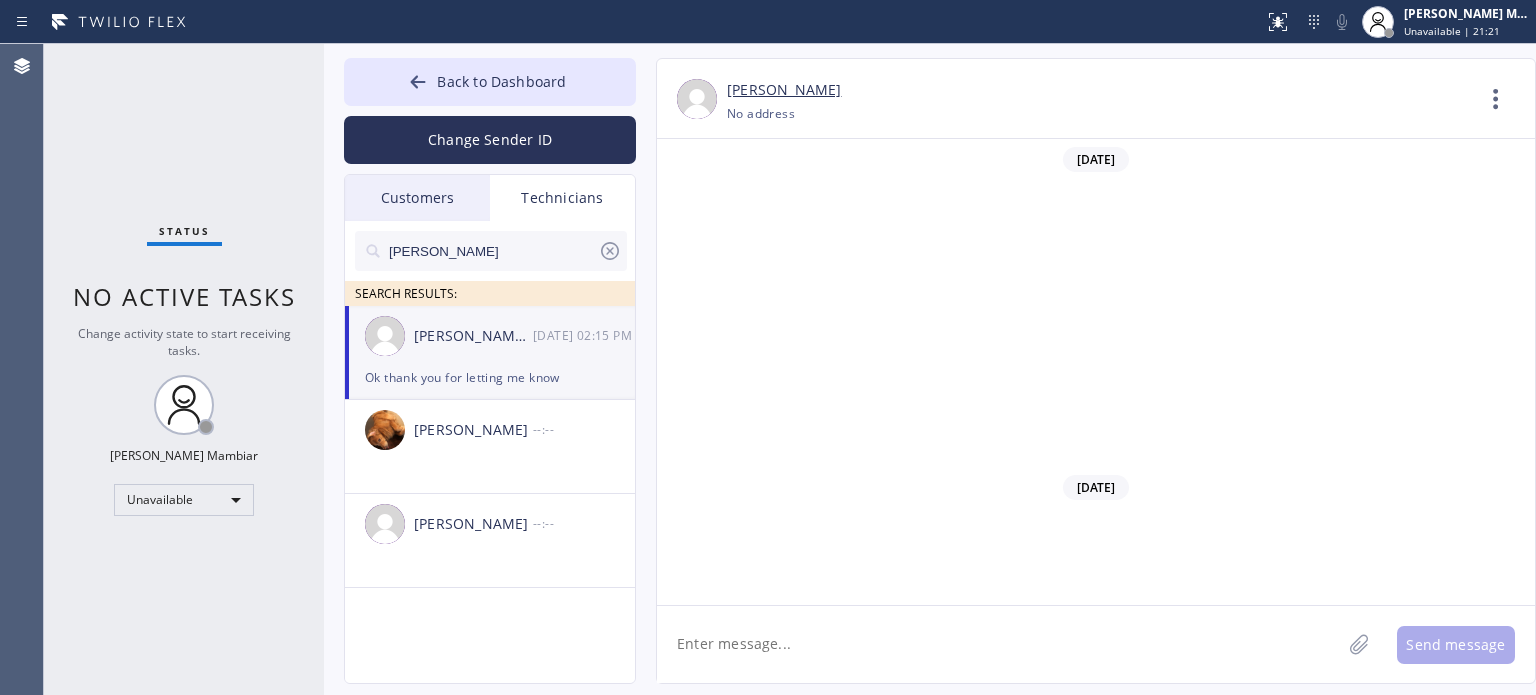 scroll, scrollTop: 1716, scrollLeft: 0, axis: vertical 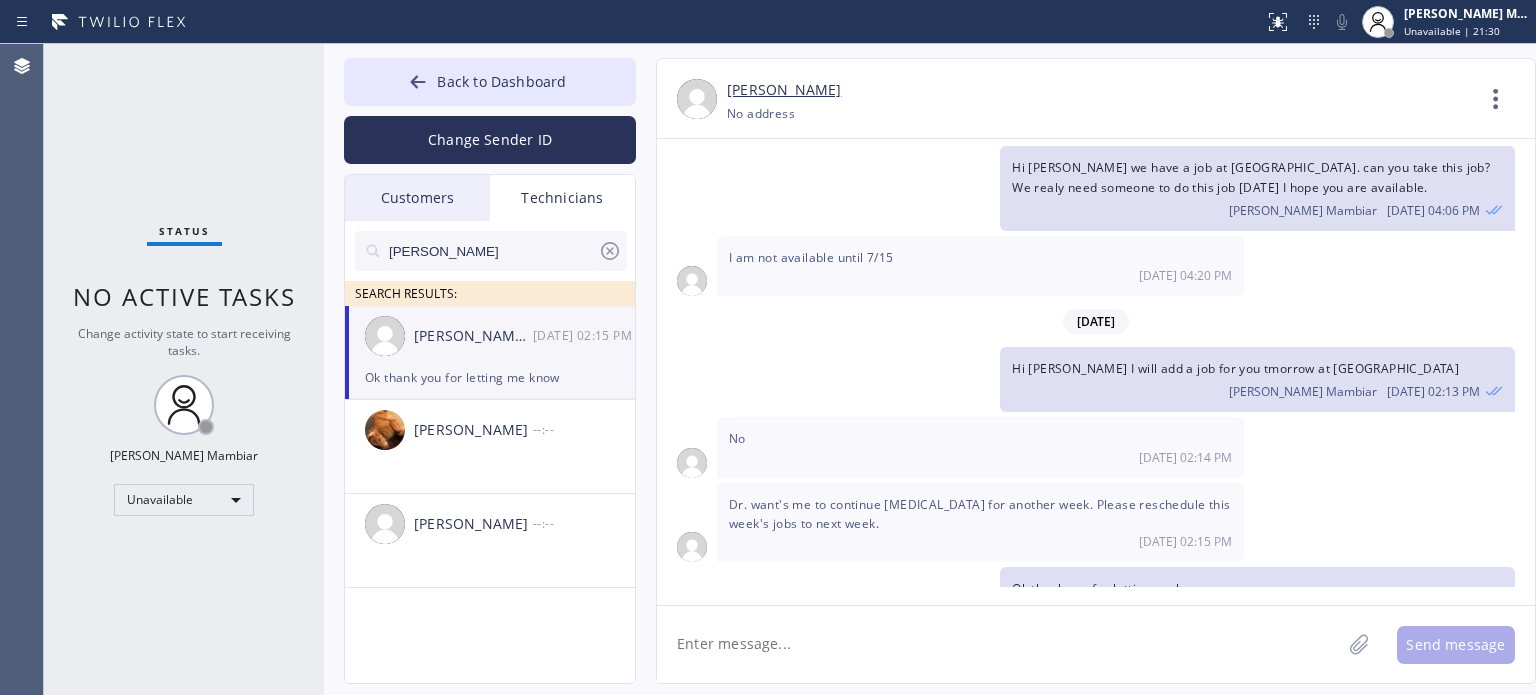 click on "Ok thank you for letting me know [PERSON_NAME] Mambiar [DATE] 02:15 PM" at bounding box center (1086, 599) 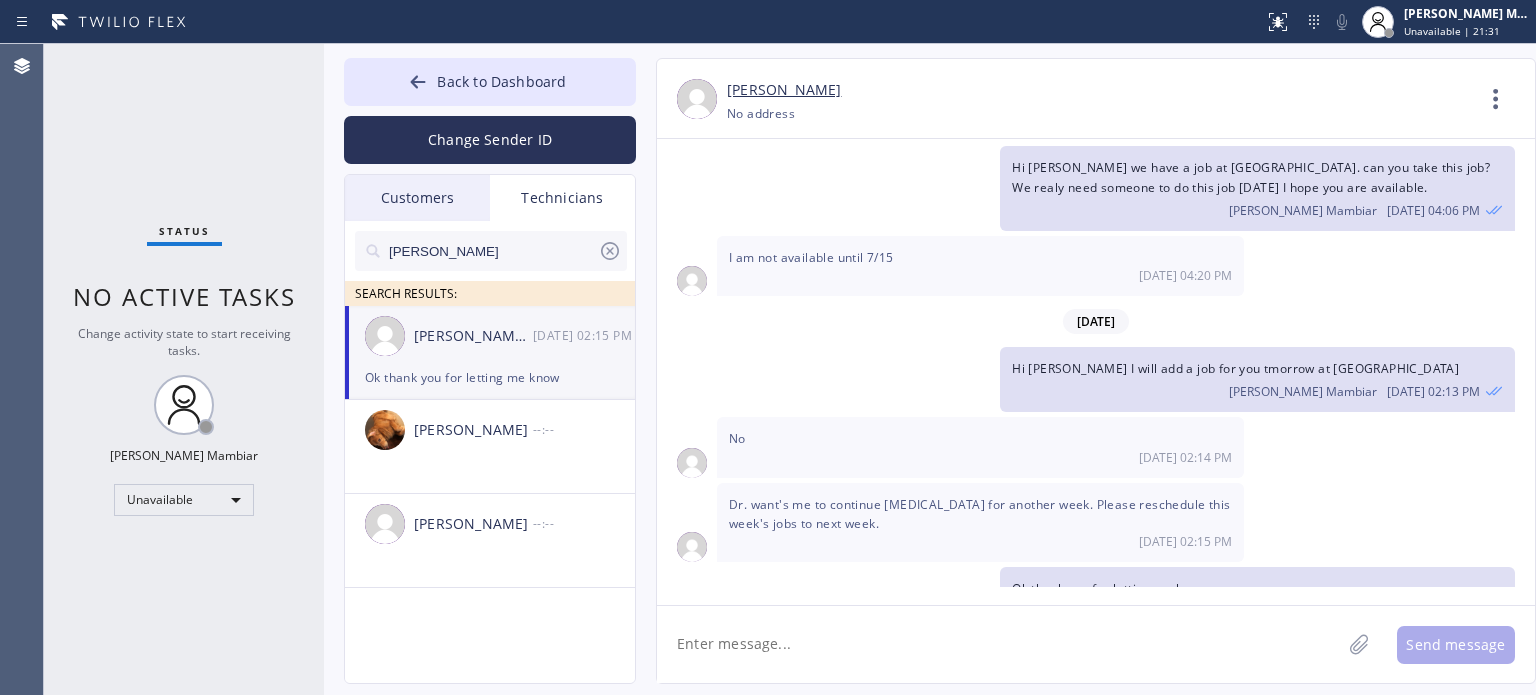 click 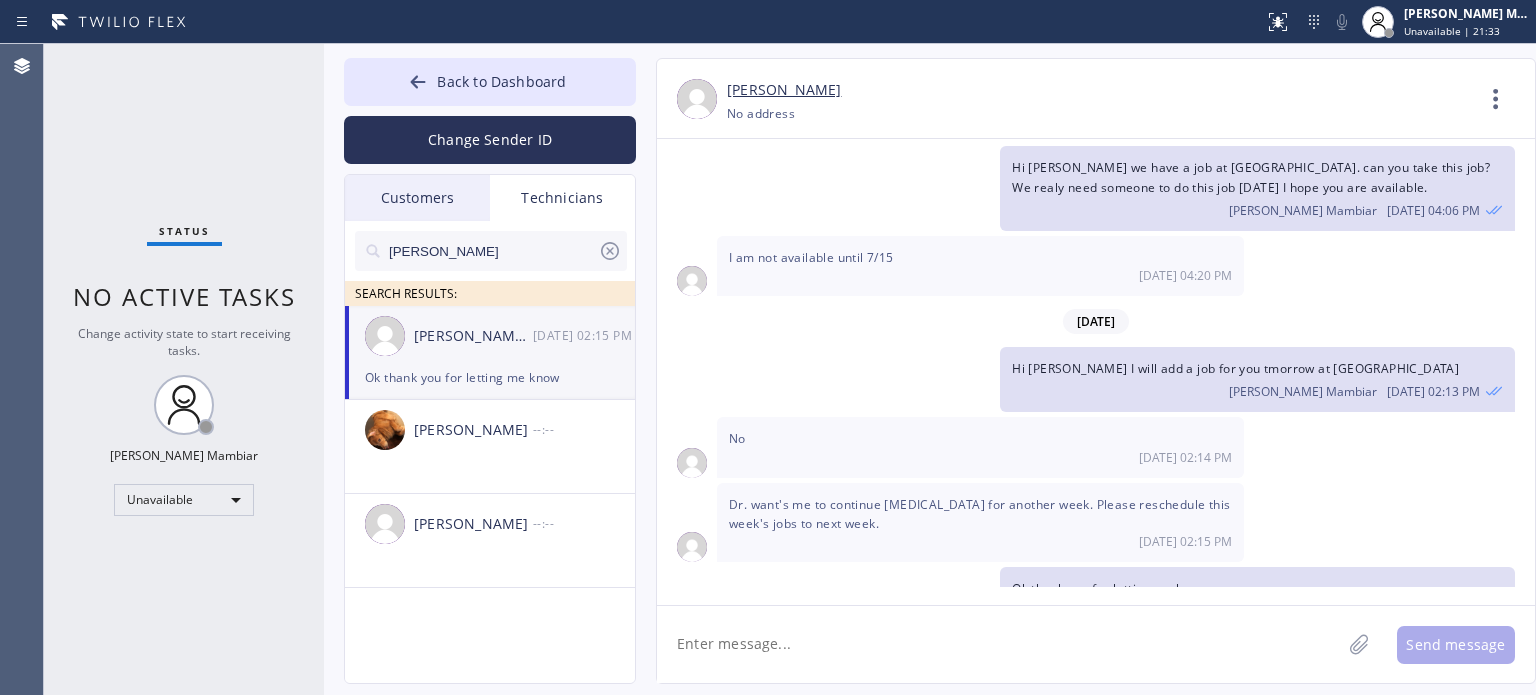 click 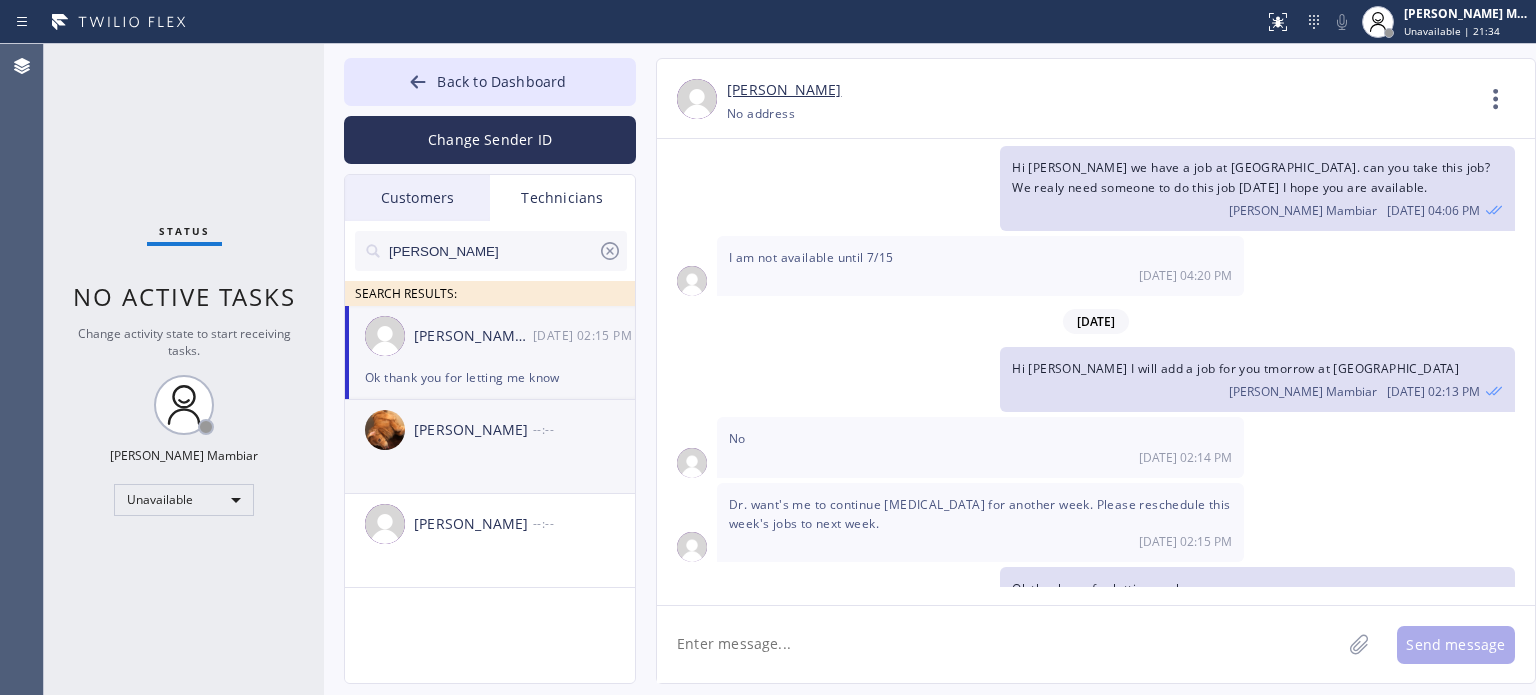 click on "[PERSON_NAME]" at bounding box center [473, 430] 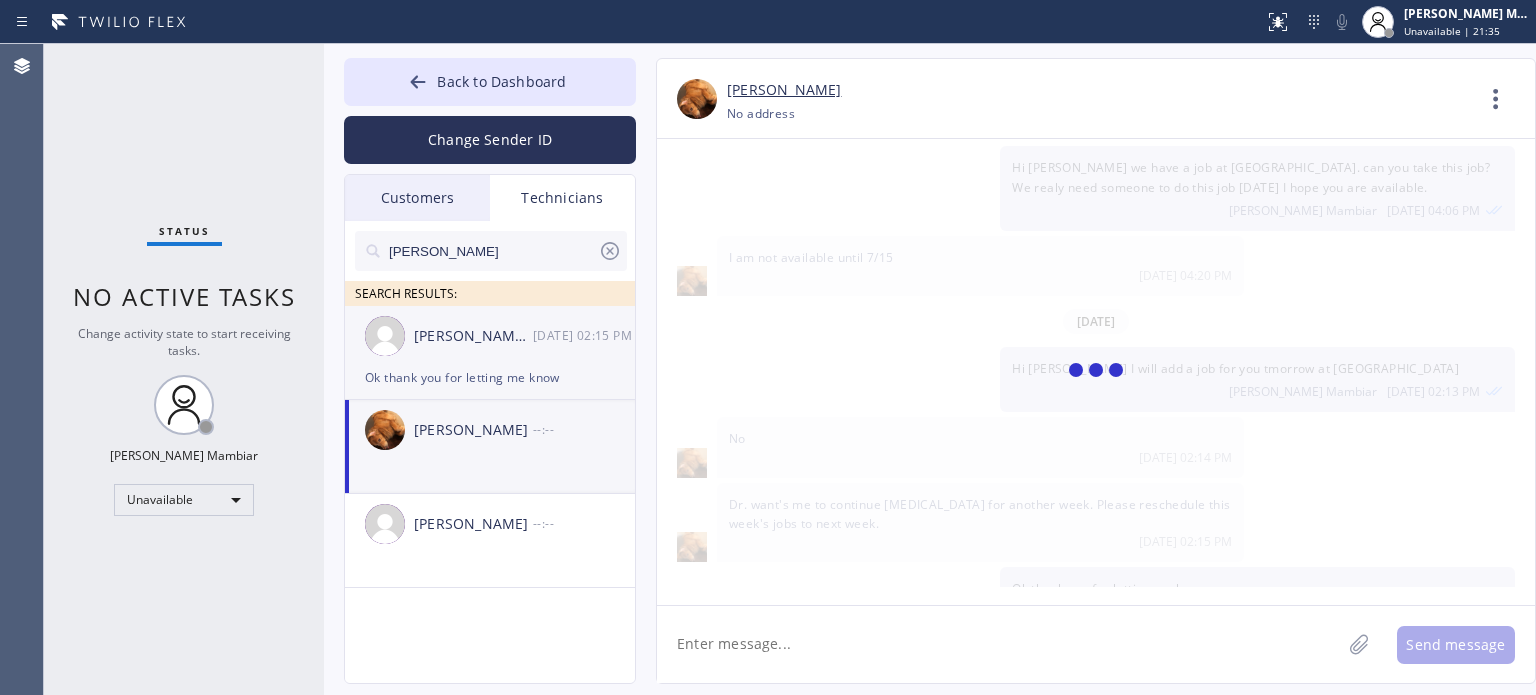 scroll, scrollTop: 0, scrollLeft: 0, axis: both 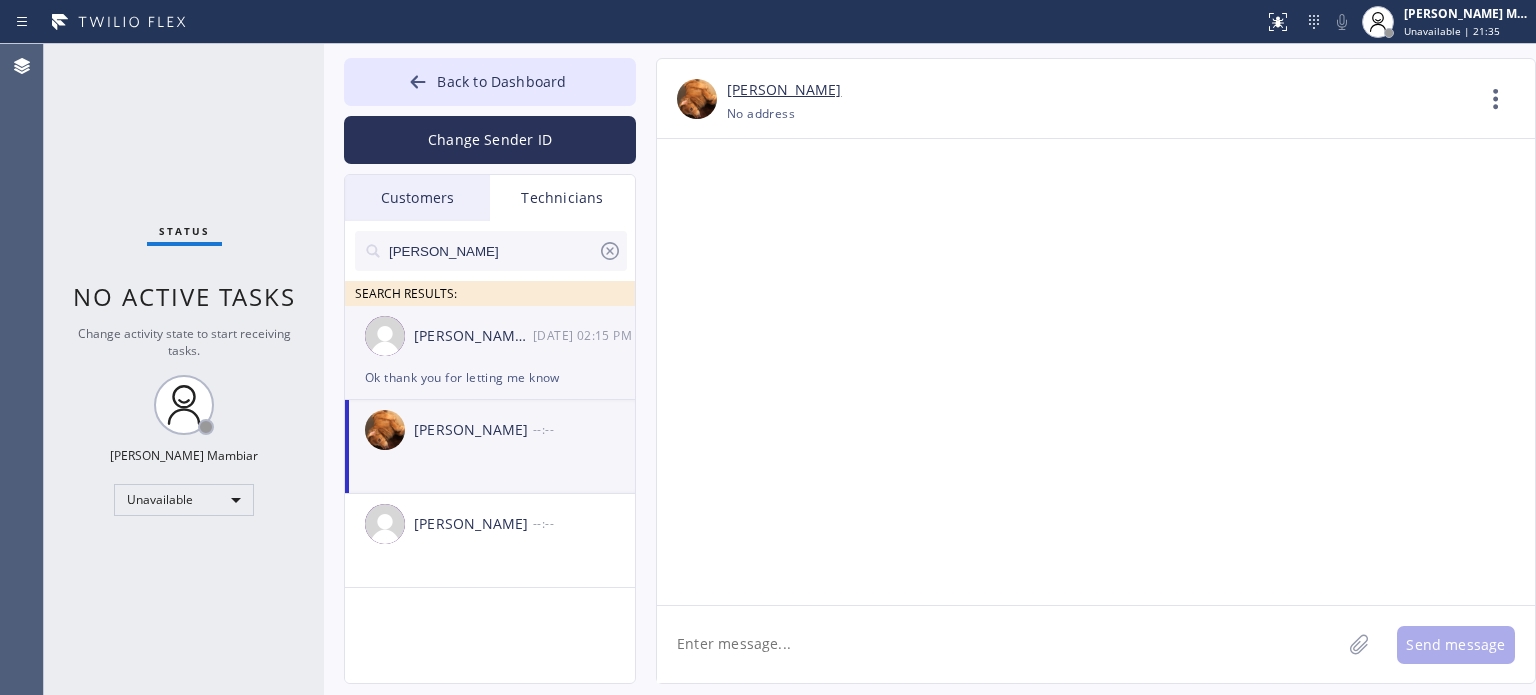 click on "[PERSON_NAME] [PERSON_NAME]" at bounding box center (473, 336) 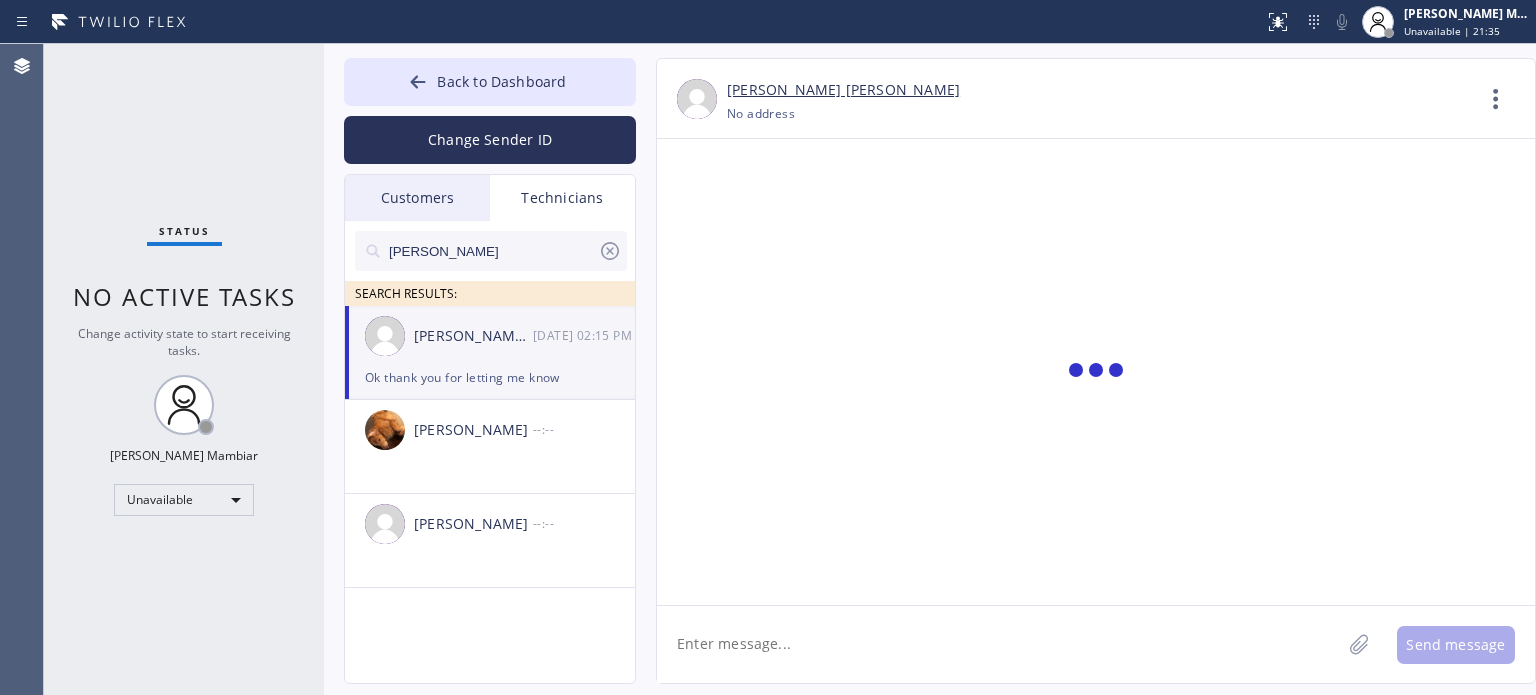 scroll, scrollTop: 1716, scrollLeft: 0, axis: vertical 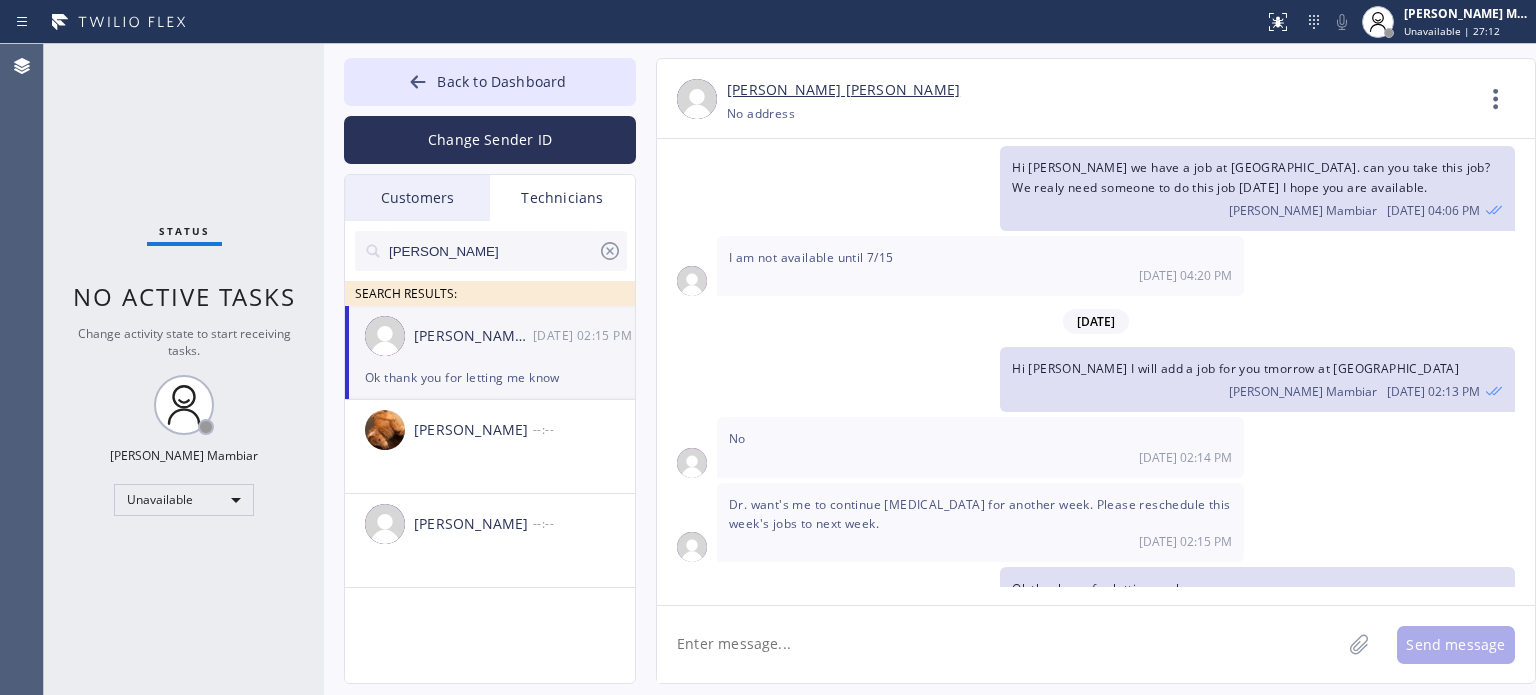 click at bounding box center (632, 22) 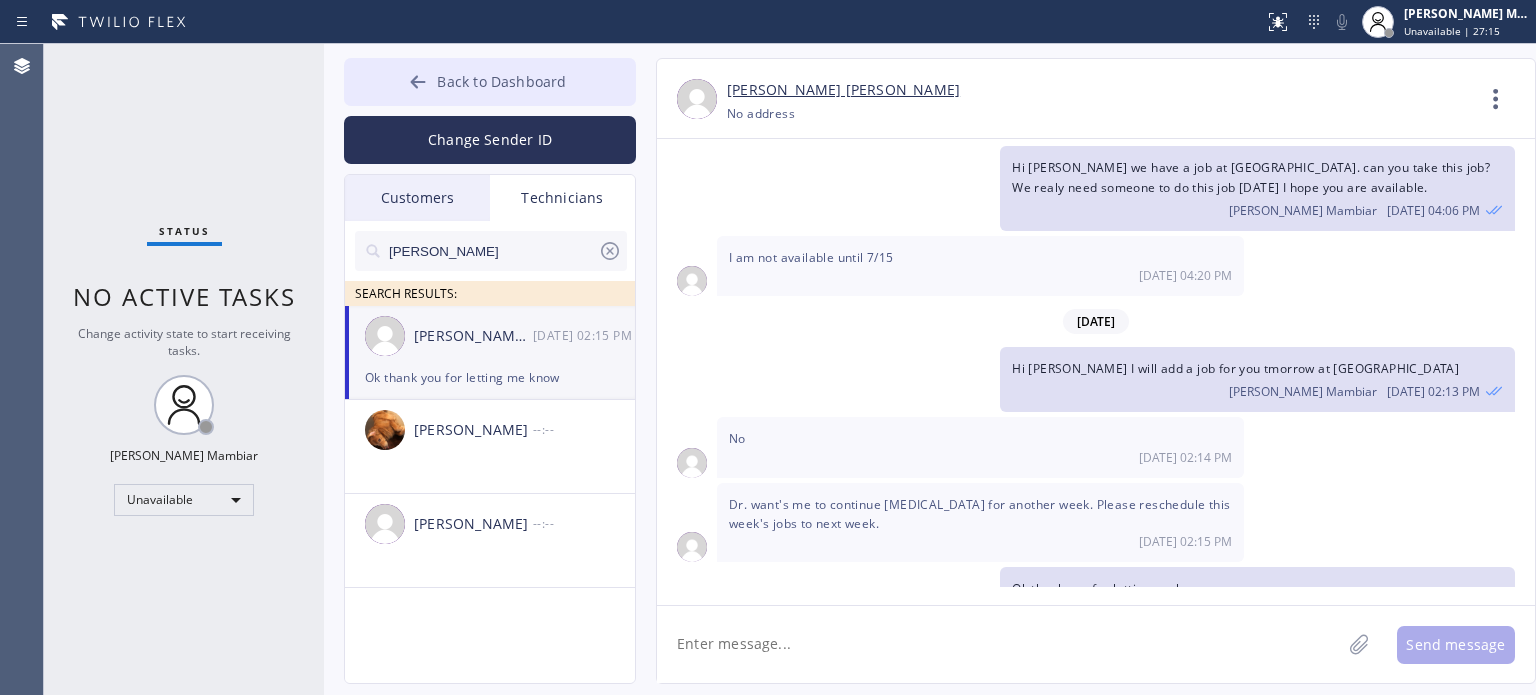 click on "Back to Dashboard" at bounding box center (501, 81) 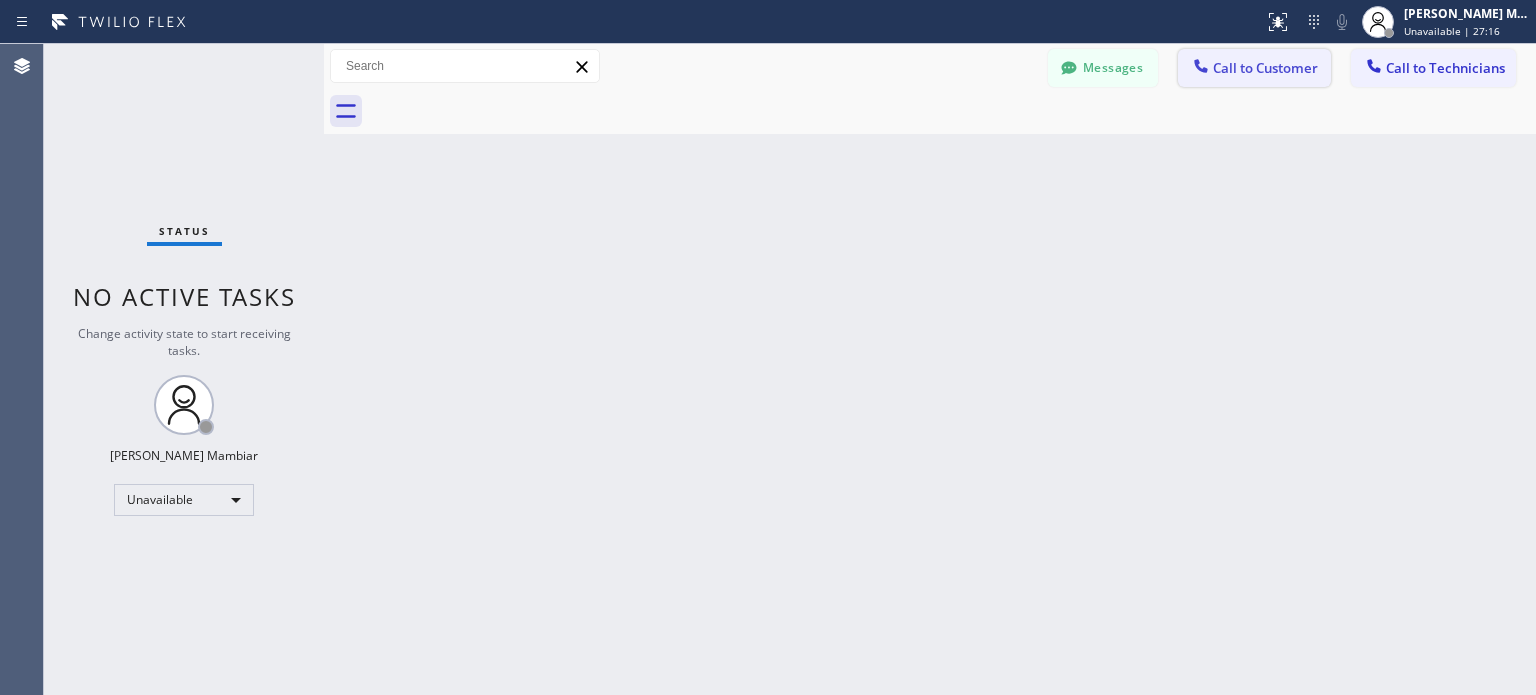 click on "Call to Customer" at bounding box center [1265, 68] 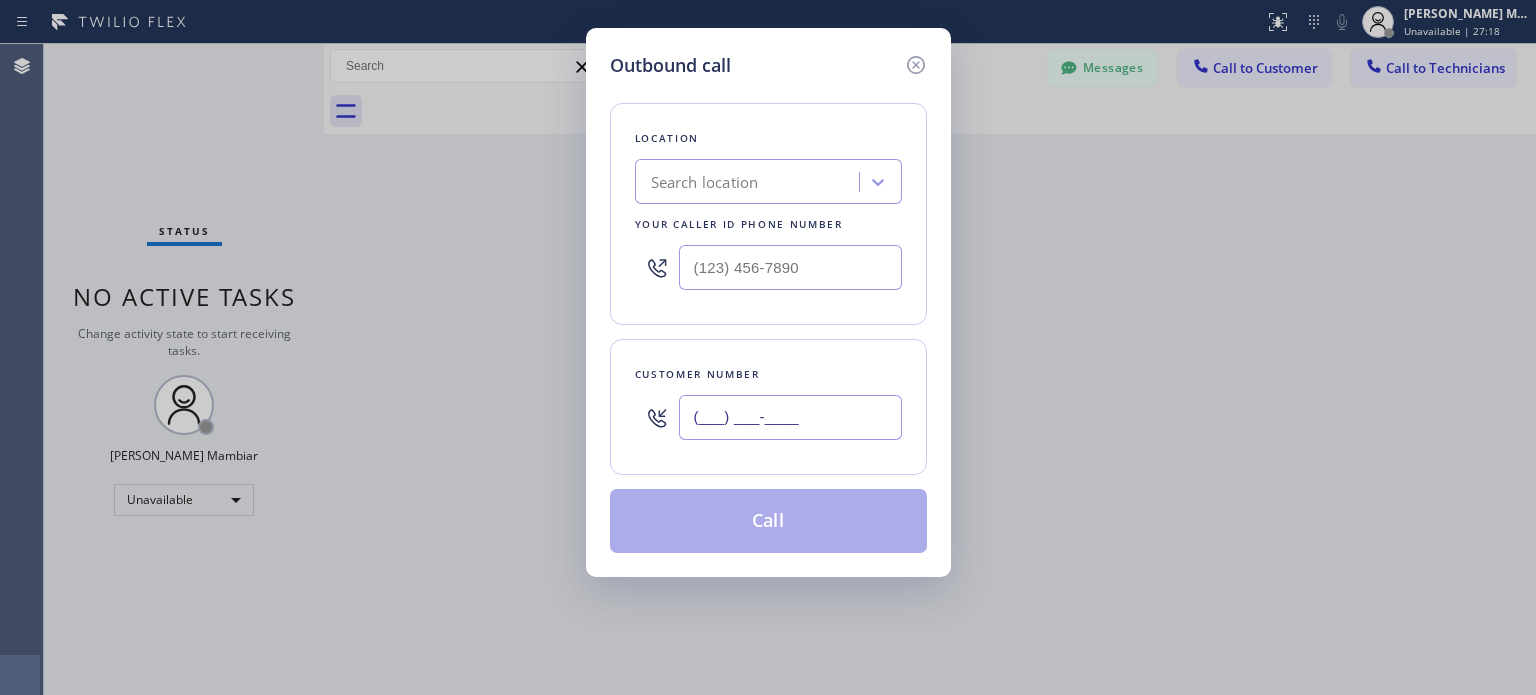 click on "(___) ___-____" at bounding box center (790, 417) 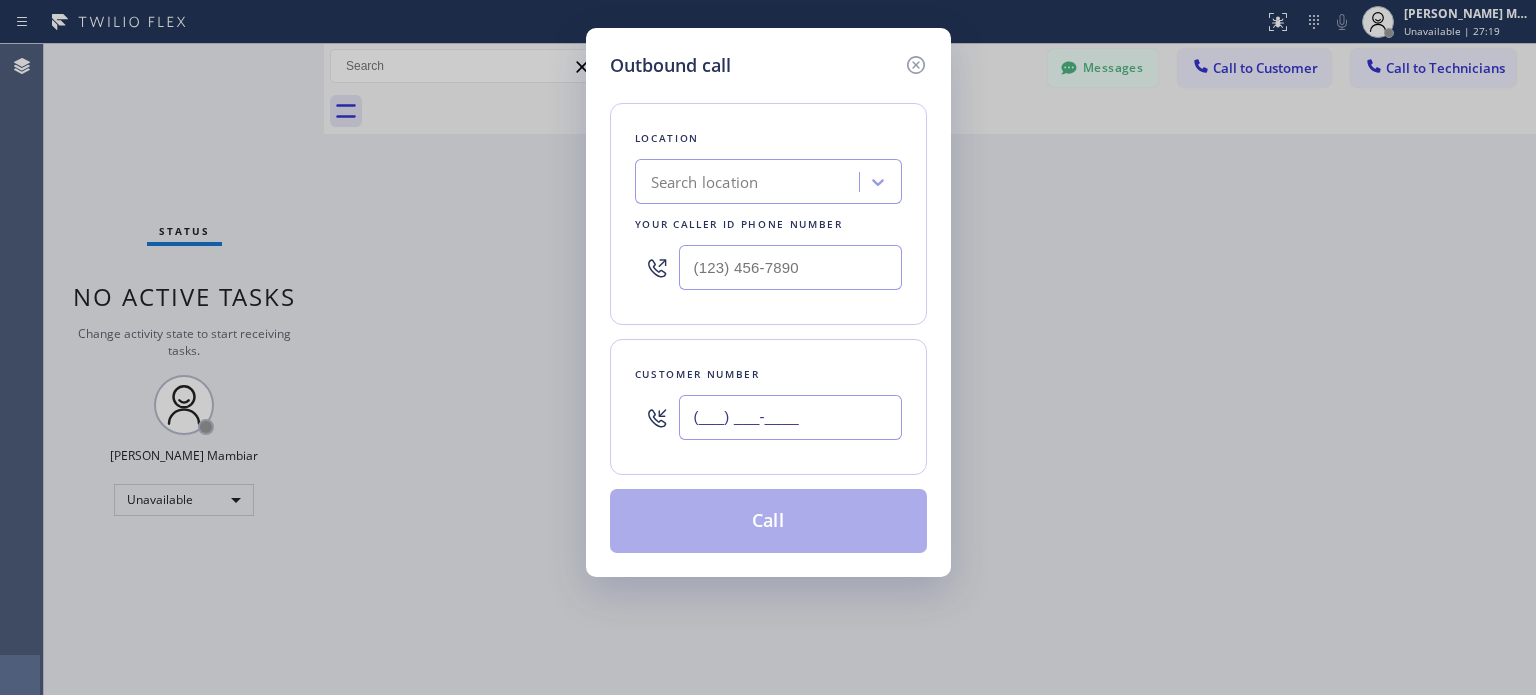 drag, startPoint x: 717, startPoint y: 413, endPoint x: 702, endPoint y: 411, distance: 15.132746 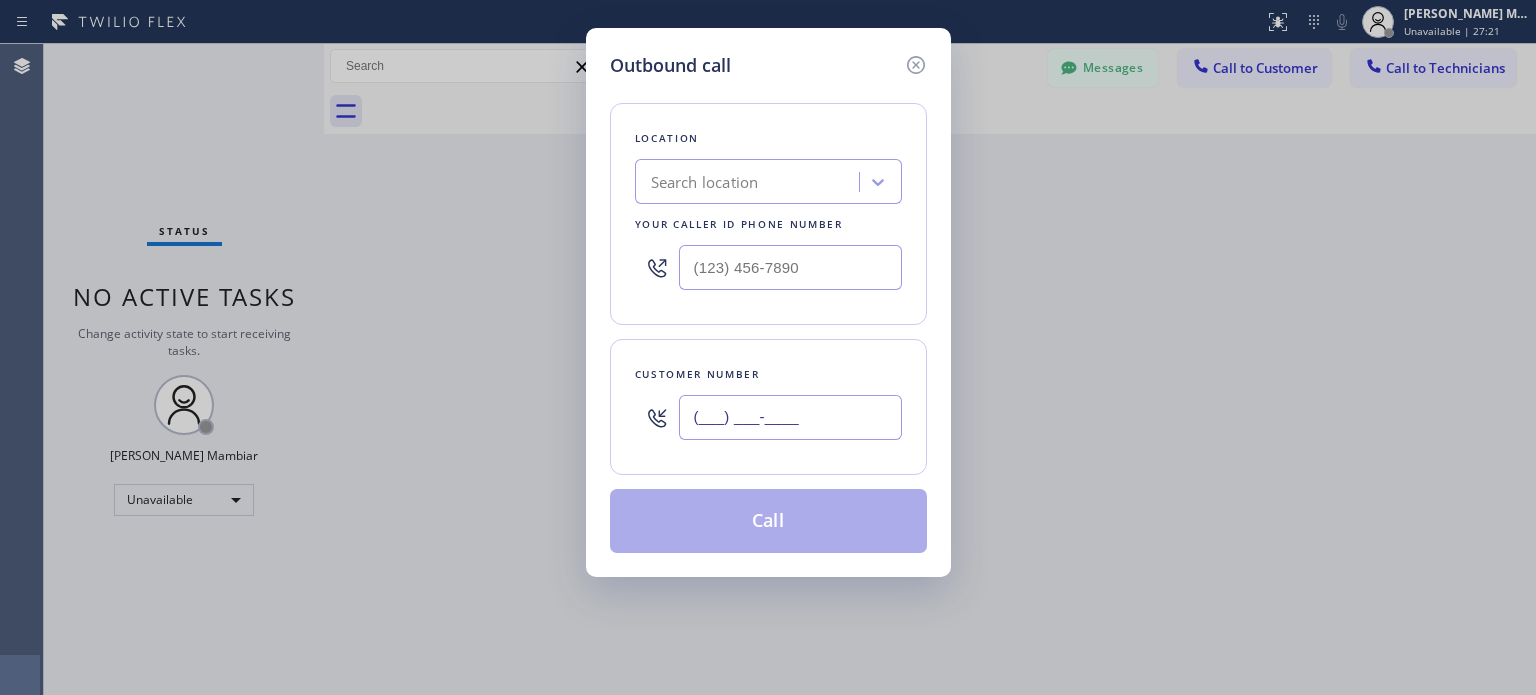paste on "760) 522-5939" 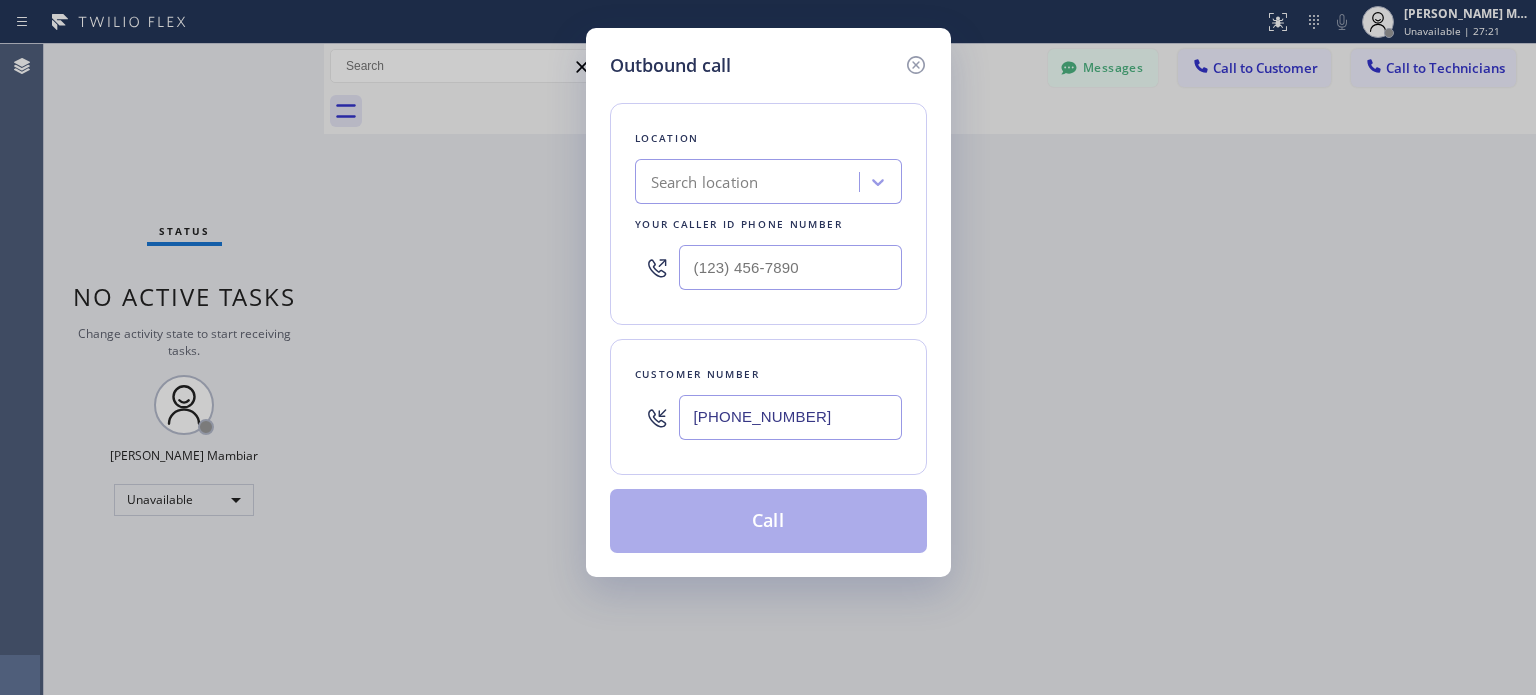 type on "[PHONE_NUMBER]" 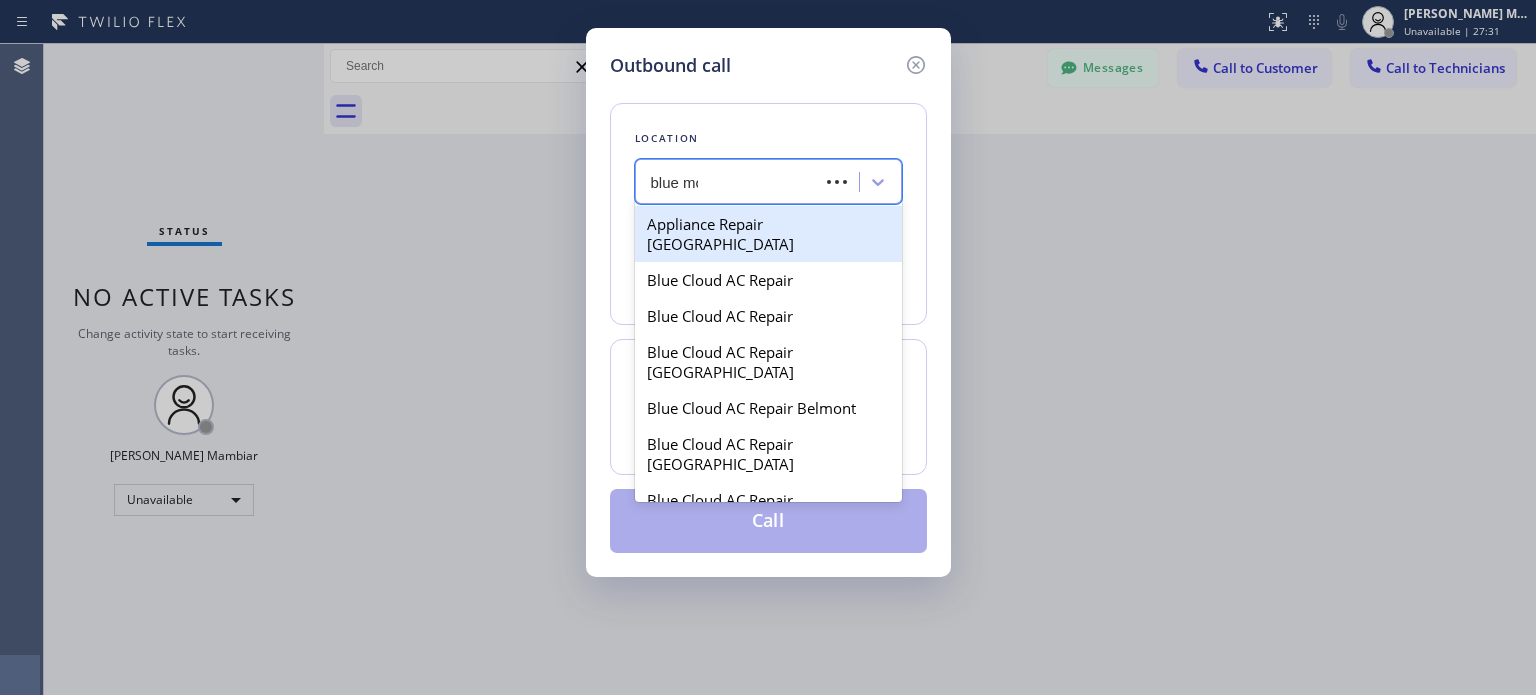 type on "blue moo" 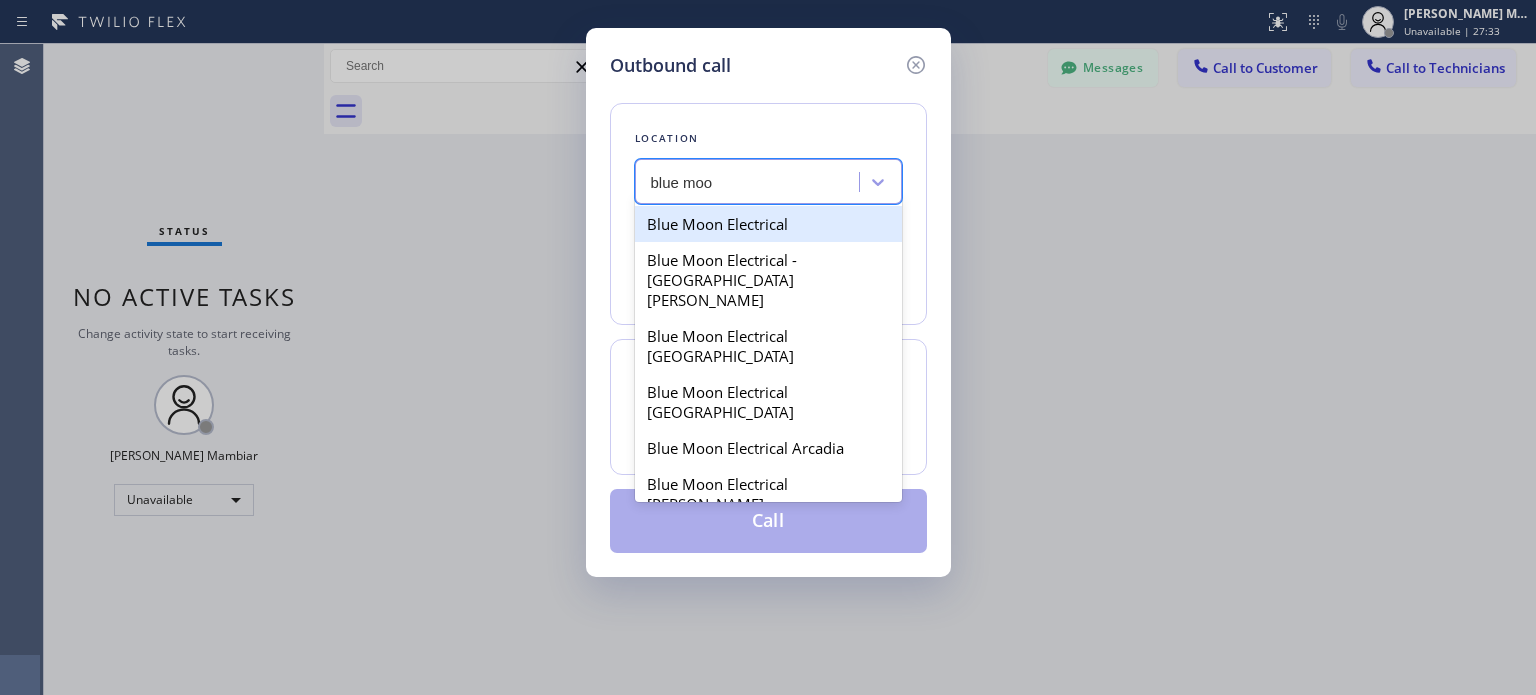 click on "Blue Moon Electrical" at bounding box center [768, 224] 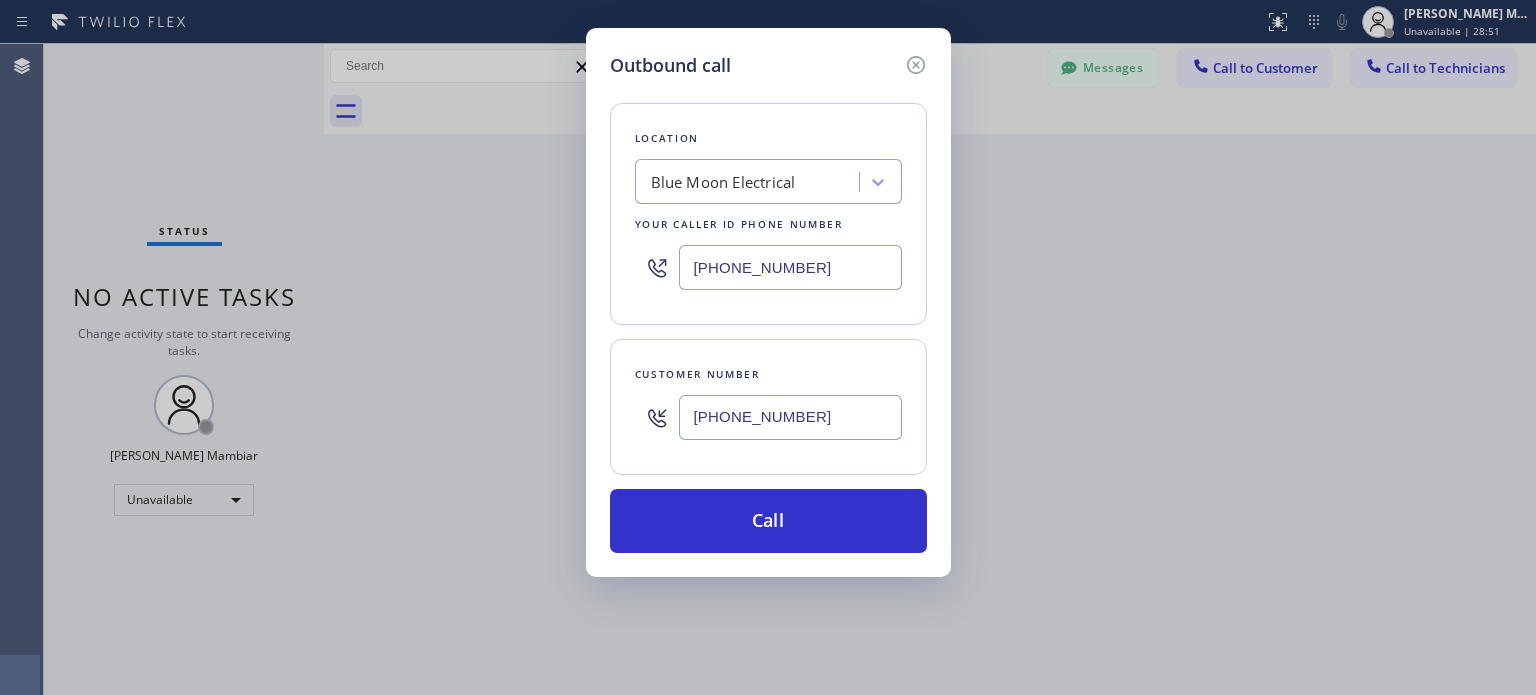 click on "Outbound call Location Blue Moon Electrical Your caller id phone number [PHONE_NUMBER] Customer number [PHONE_NUMBER] Call" at bounding box center [768, 347] 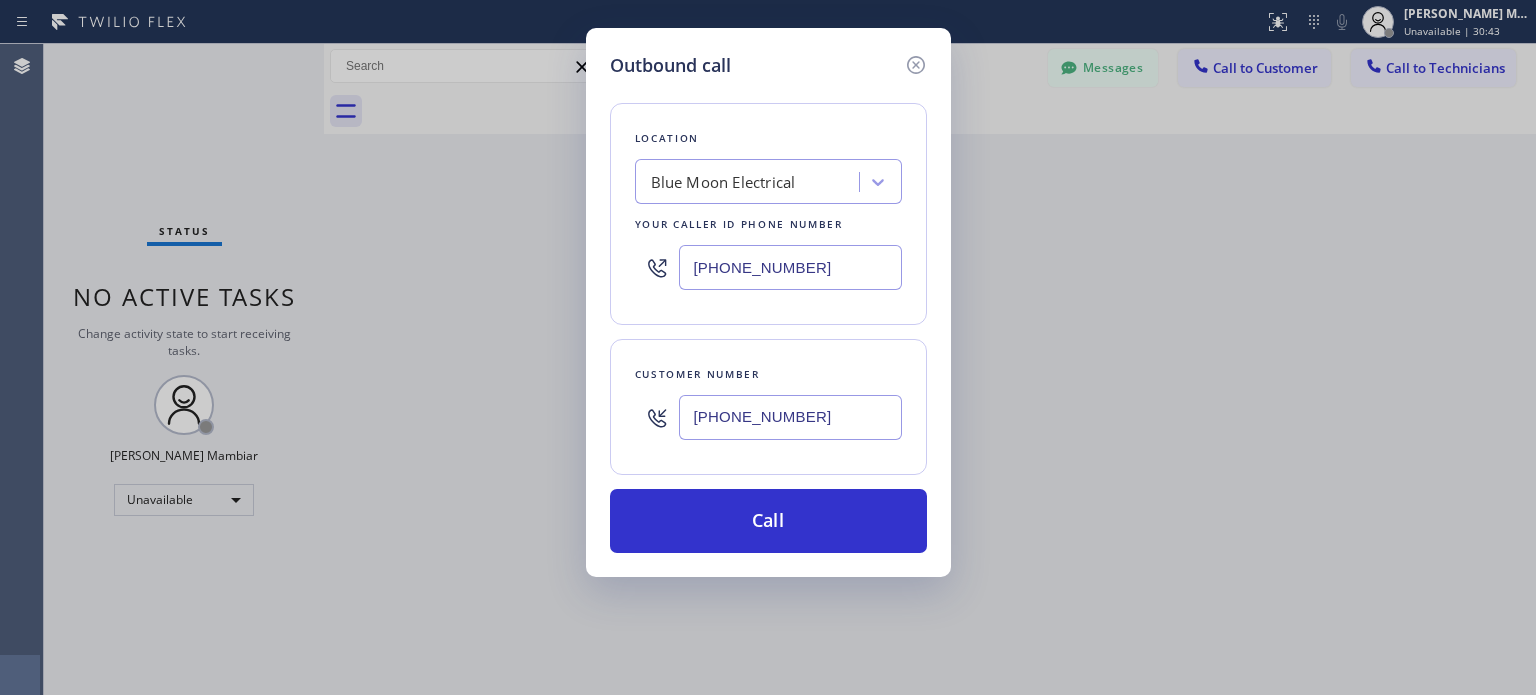 click on "[PHONE_NUMBER]" at bounding box center (790, 267) 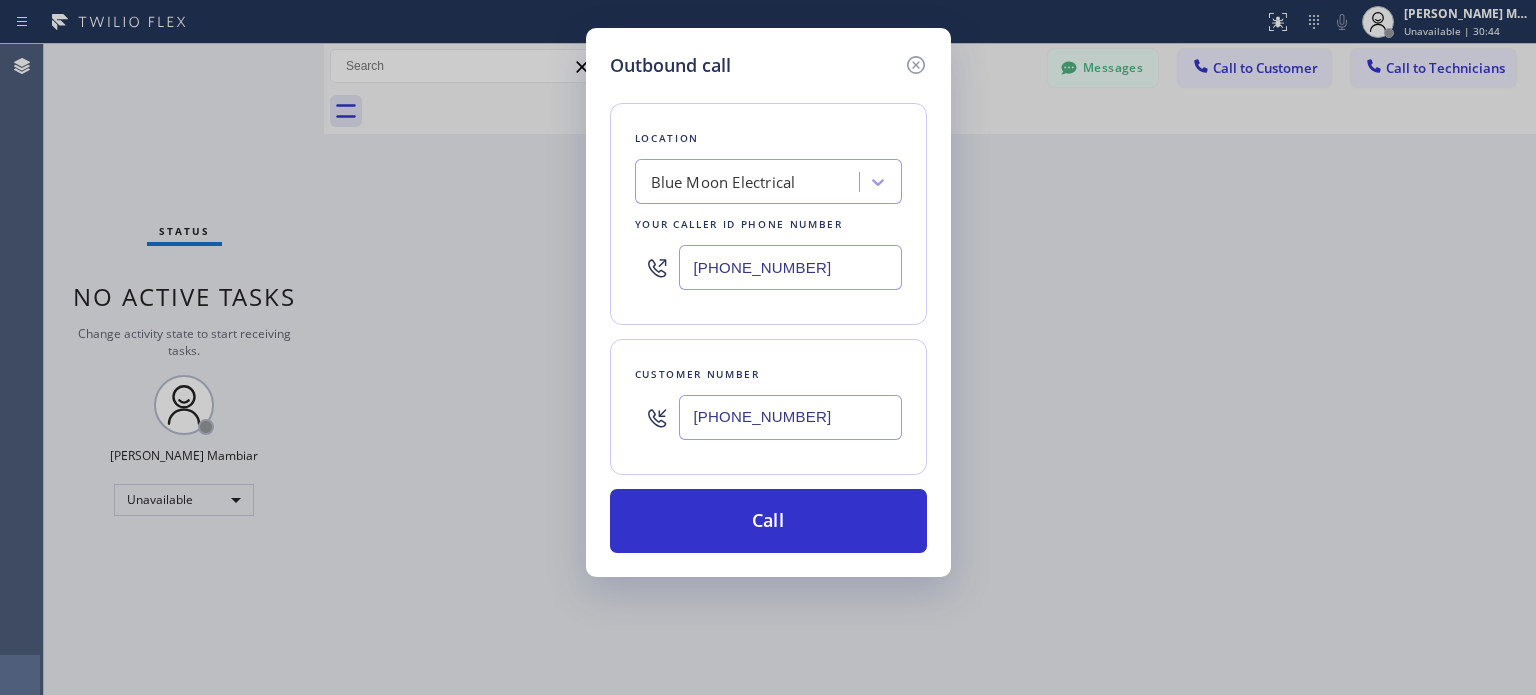 click on "[PHONE_NUMBER]" at bounding box center [790, 267] 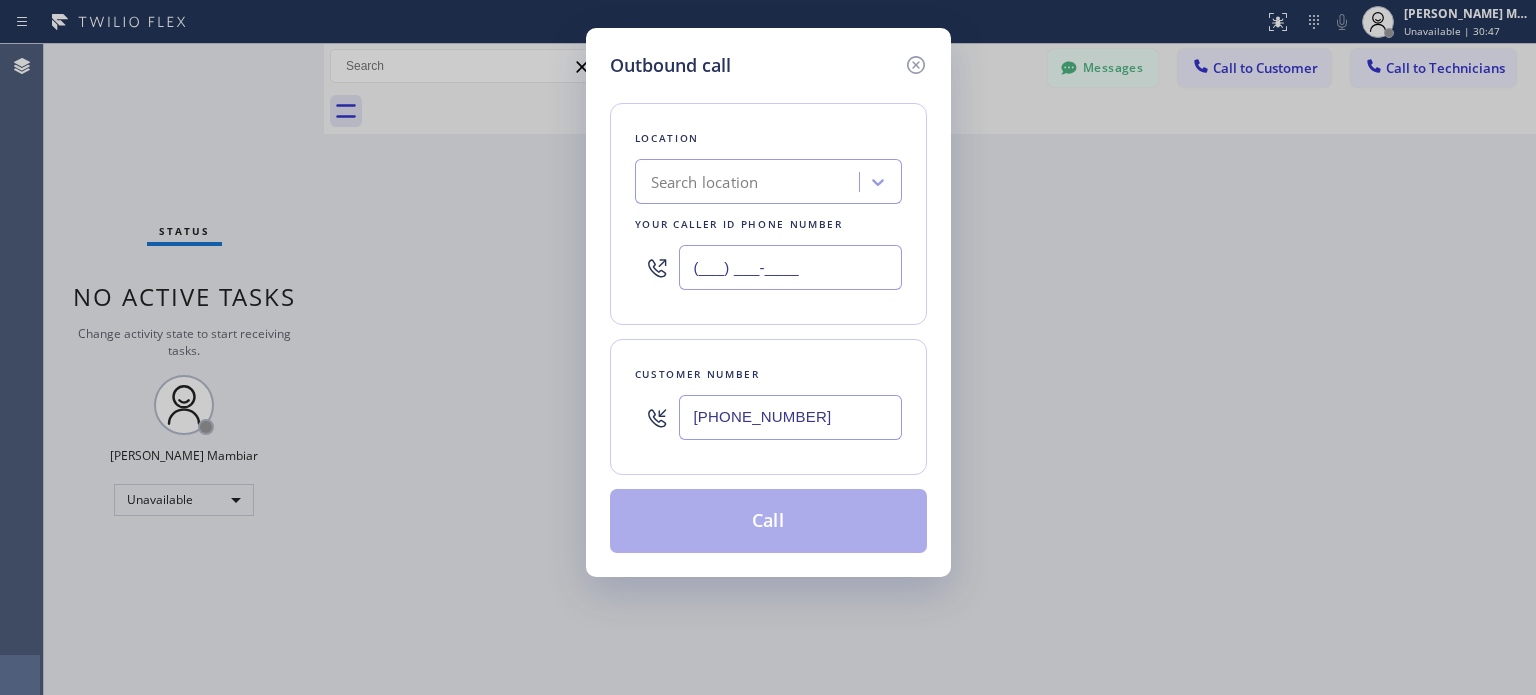 click on "(___) ___-____" at bounding box center (790, 267) 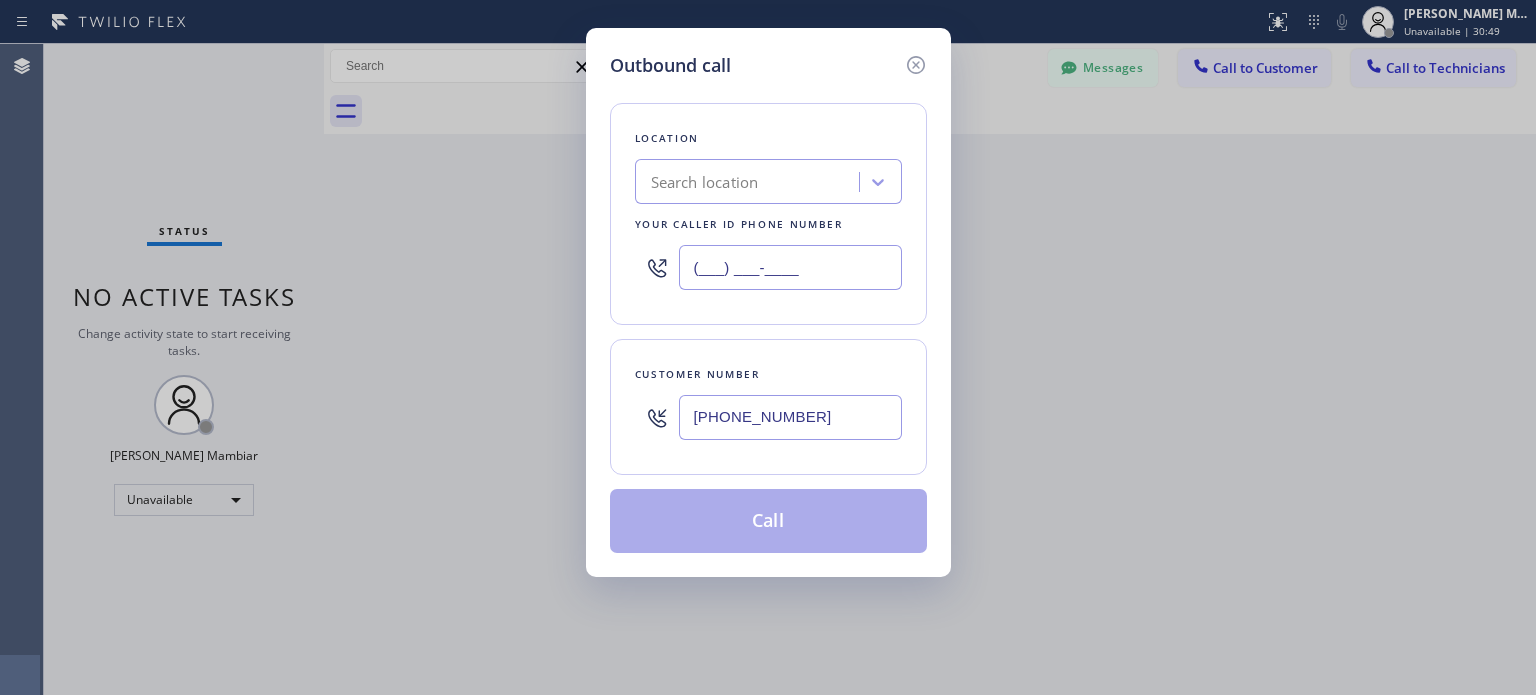 paste on "94) 933-4248" 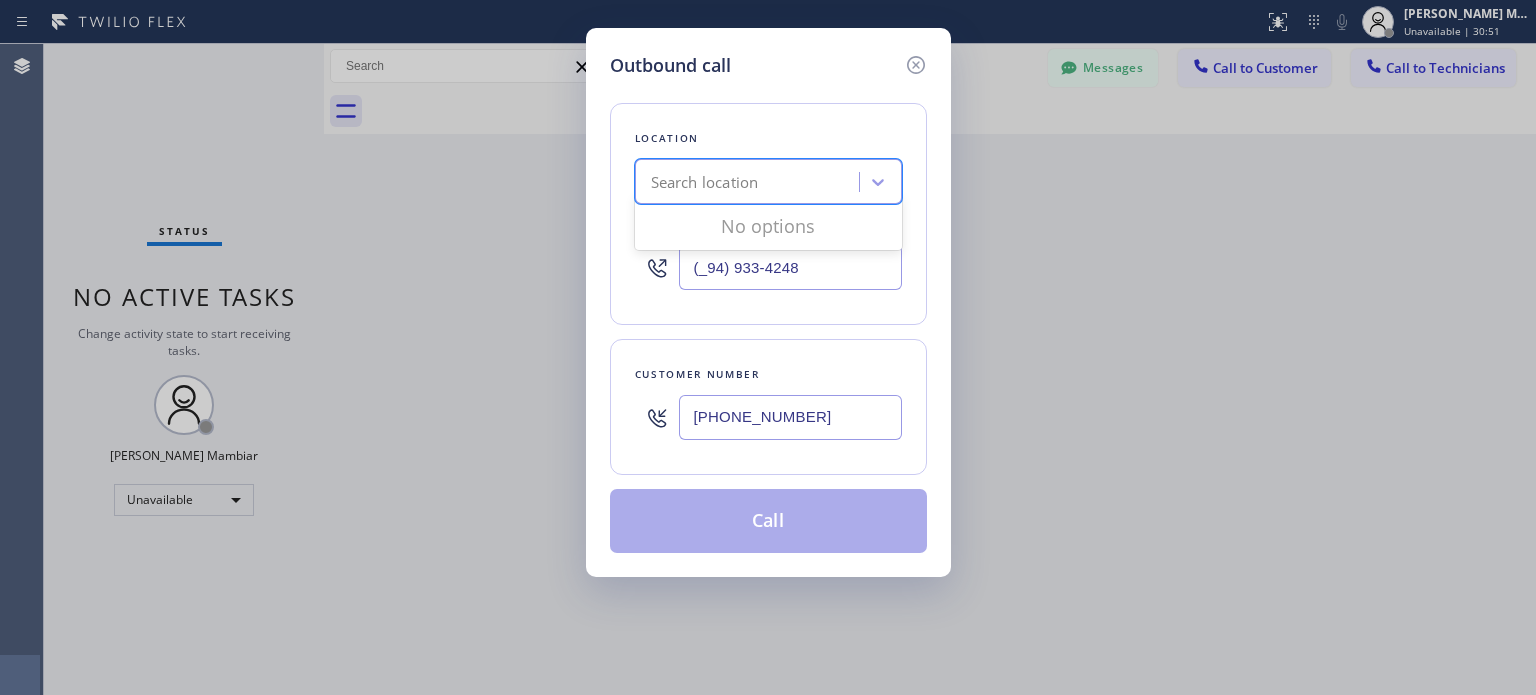 click on "Search location" at bounding box center (705, 182) 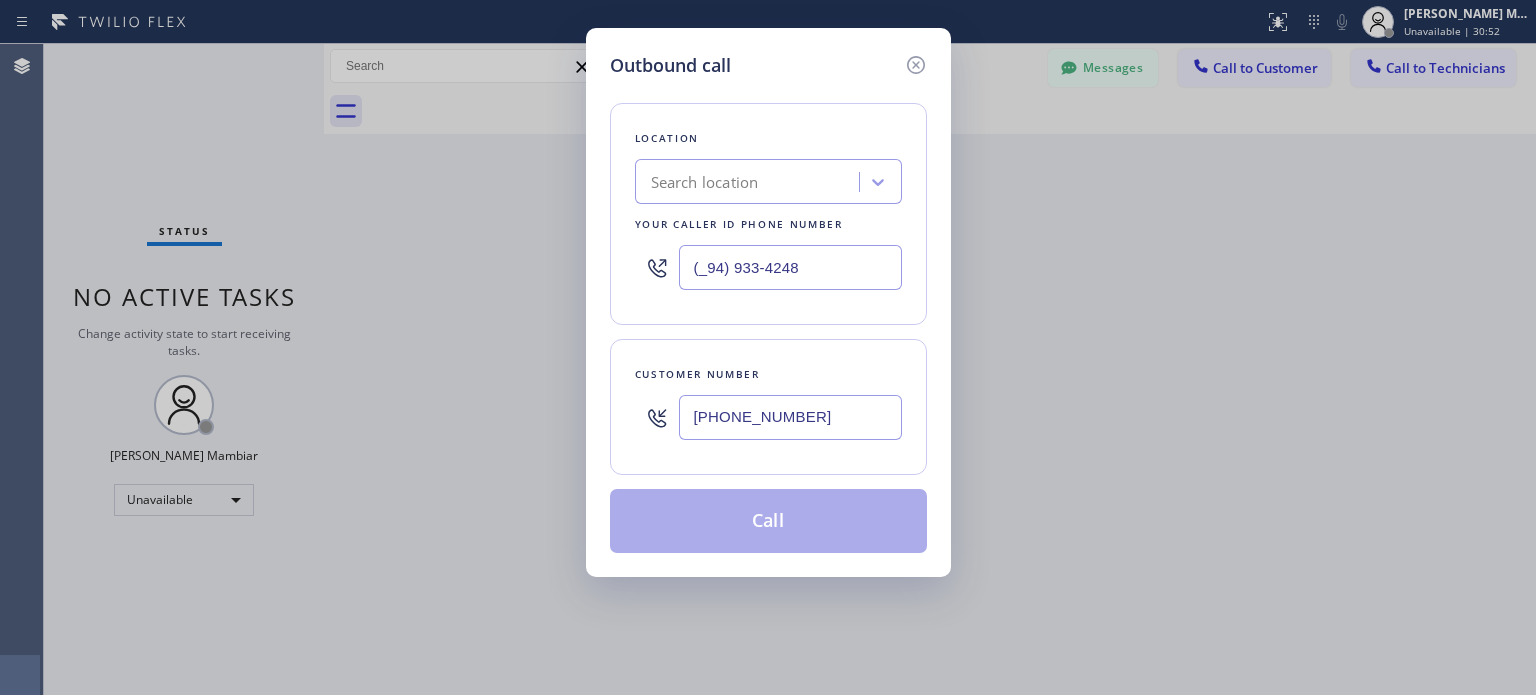 click on "(_94) 933-4248" at bounding box center (790, 267) 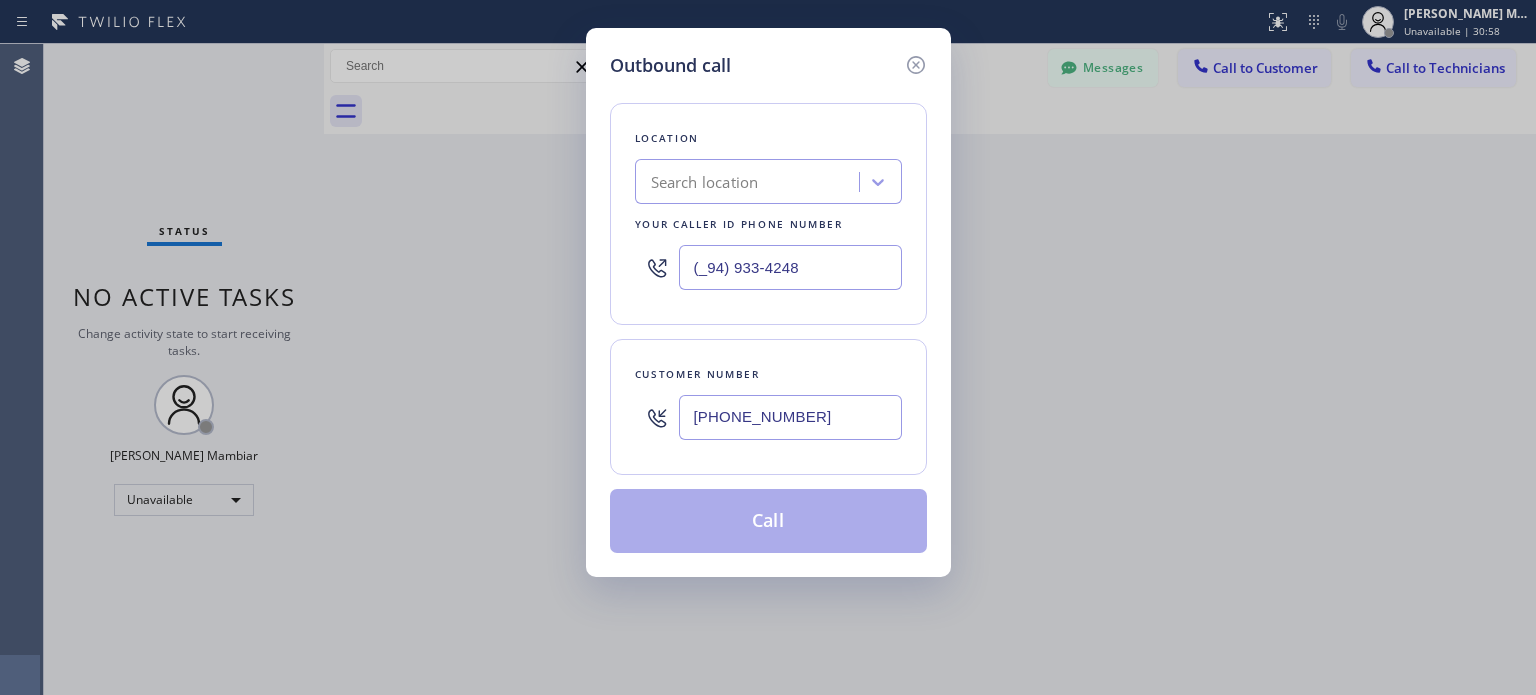 drag, startPoint x: 723, startPoint y: 264, endPoint x: 729, endPoint y: 277, distance: 14.3178215 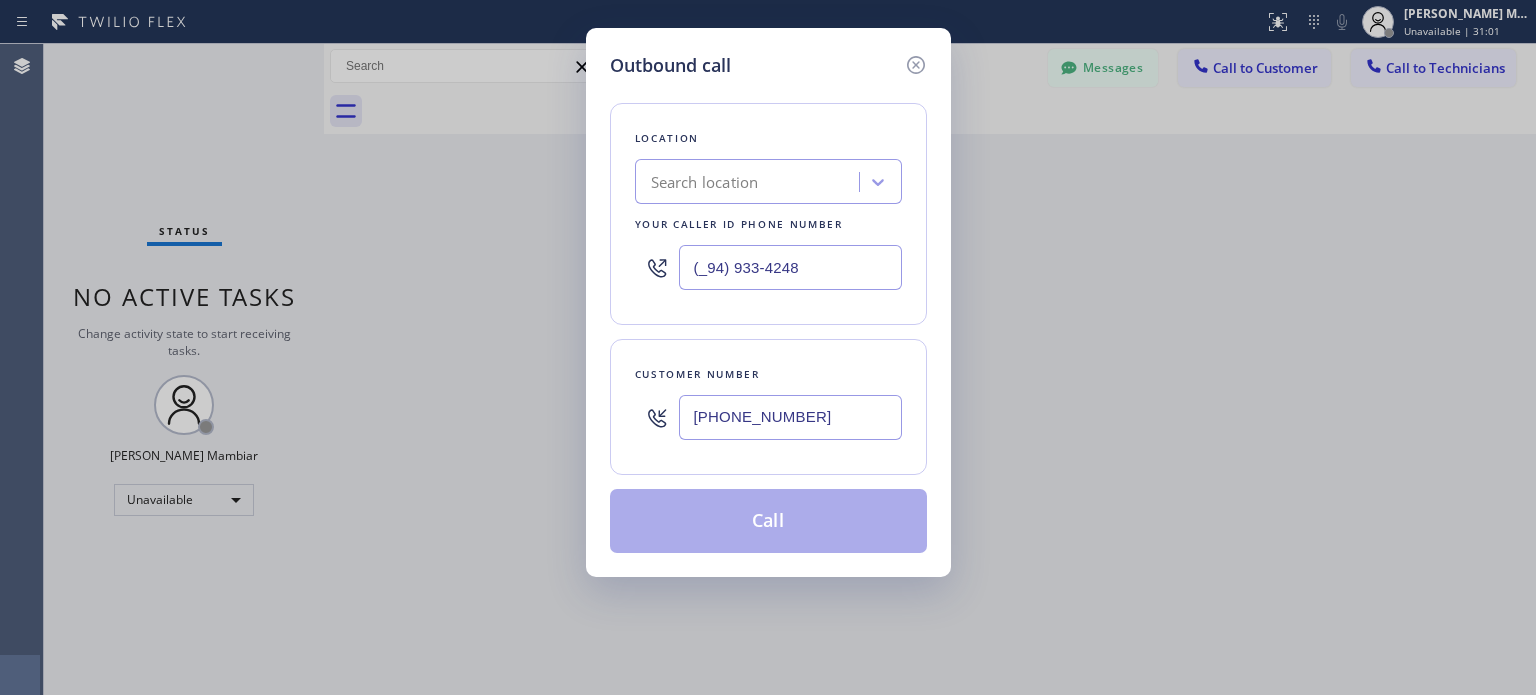 click on "(_94) 933-4248" at bounding box center (790, 267) 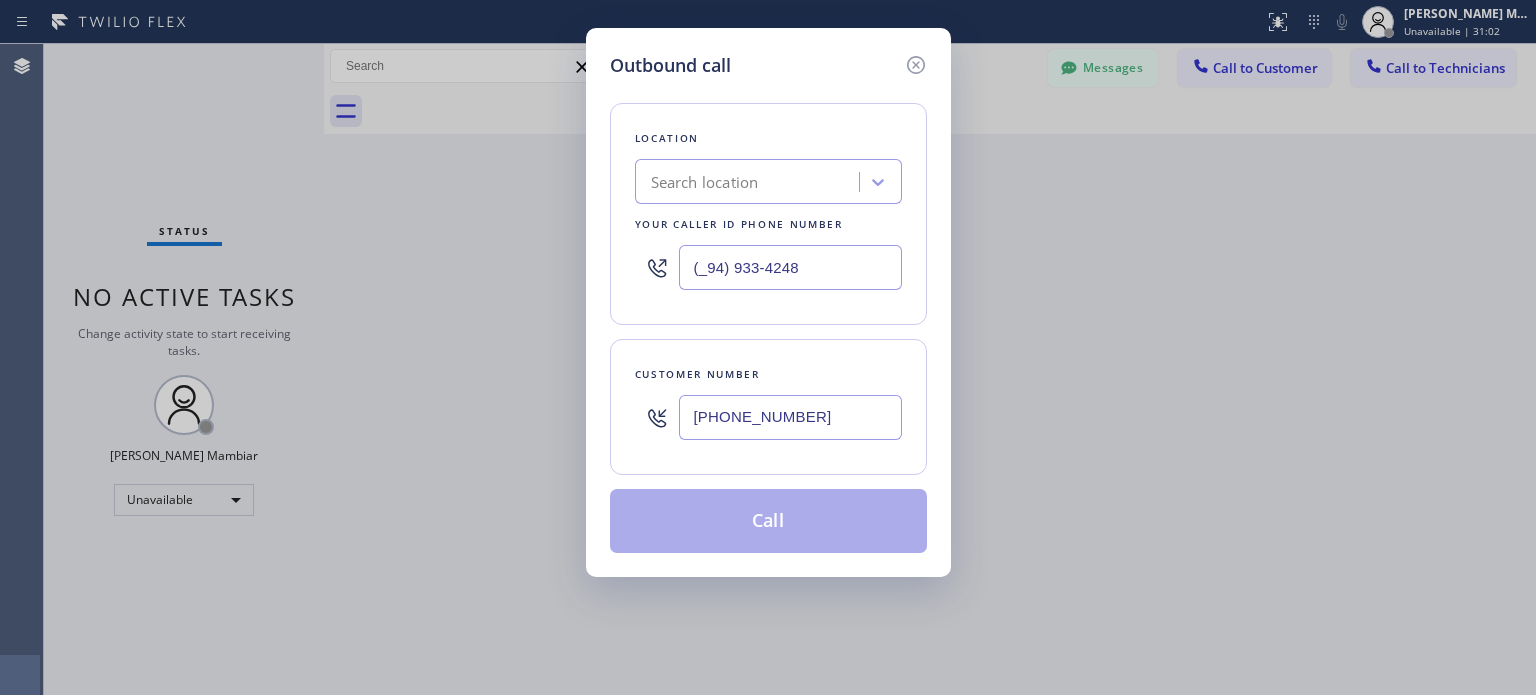 drag, startPoint x: 800, startPoint y: 265, endPoint x: 685, endPoint y: 265, distance: 115 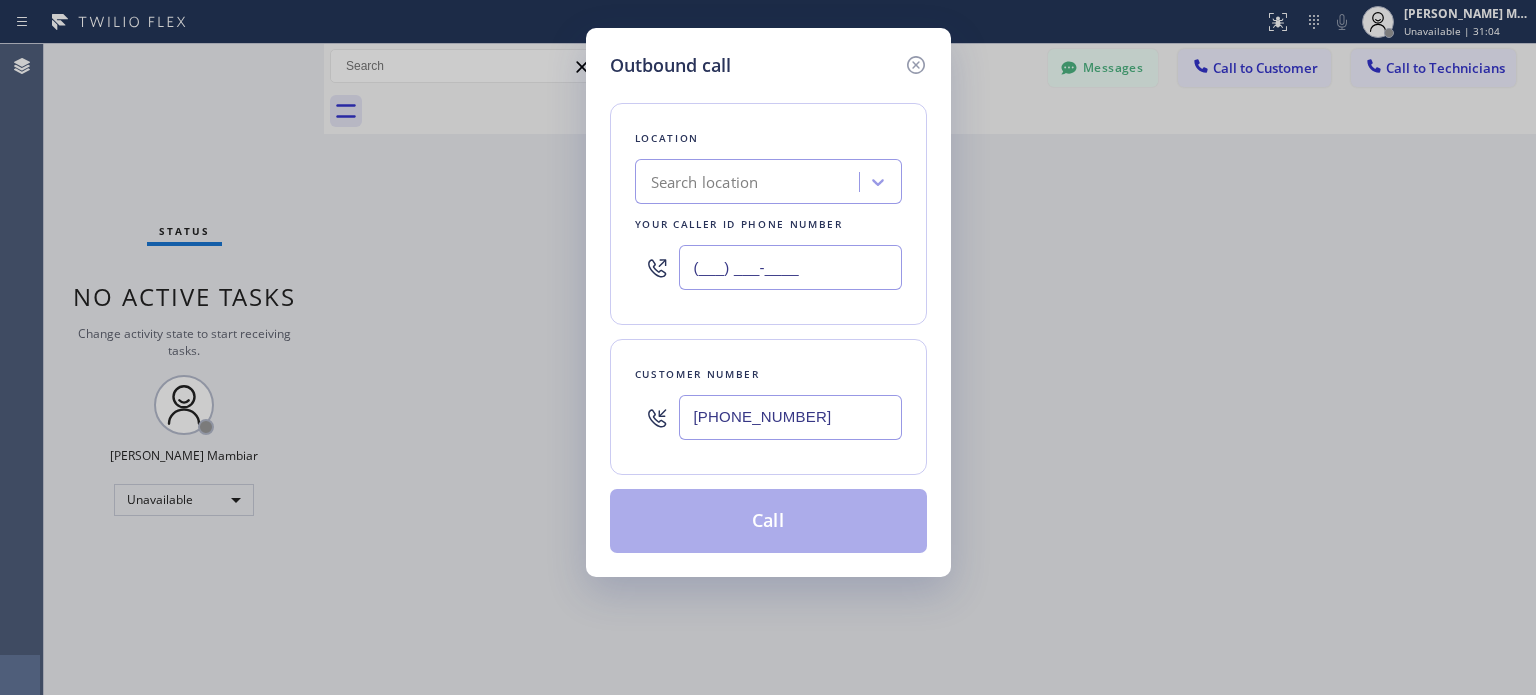 click on "(___) ___-____" at bounding box center (790, 267) 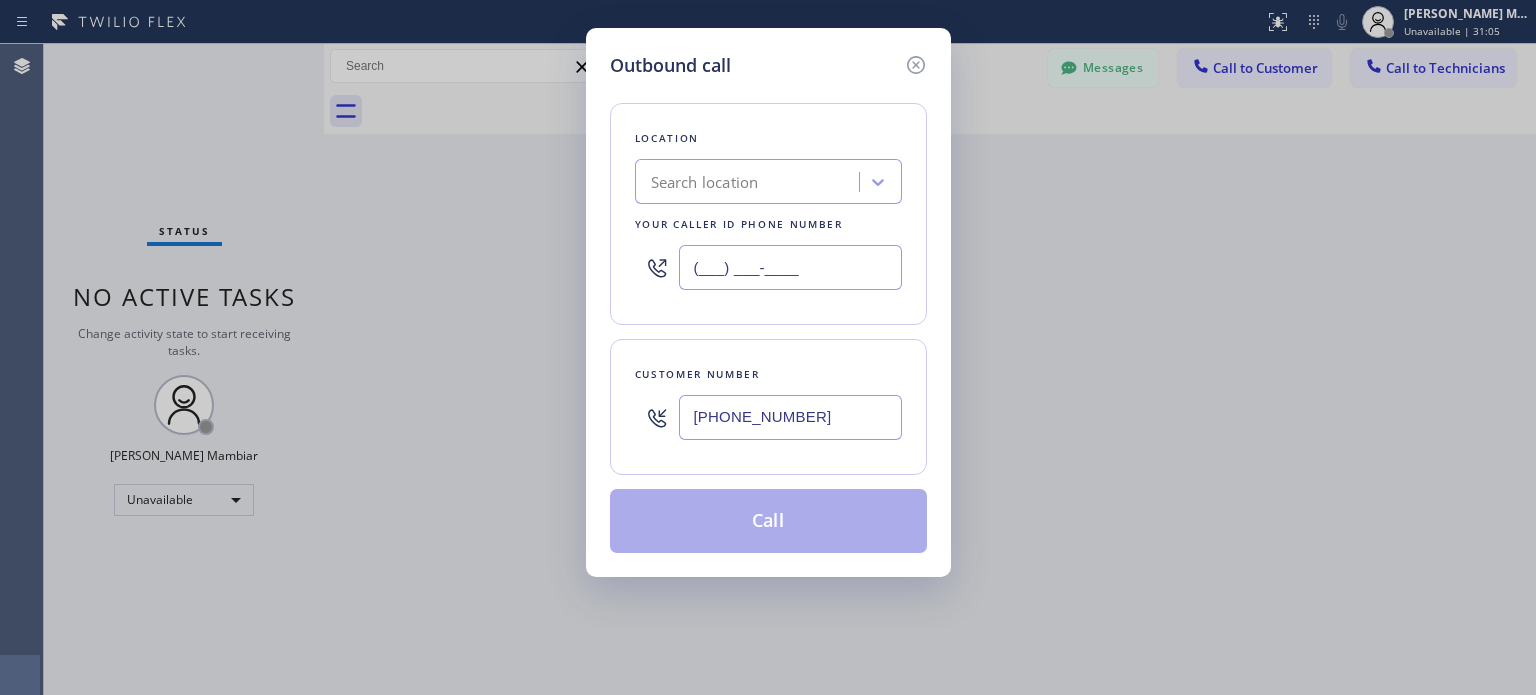 paste on "949) 334-2488" 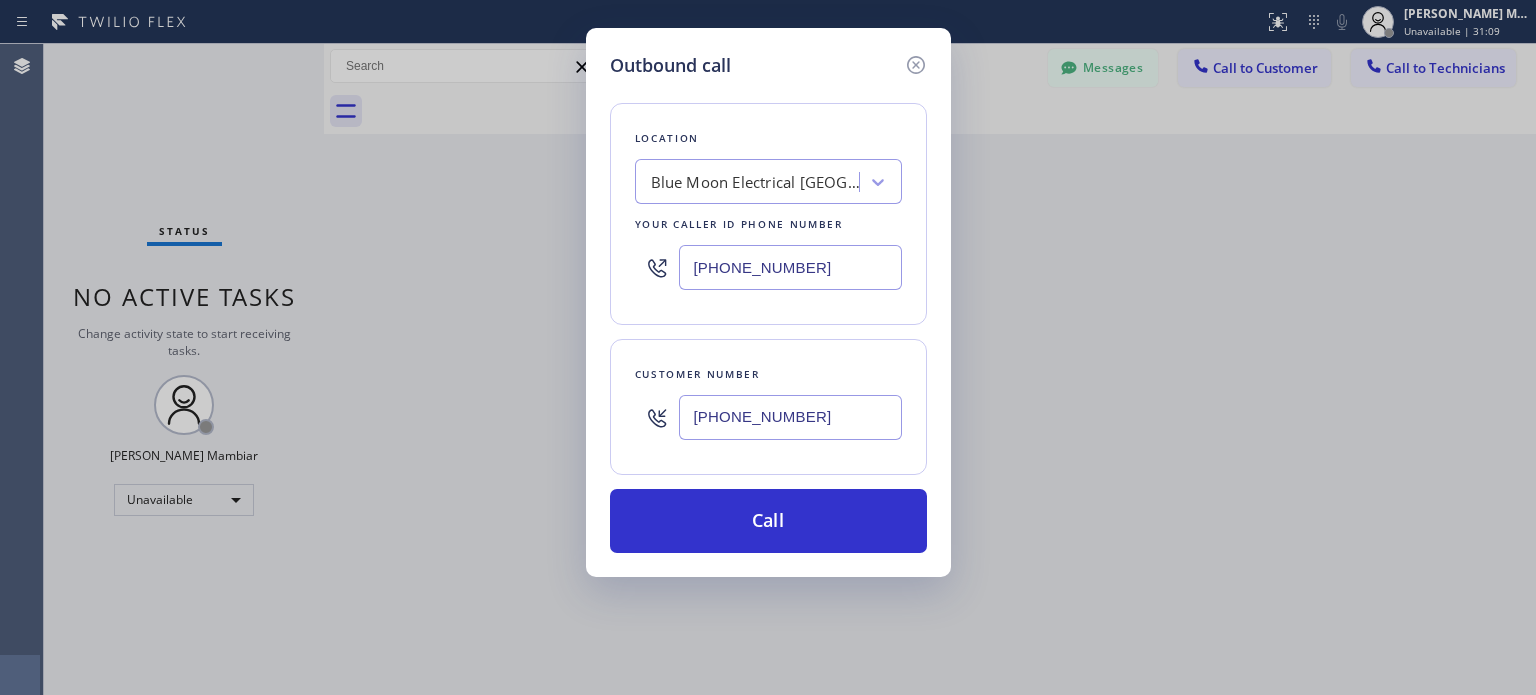 type on "[PHONE_NUMBER]" 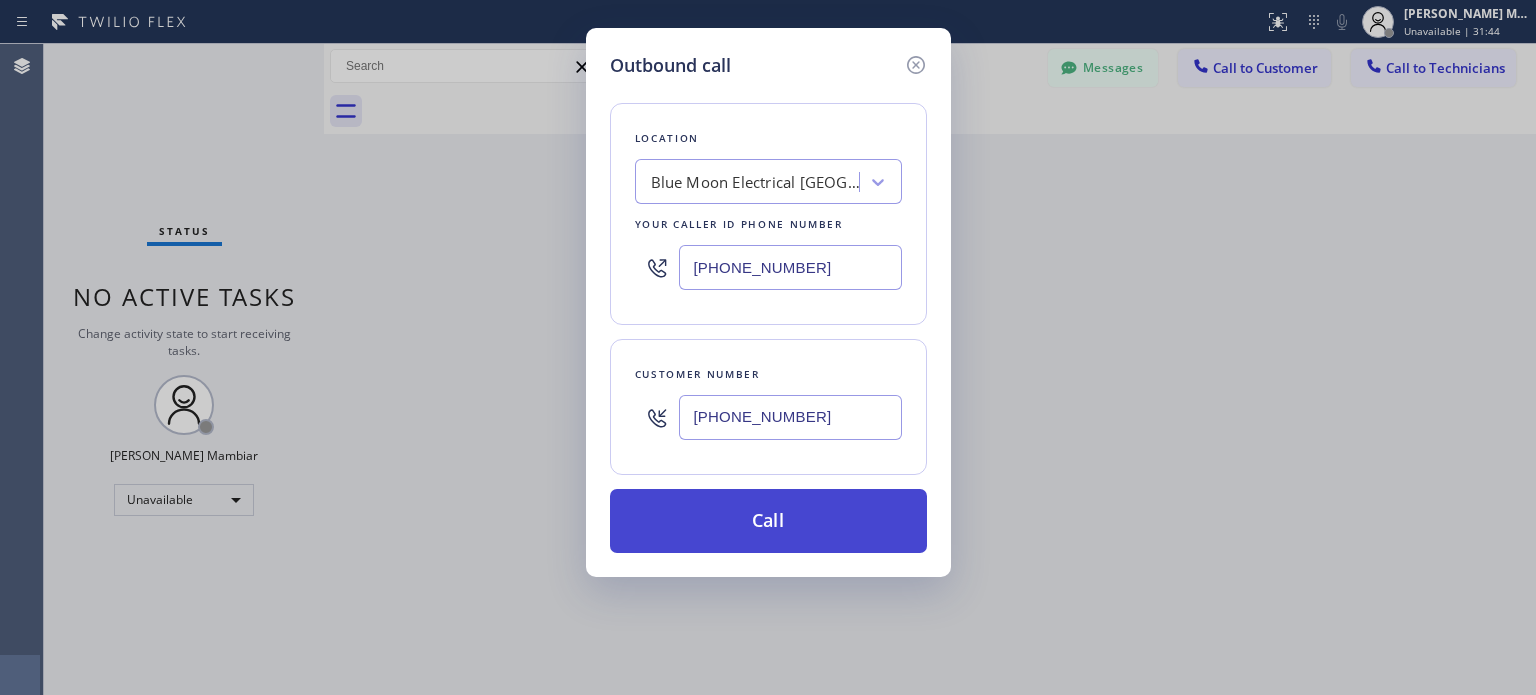 click on "Call" at bounding box center (768, 521) 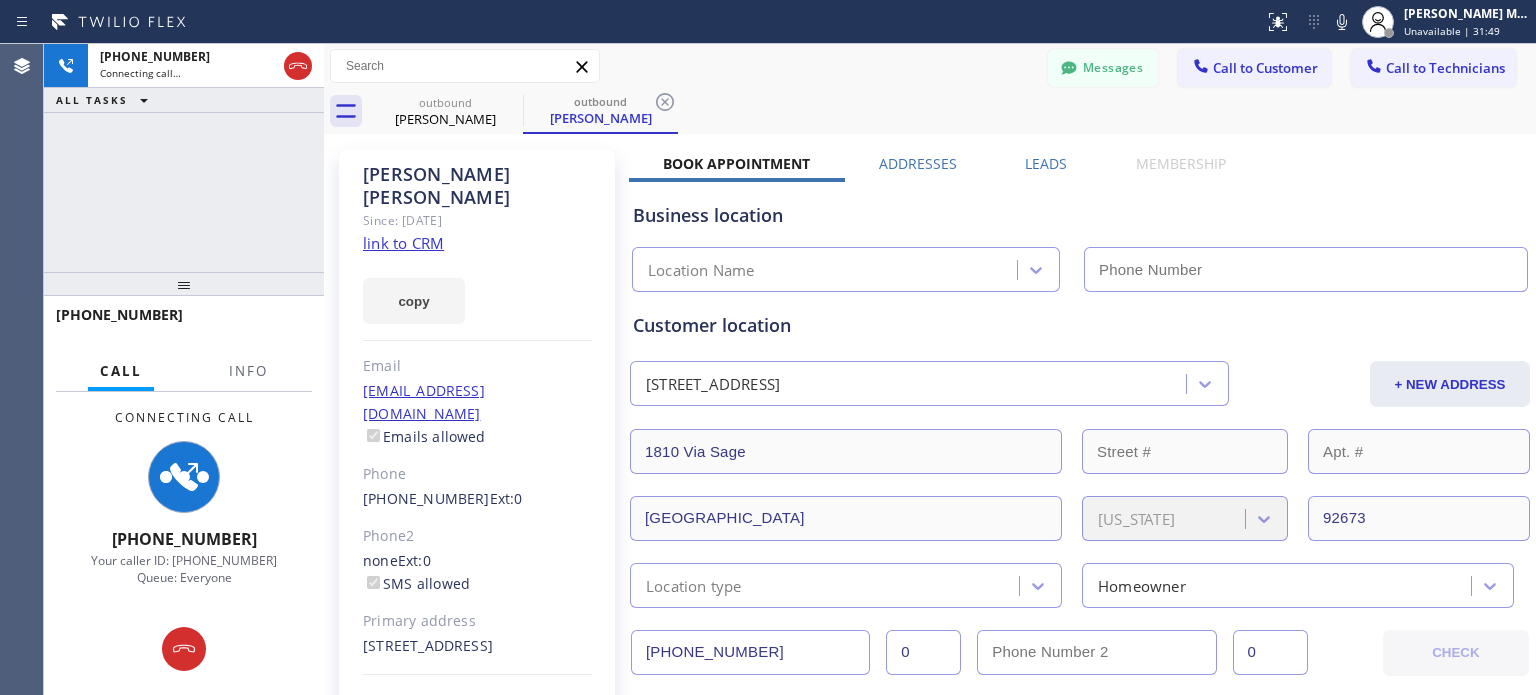 type on "[PHONE_NUMBER]" 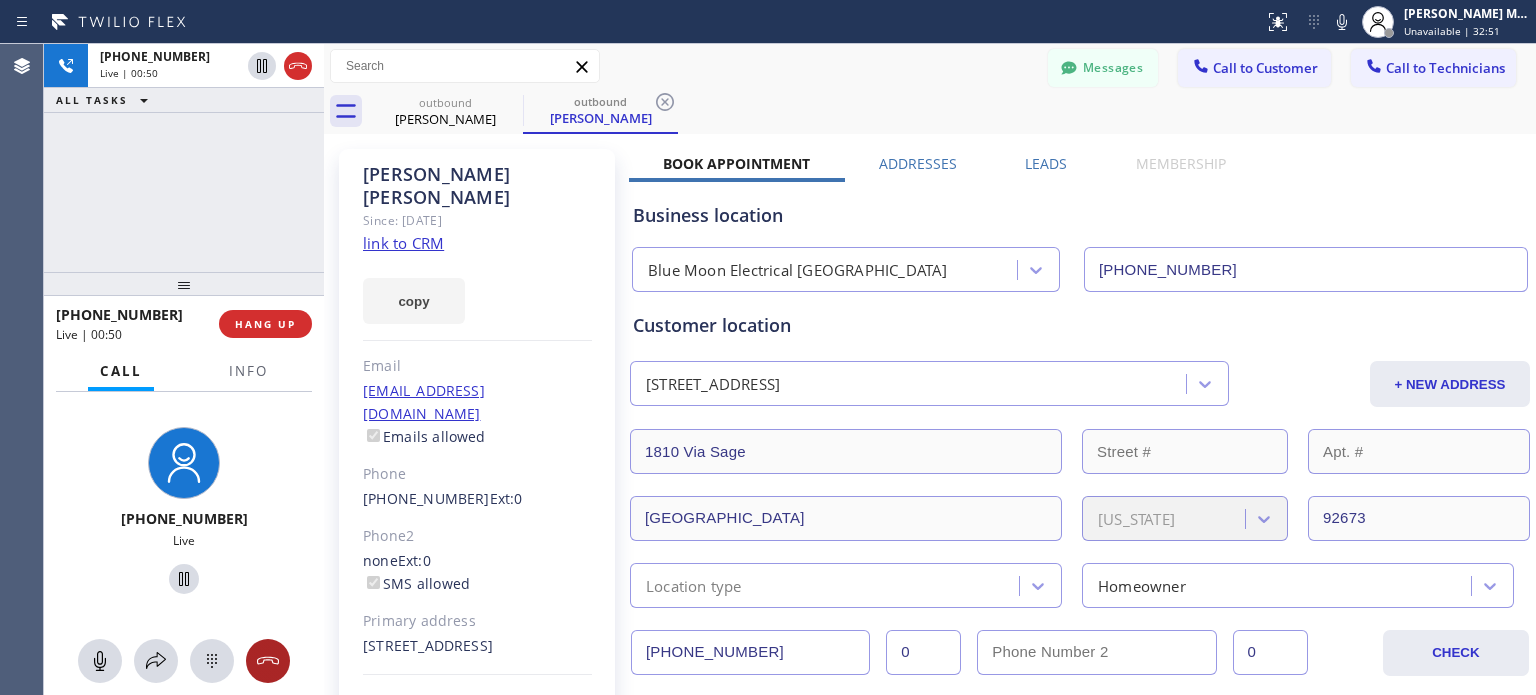 click 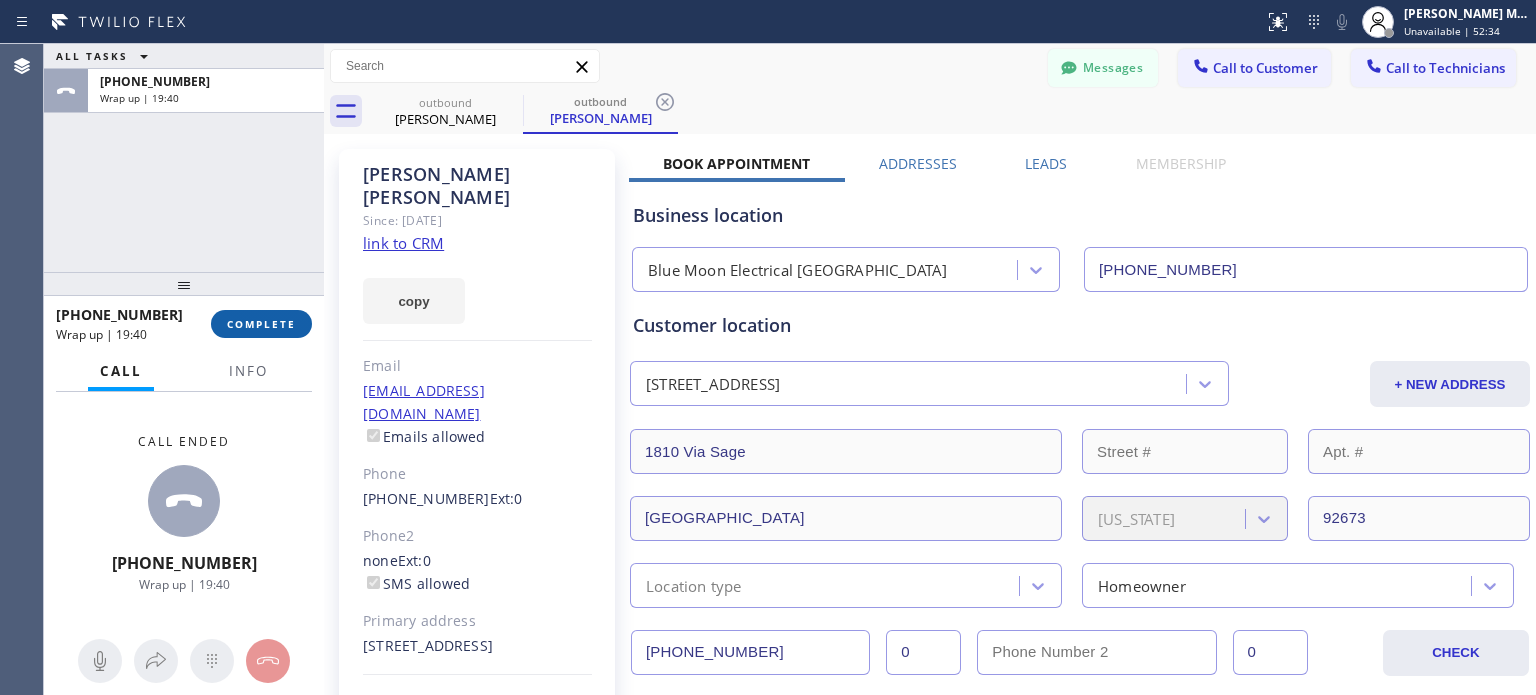 click on "COMPLETE" at bounding box center (261, 324) 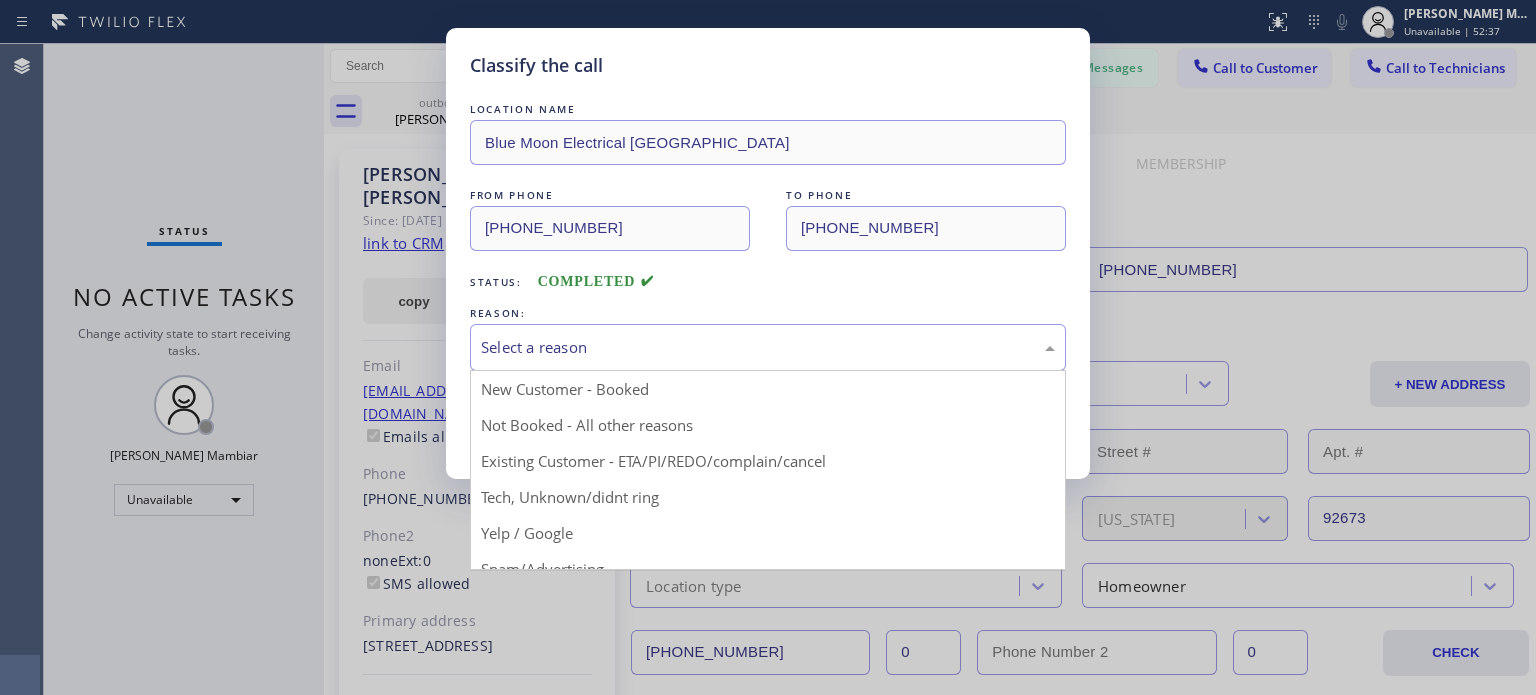 click on "Select a reason" at bounding box center [768, 347] 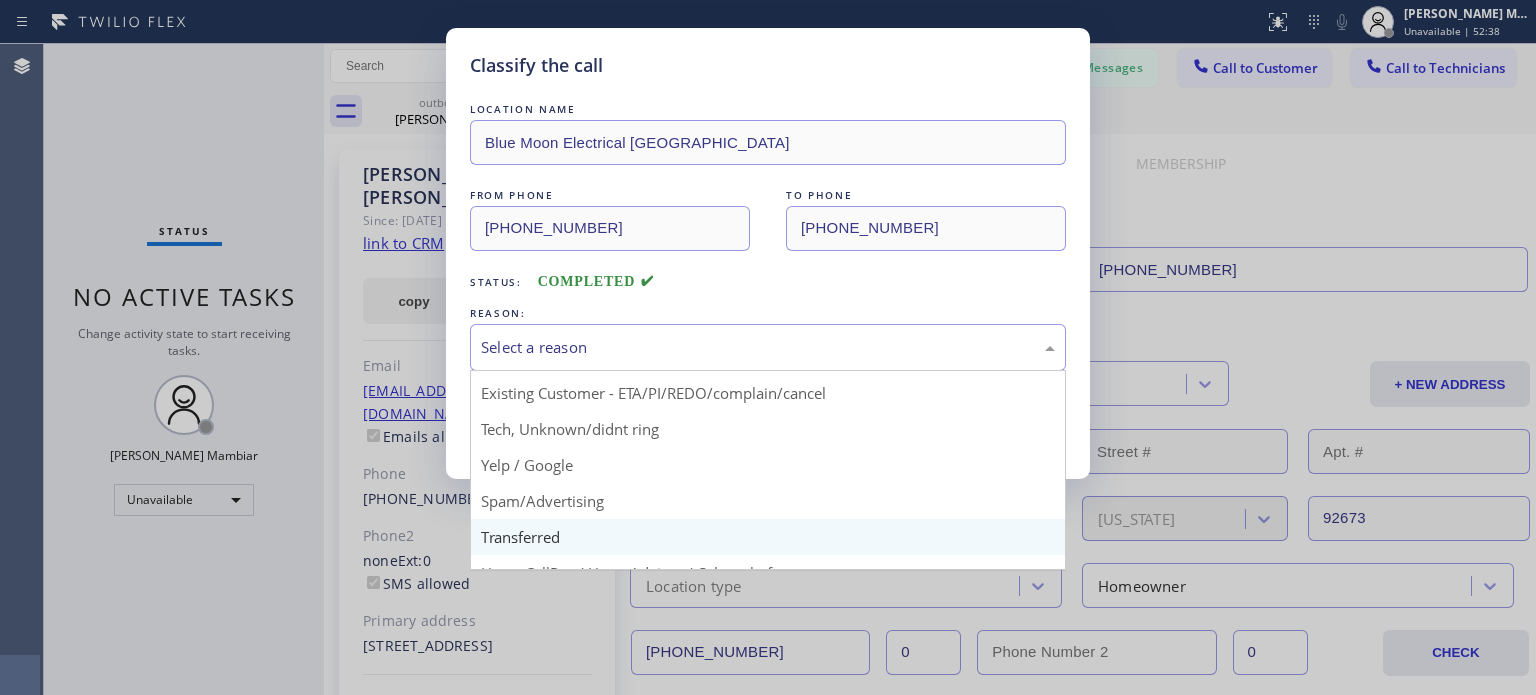 scroll, scrollTop: 125, scrollLeft: 0, axis: vertical 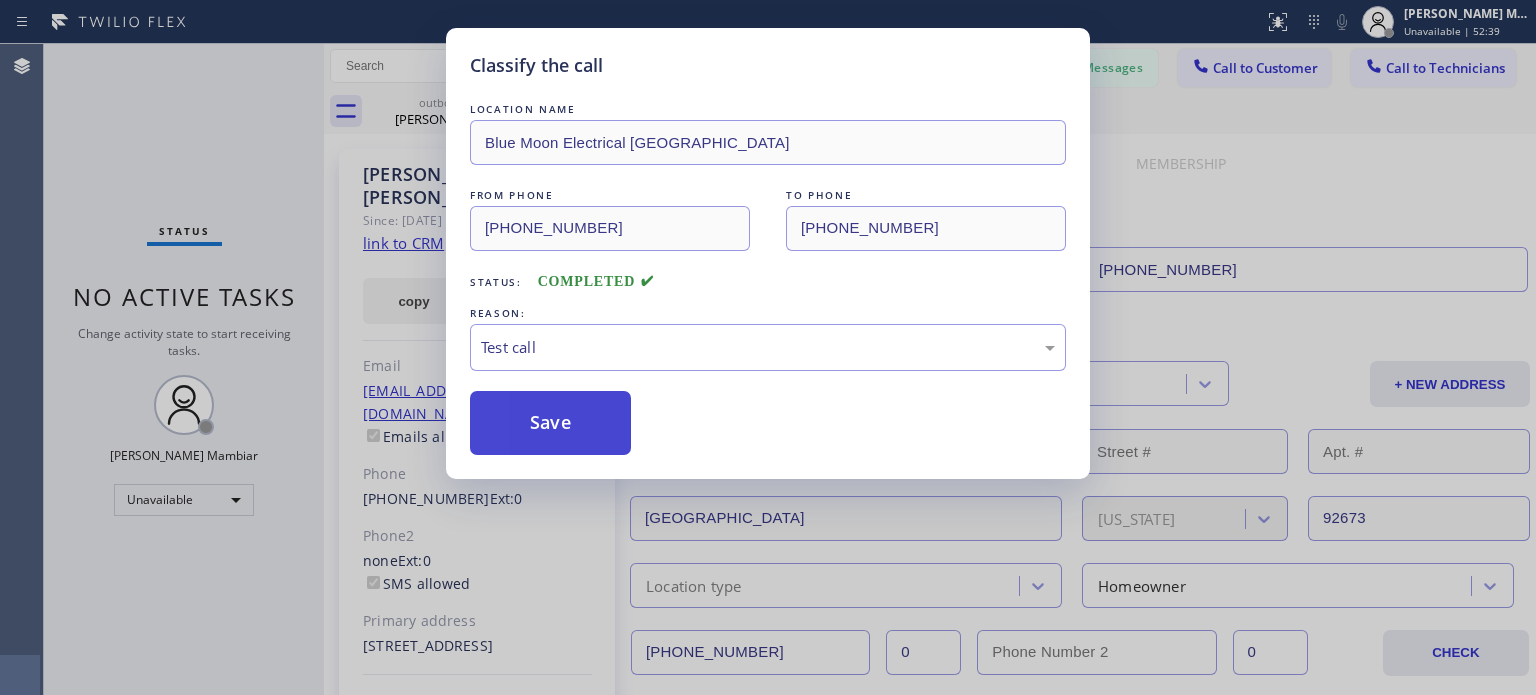 click on "Save" at bounding box center [550, 423] 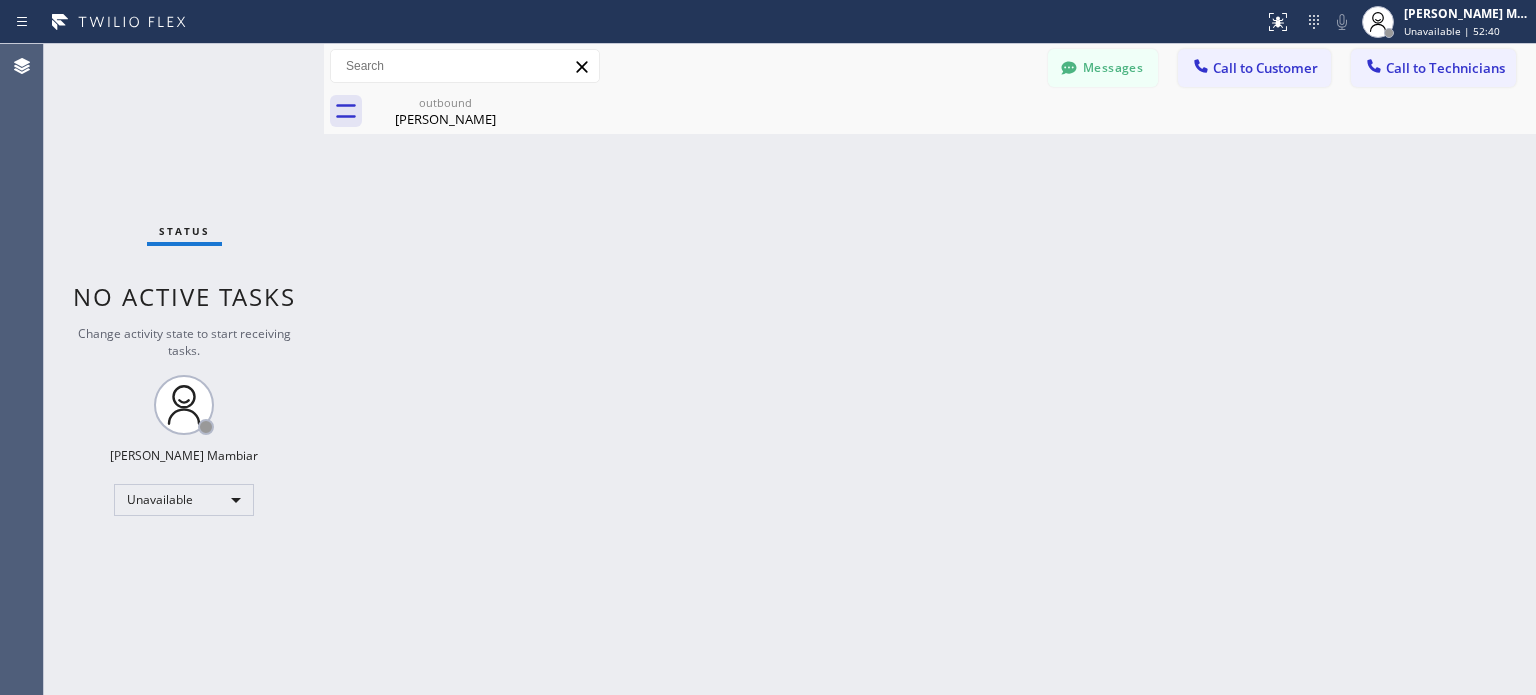 click on "Status   No active tasks     Change activity state to start receiving tasks.   [PERSON_NAME] Mambiar Unavailable" at bounding box center (184, 369) 